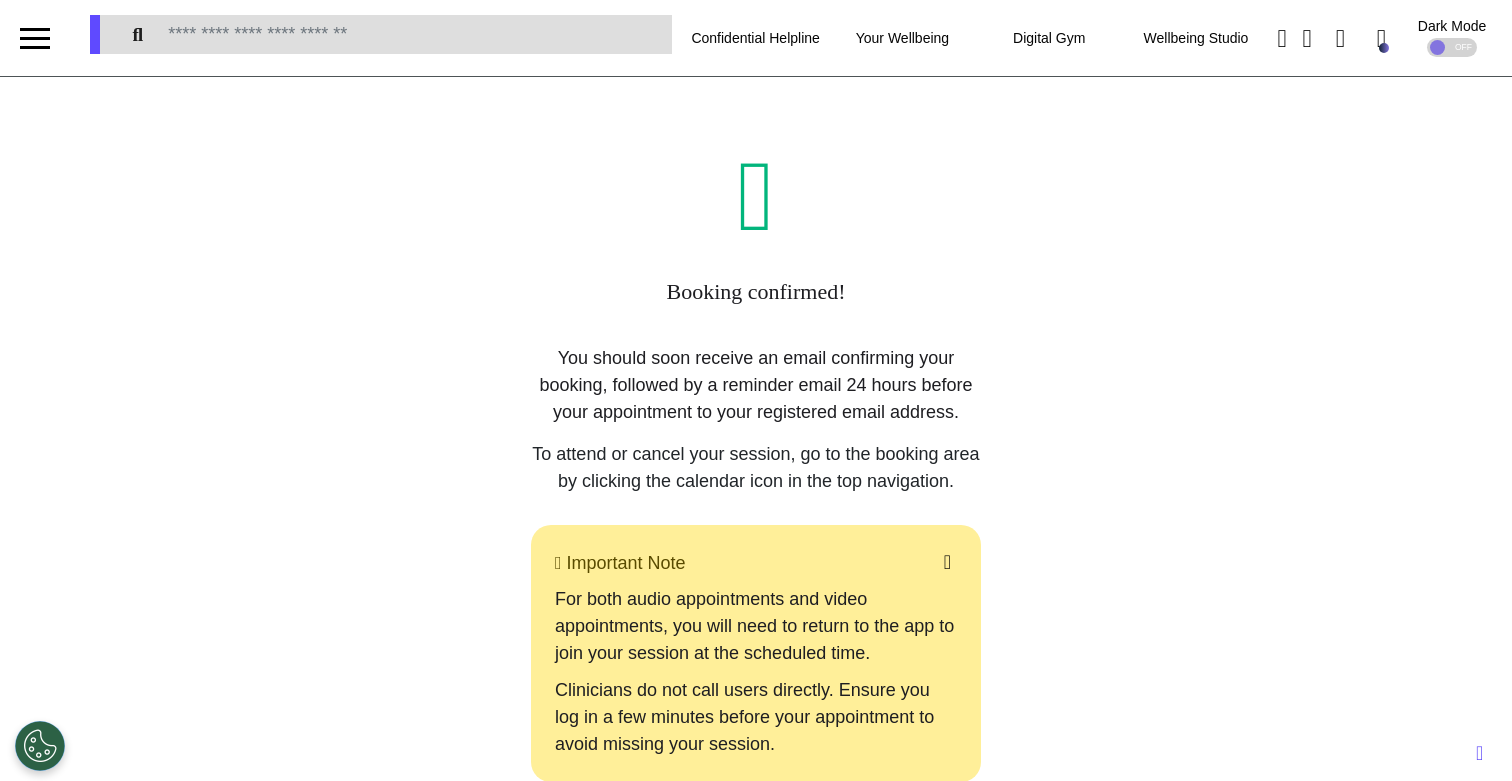 scroll, scrollTop: 0, scrollLeft: 0, axis: both 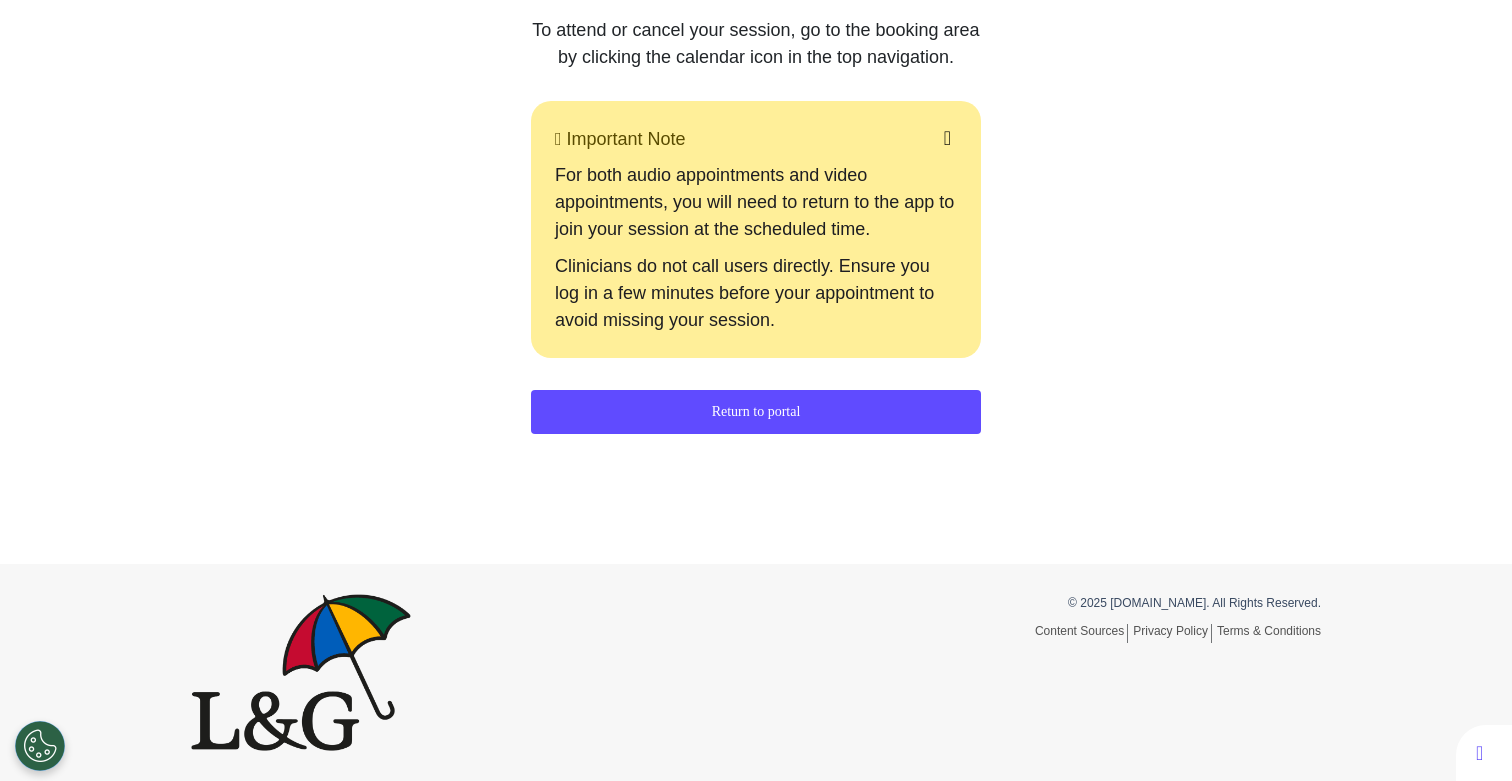 click on "Return to portal" at bounding box center [756, 412] 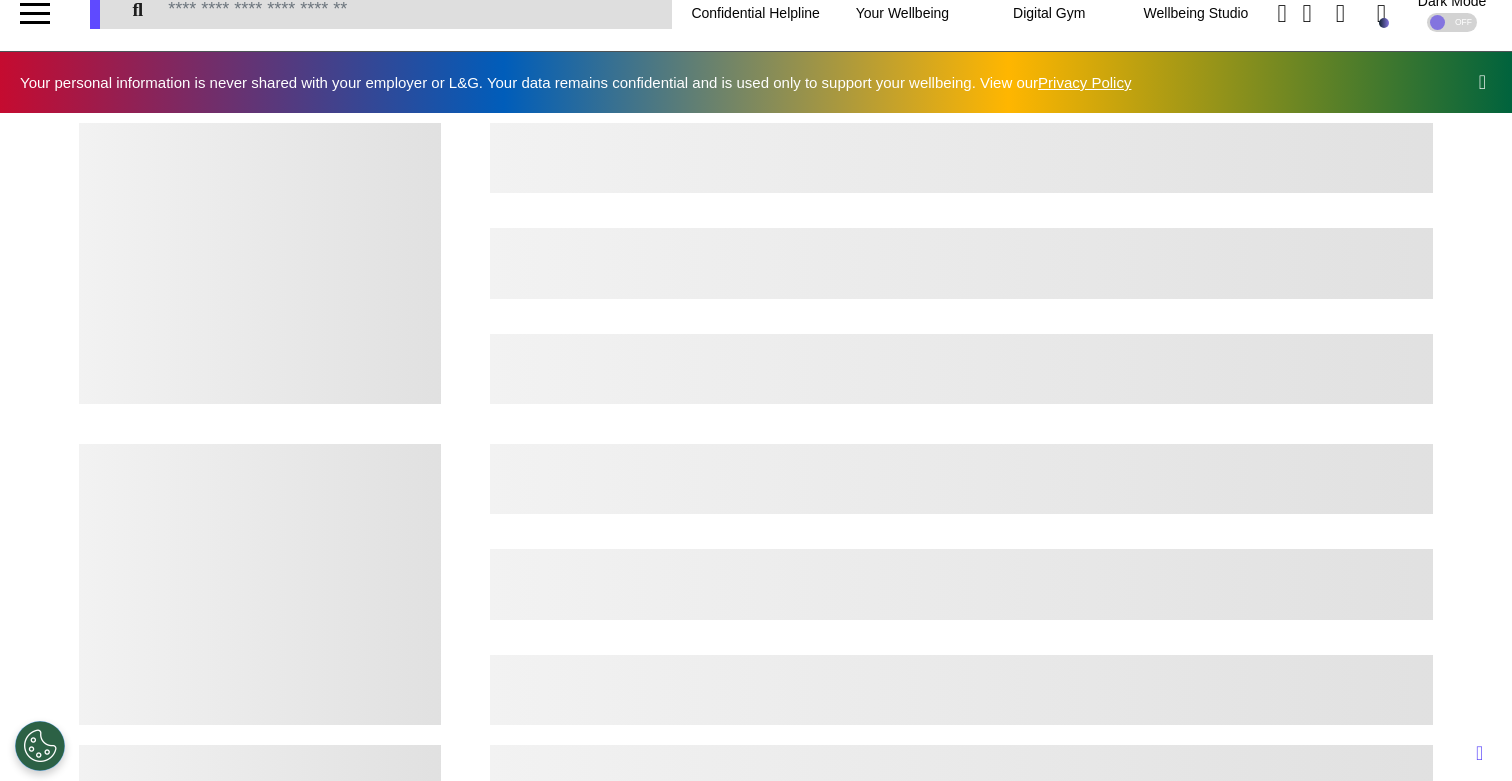 scroll, scrollTop: 0, scrollLeft: 0, axis: both 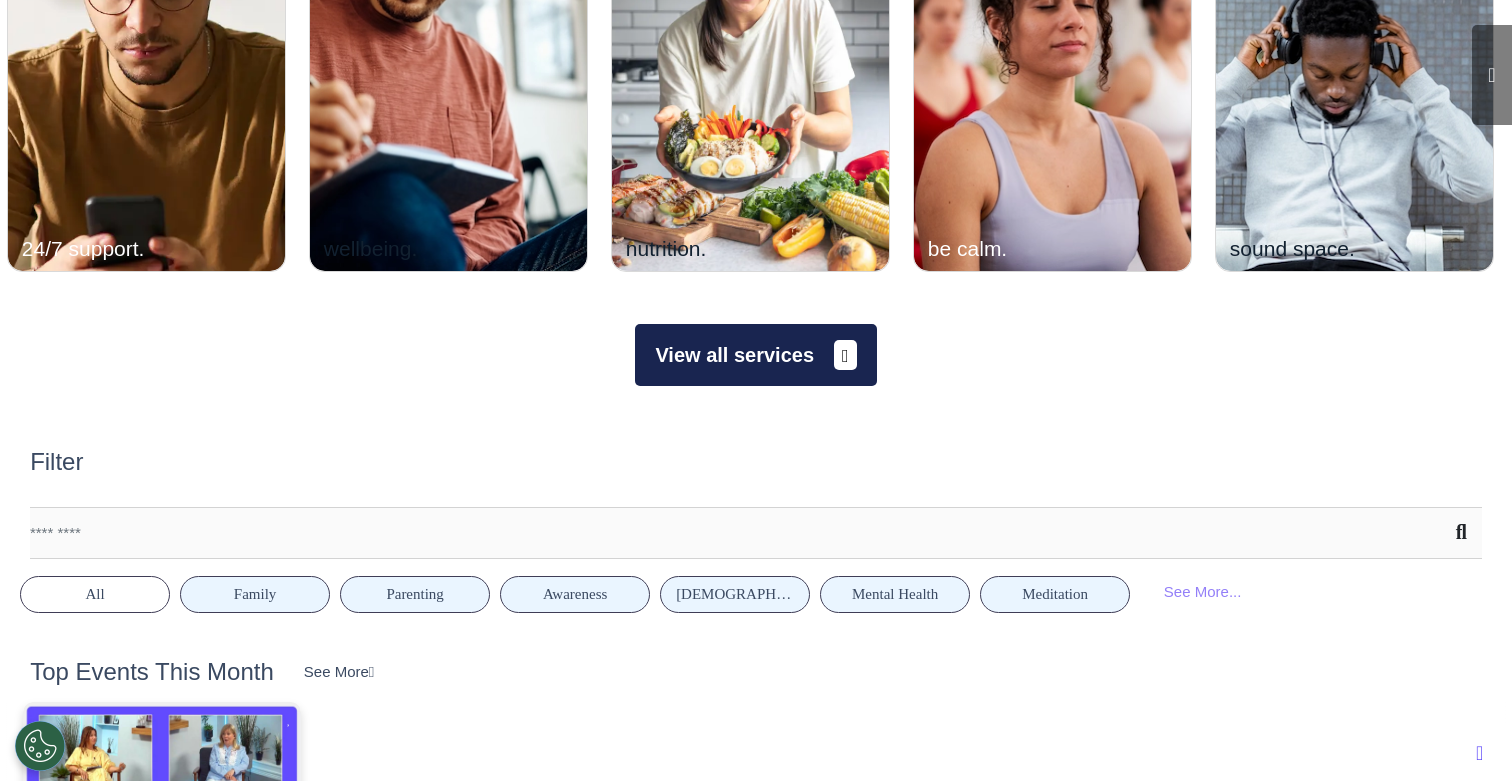 click on "View all services" at bounding box center [755, 355] 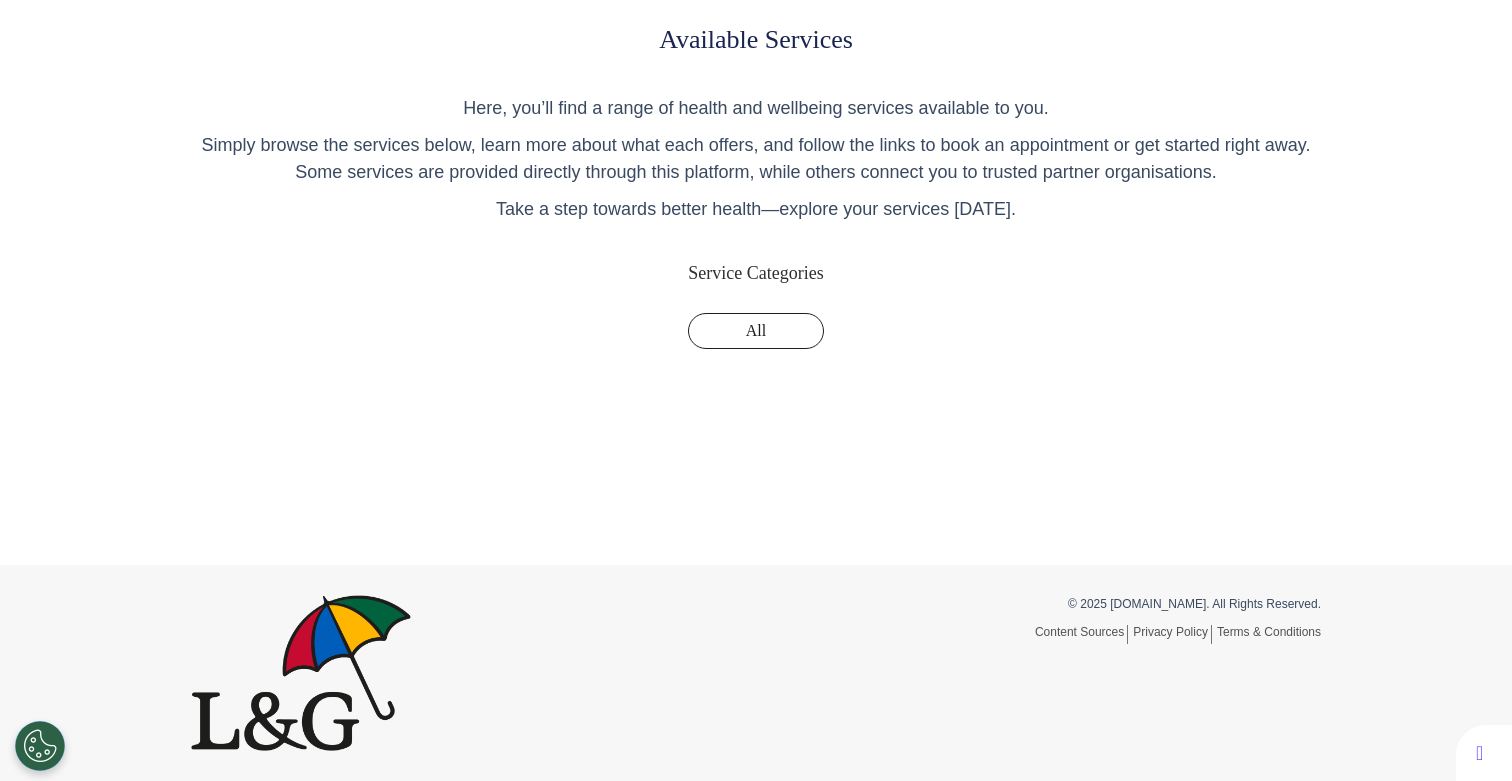 scroll, scrollTop: 0, scrollLeft: 0, axis: both 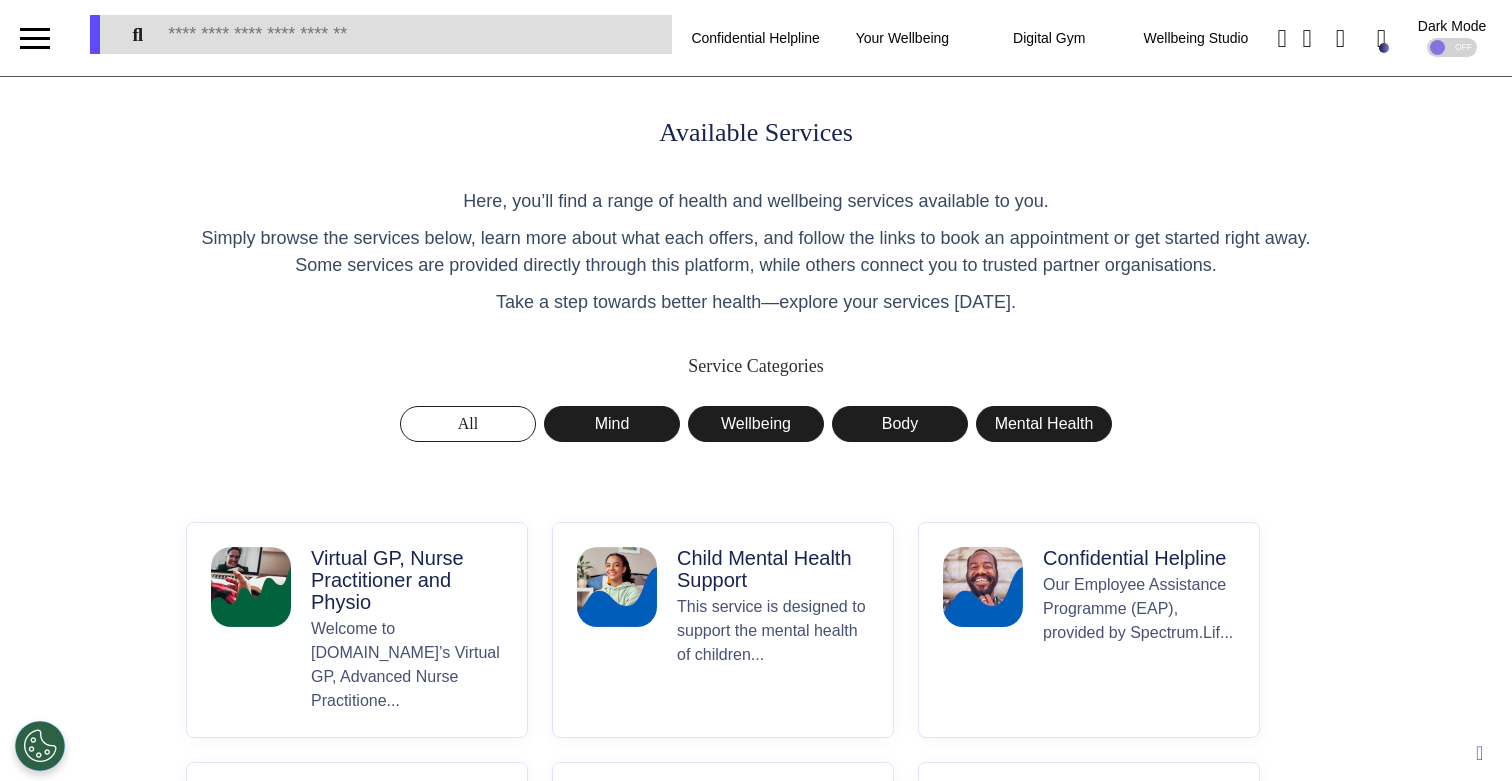 click on "Virtual GP, Nurse Practitioner and Physio" at bounding box center [407, 580] 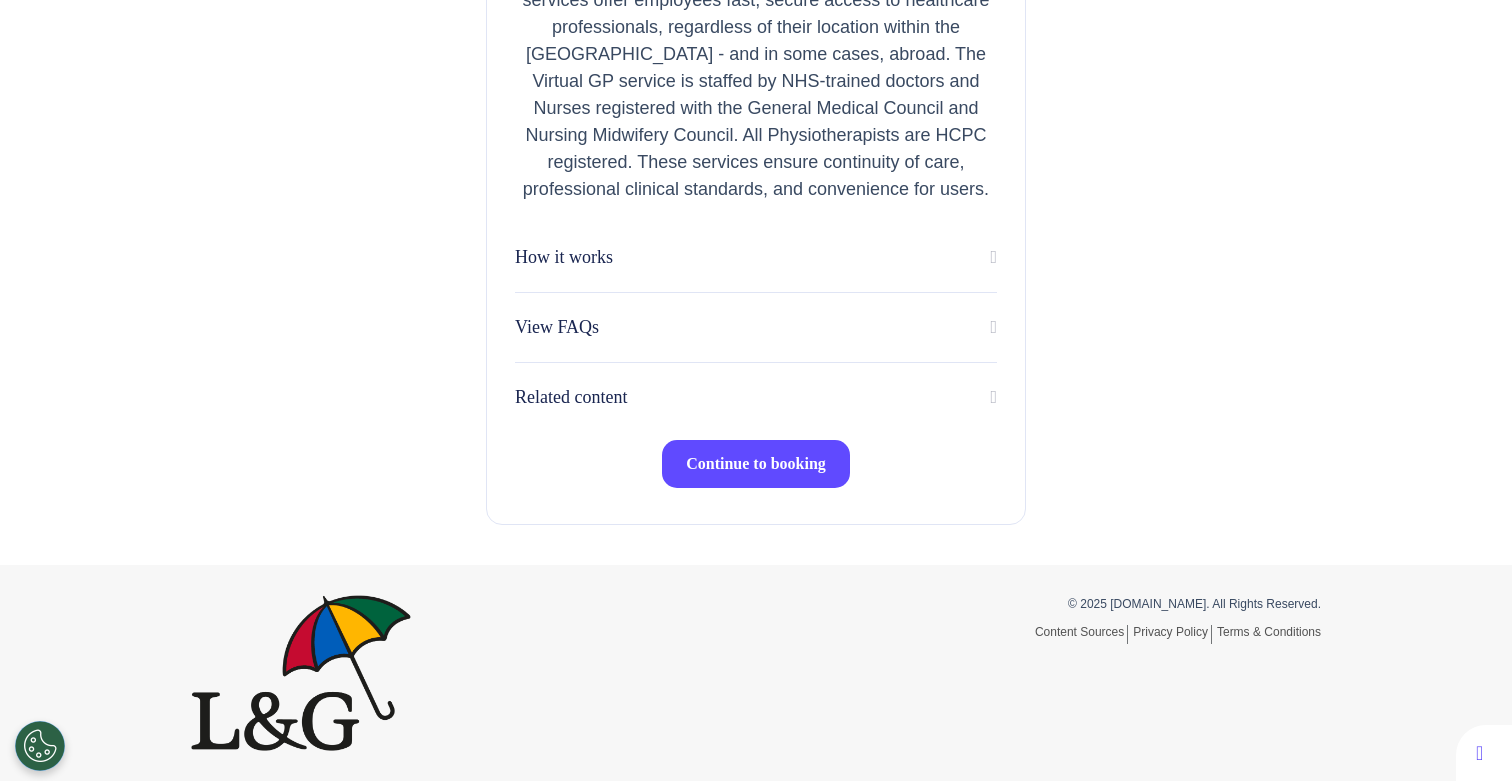 click on "Continue to booking" at bounding box center (756, 464) 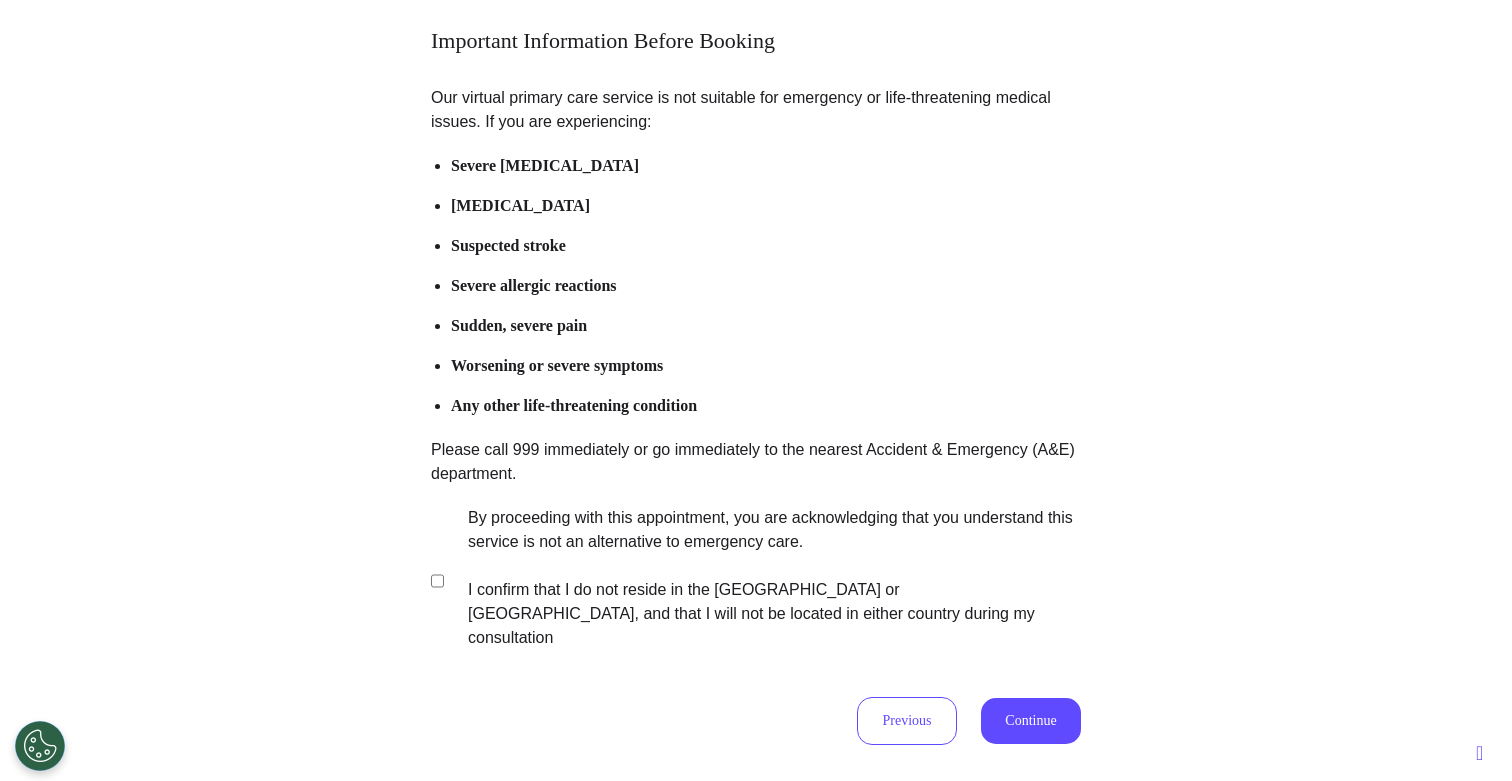 scroll, scrollTop: 392, scrollLeft: 0, axis: vertical 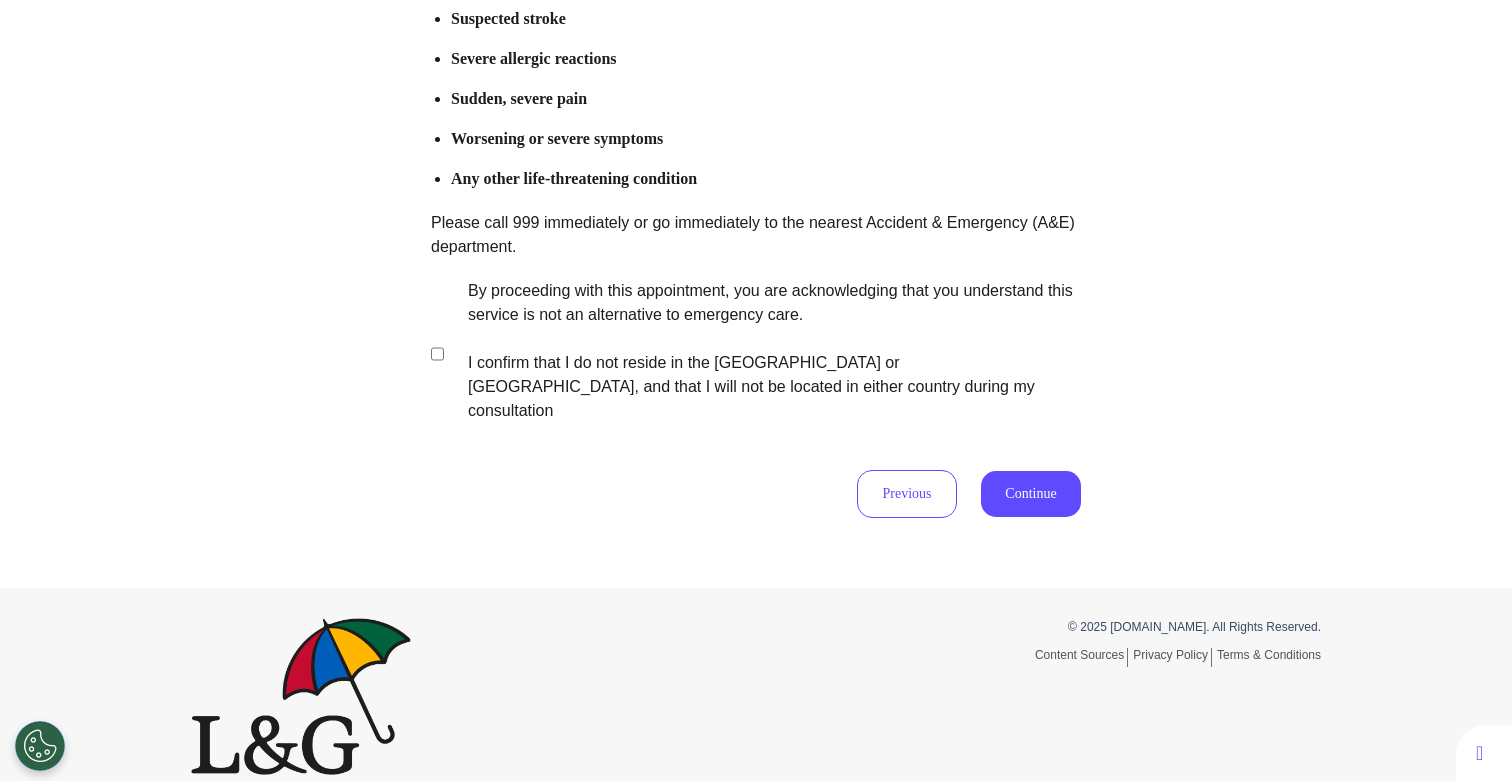 click on "By proceeding with this appointment, you are acknowledging that you understand this service is not an alternative to emergency care. I confirm that I do not reside in the [GEOGRAPHIC_DATA] or [GEOGRAPHIC_DATA], and that I will not be located in either country during my consultation" at bounding box center [761, 351] 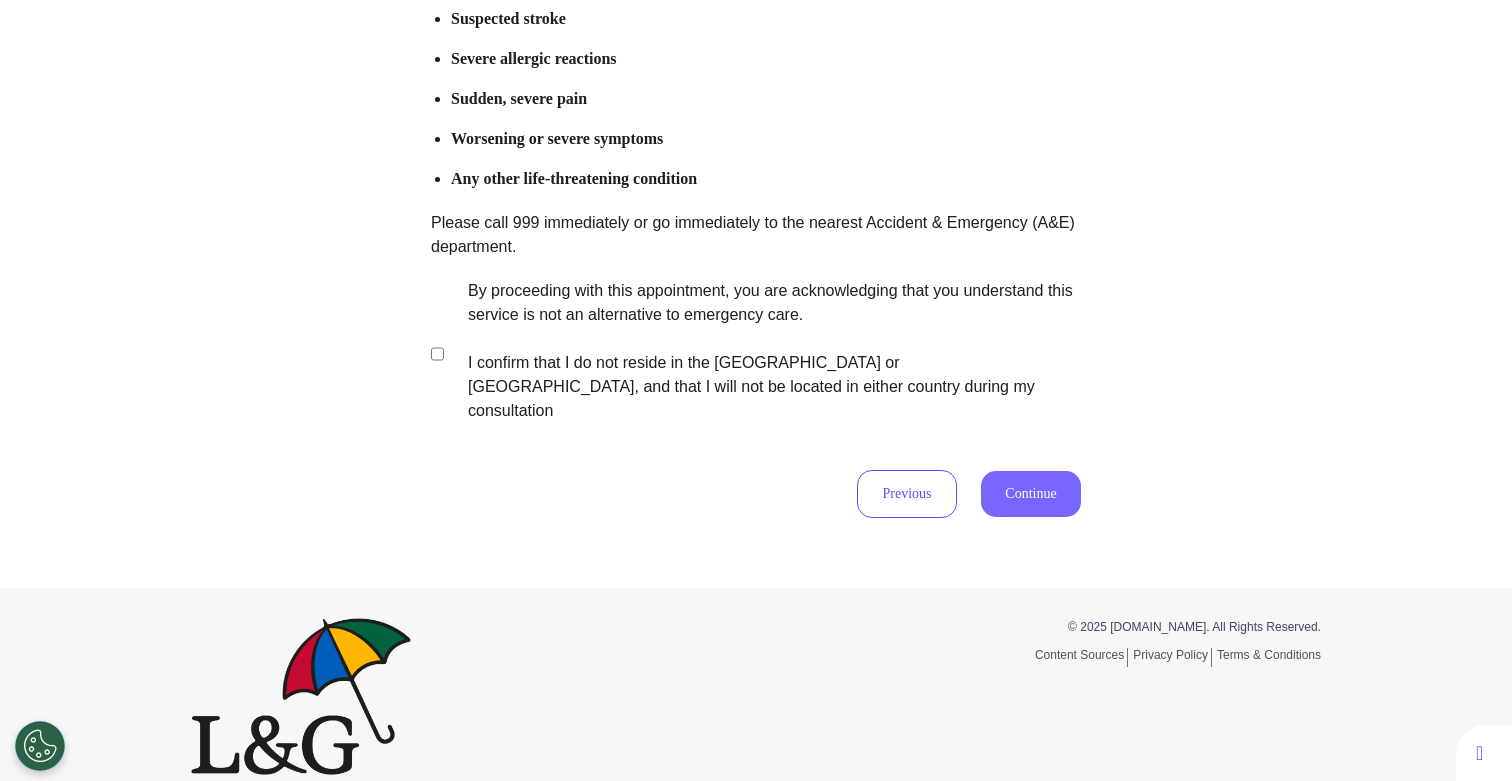 click on "Continue" at bounding box center [1031, 494] 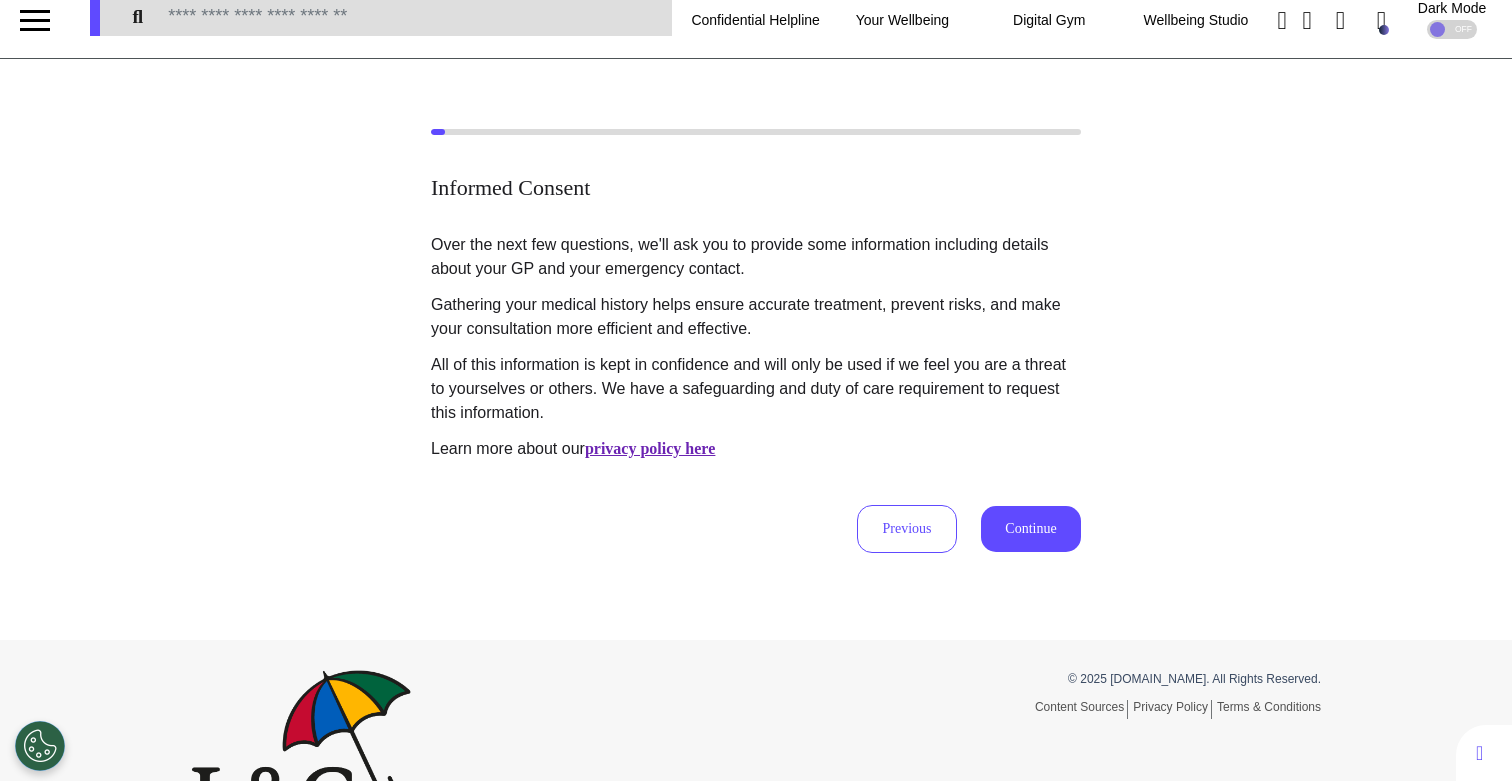 scroll, scrollTop: 0, scrollLeft: 0, axis: both 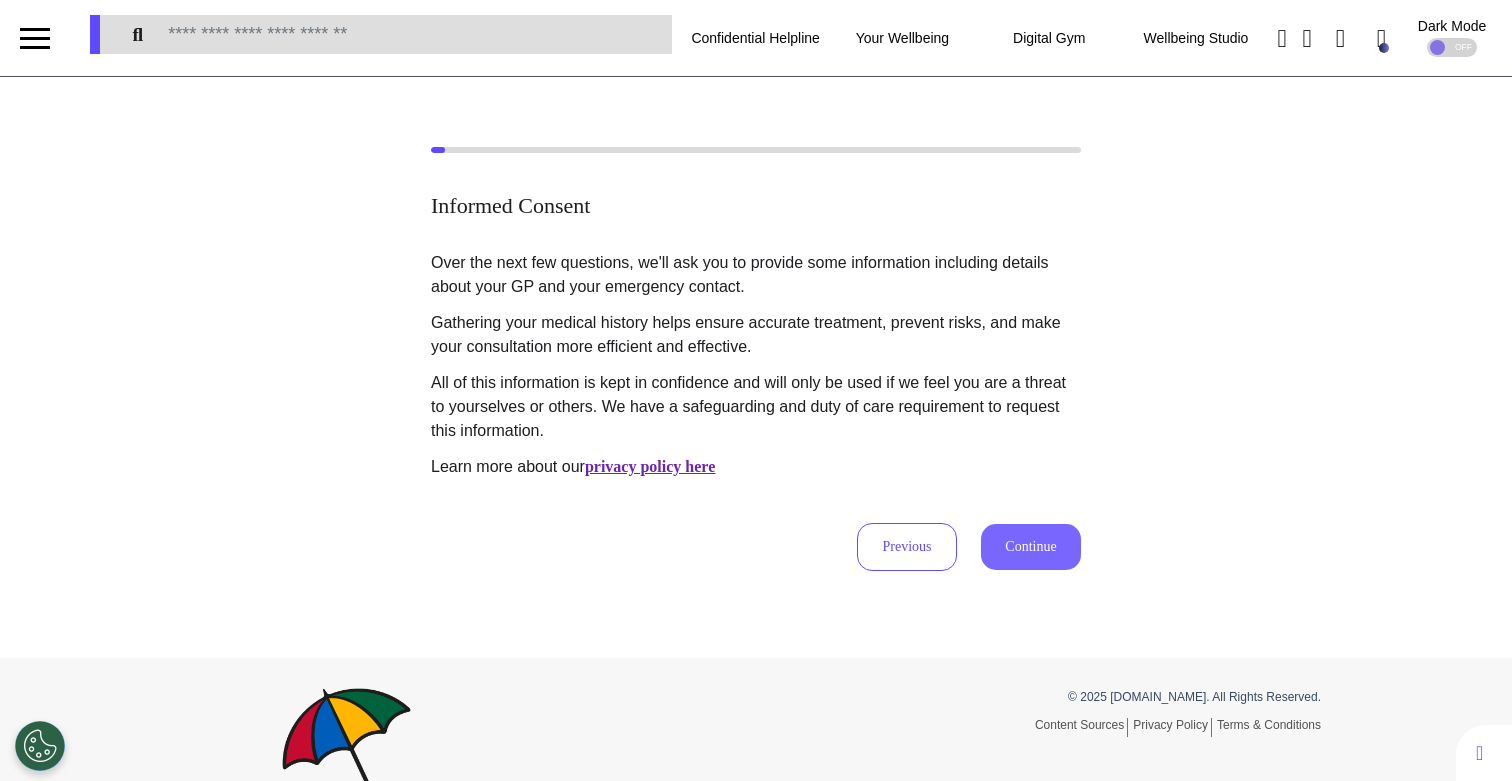 click on "Continue" at bounding box center [1031, 547] 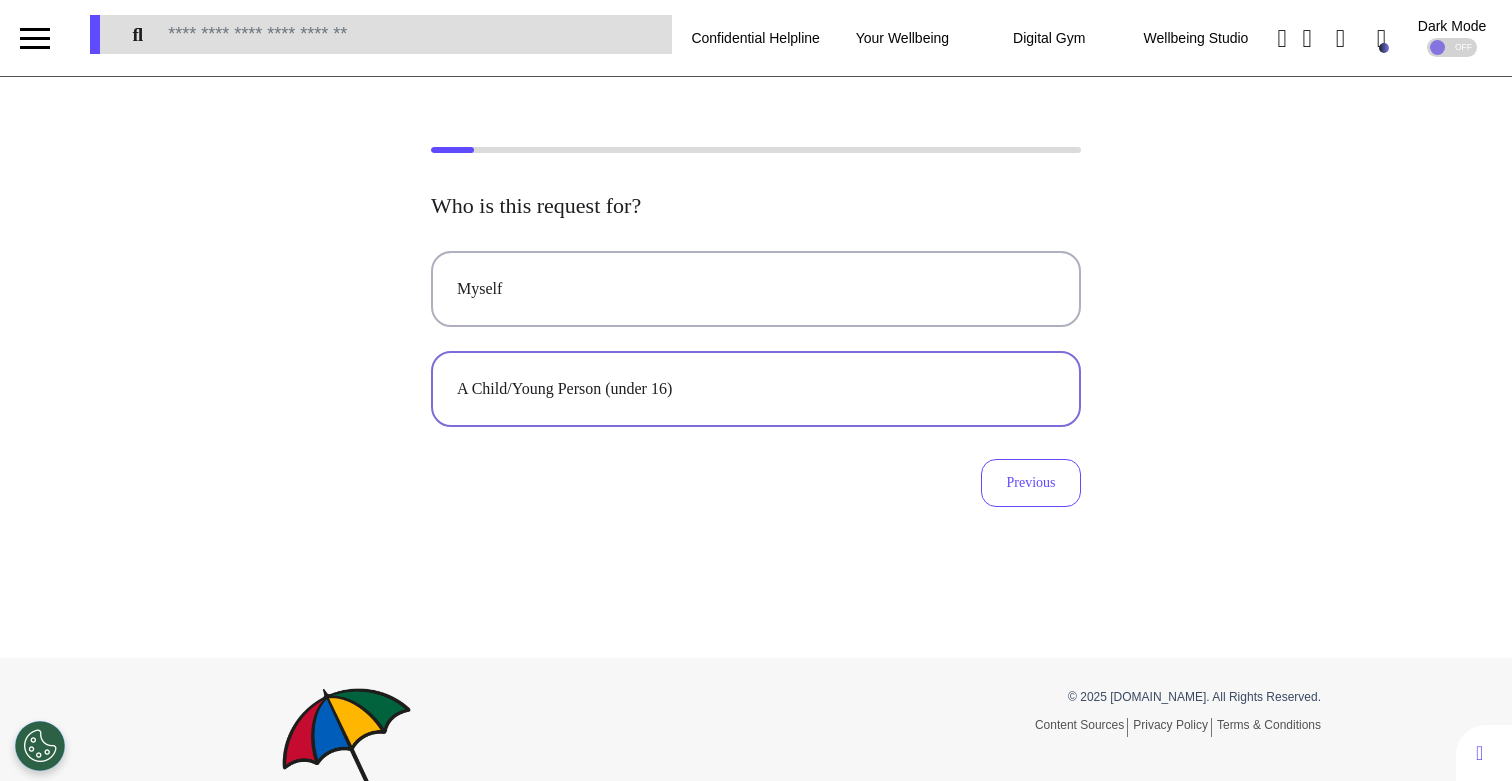 click on "A Child/Young Person (under 16)" at bounding box center [756, 389] 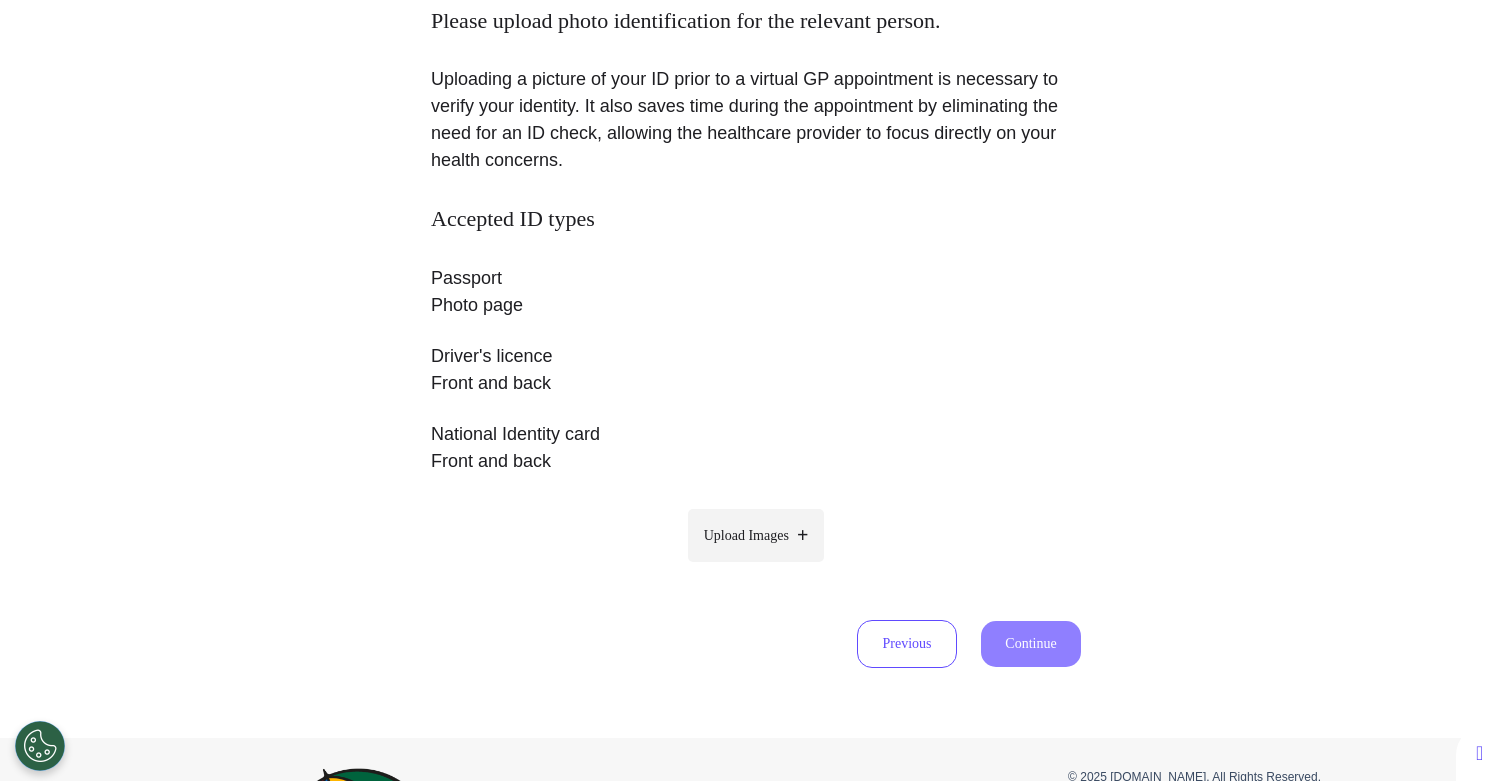 scroll, scrollTop: 282, scrollLeft: 0, axis: vertical 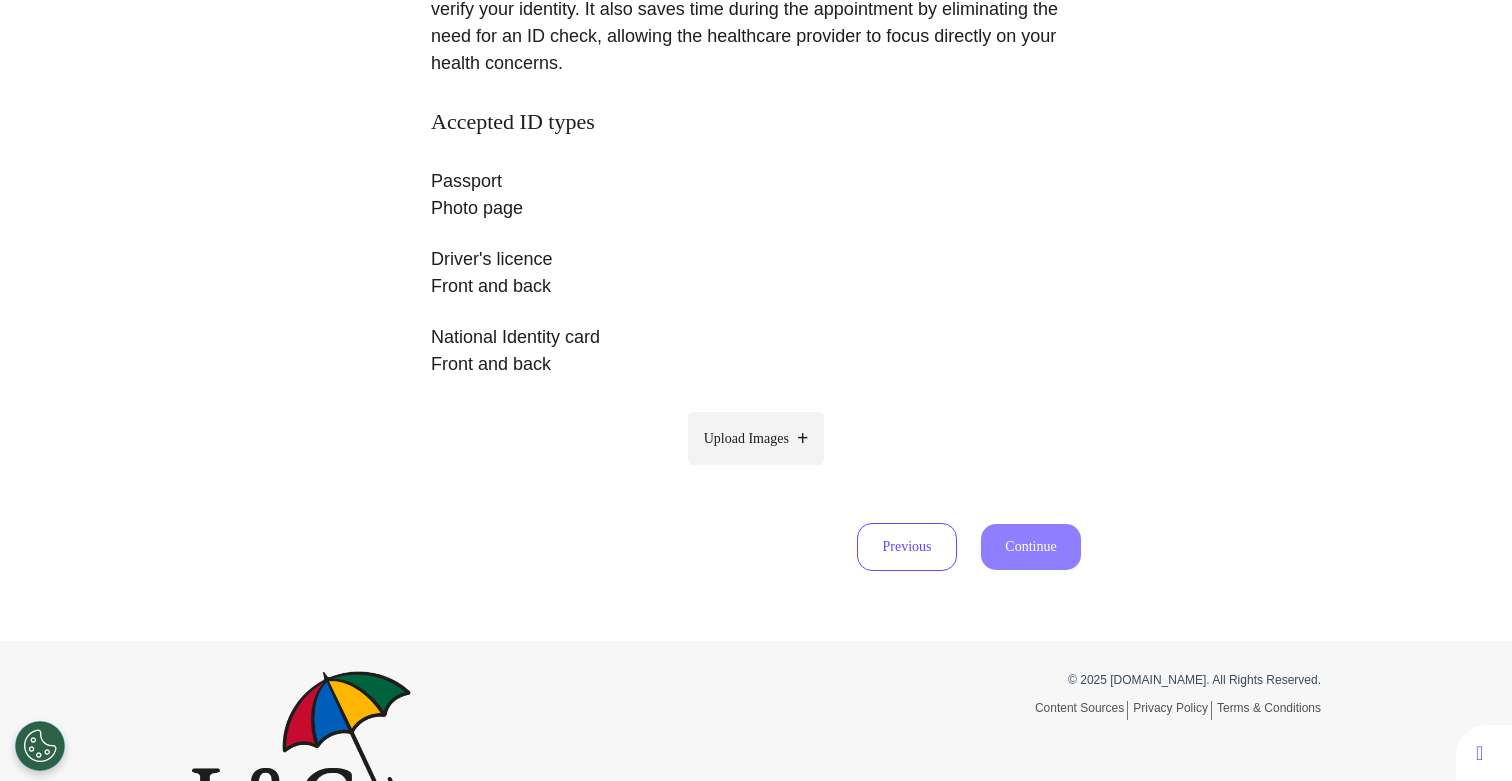 click on "Upload Images" at bounding box center (746, 438) 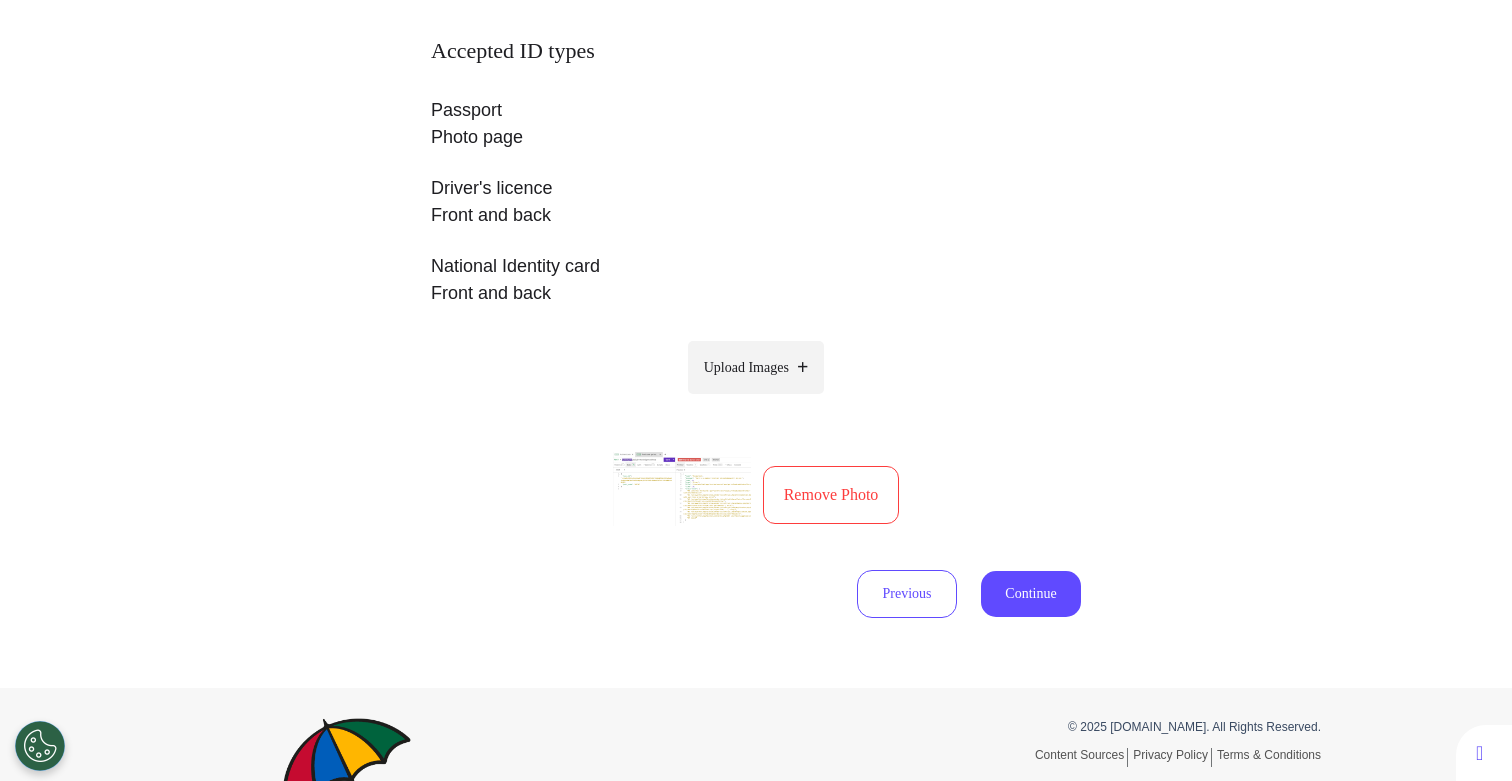 scroll, scrollTop: 354, scrollLeft: 0, axis: vertical 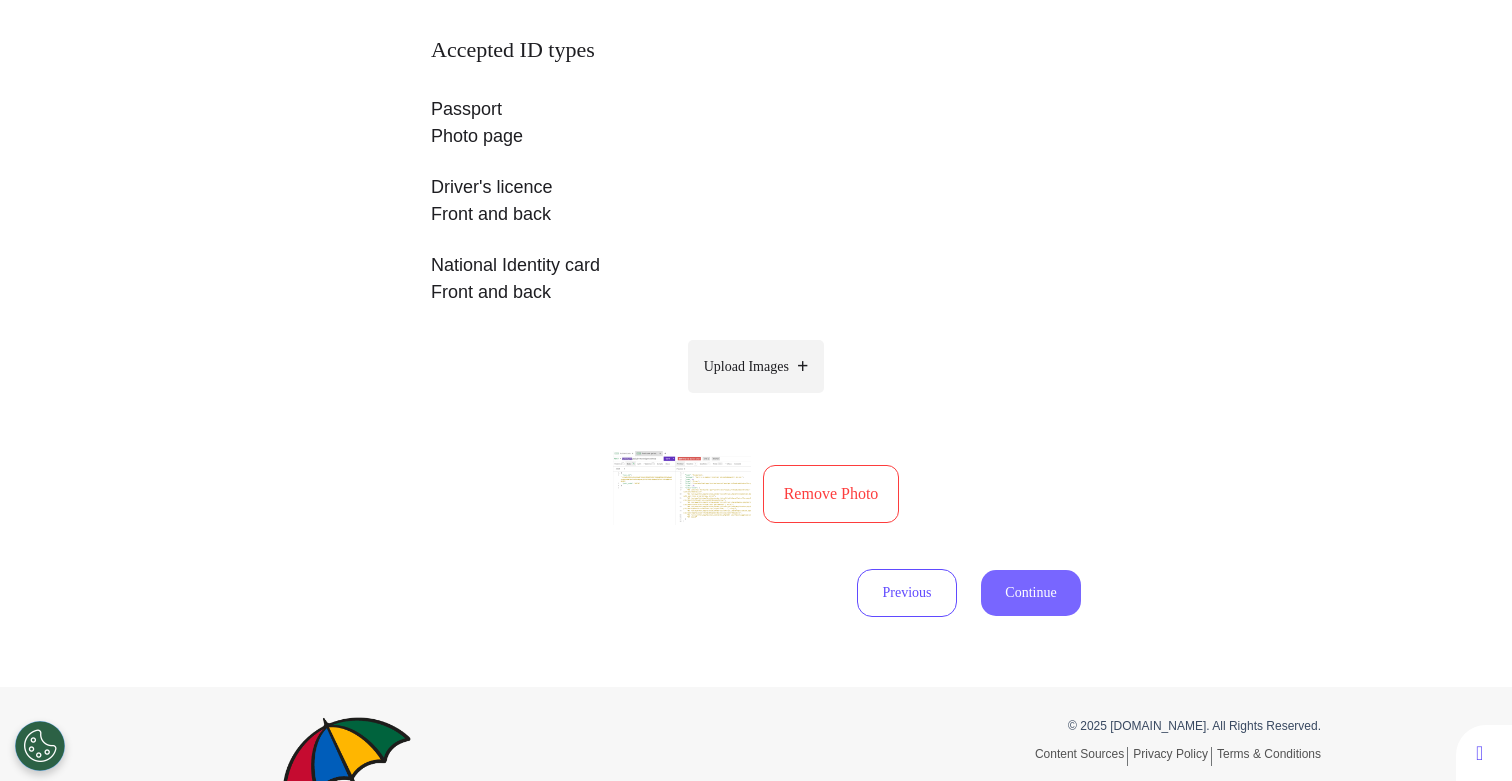 click on "Continue" at bounding box center (1031, 593) 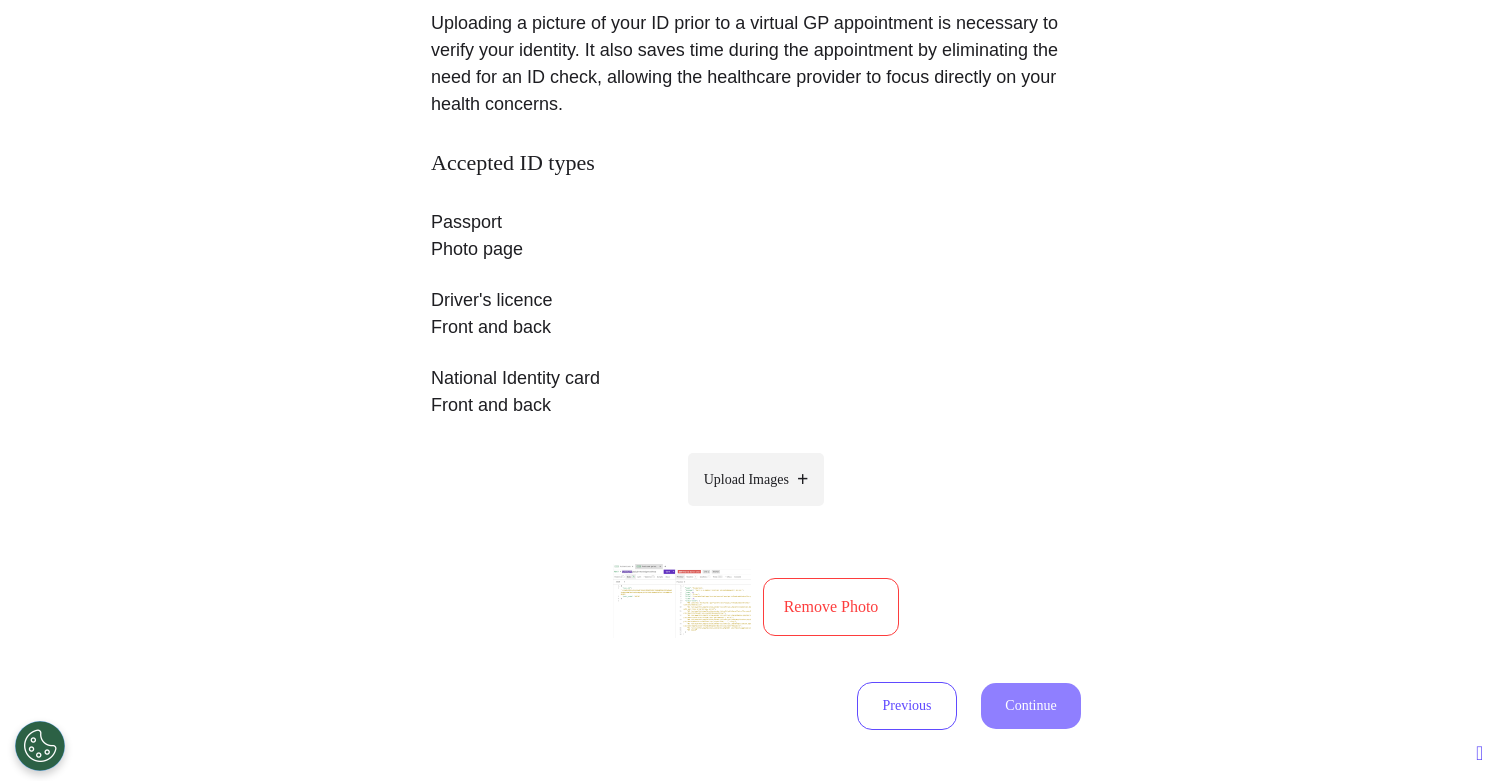 select on "******" 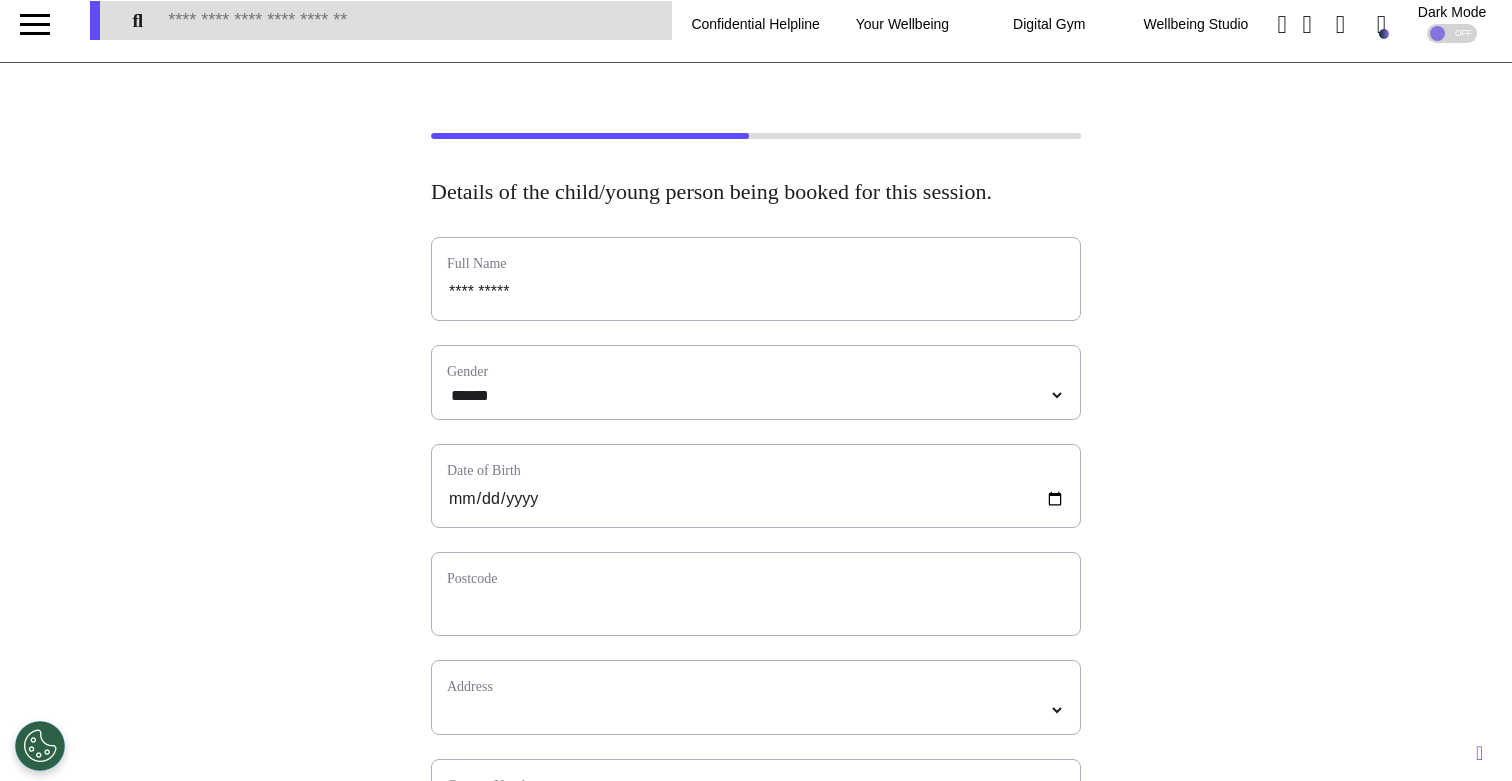scroll, scrollTop: 49, scrollLeft: 0, axis: vertical 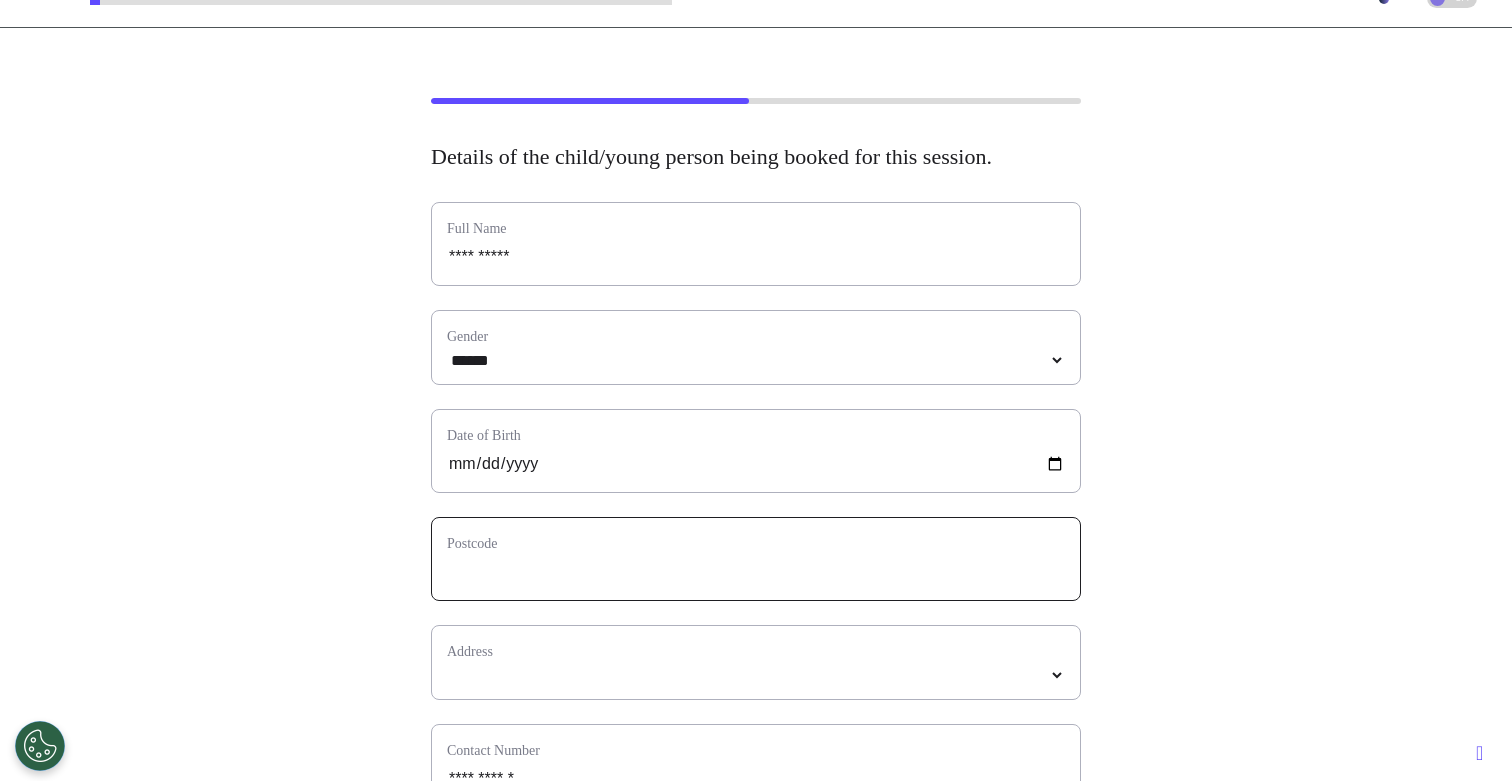 click at bounding box center (756, 572) 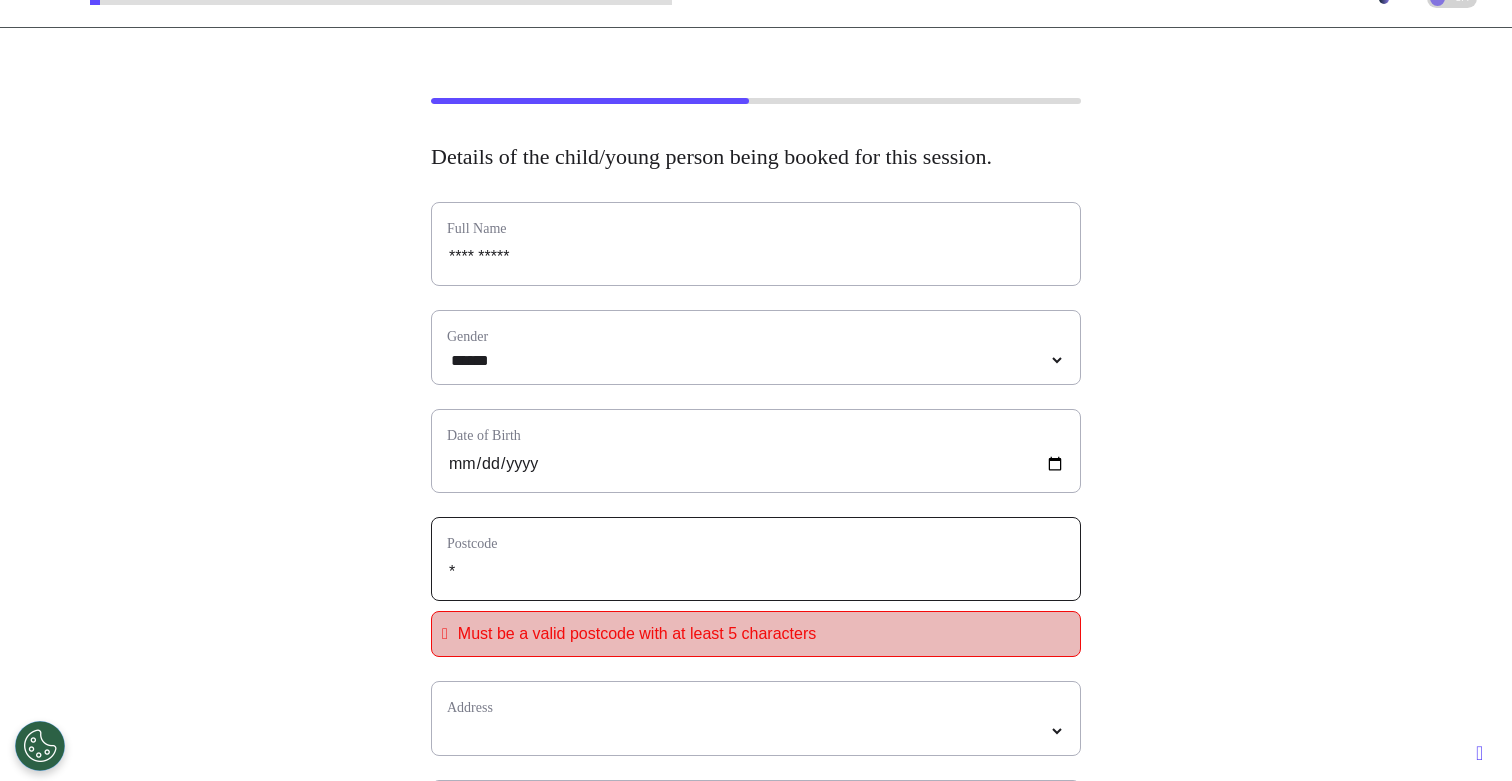 type on "**" 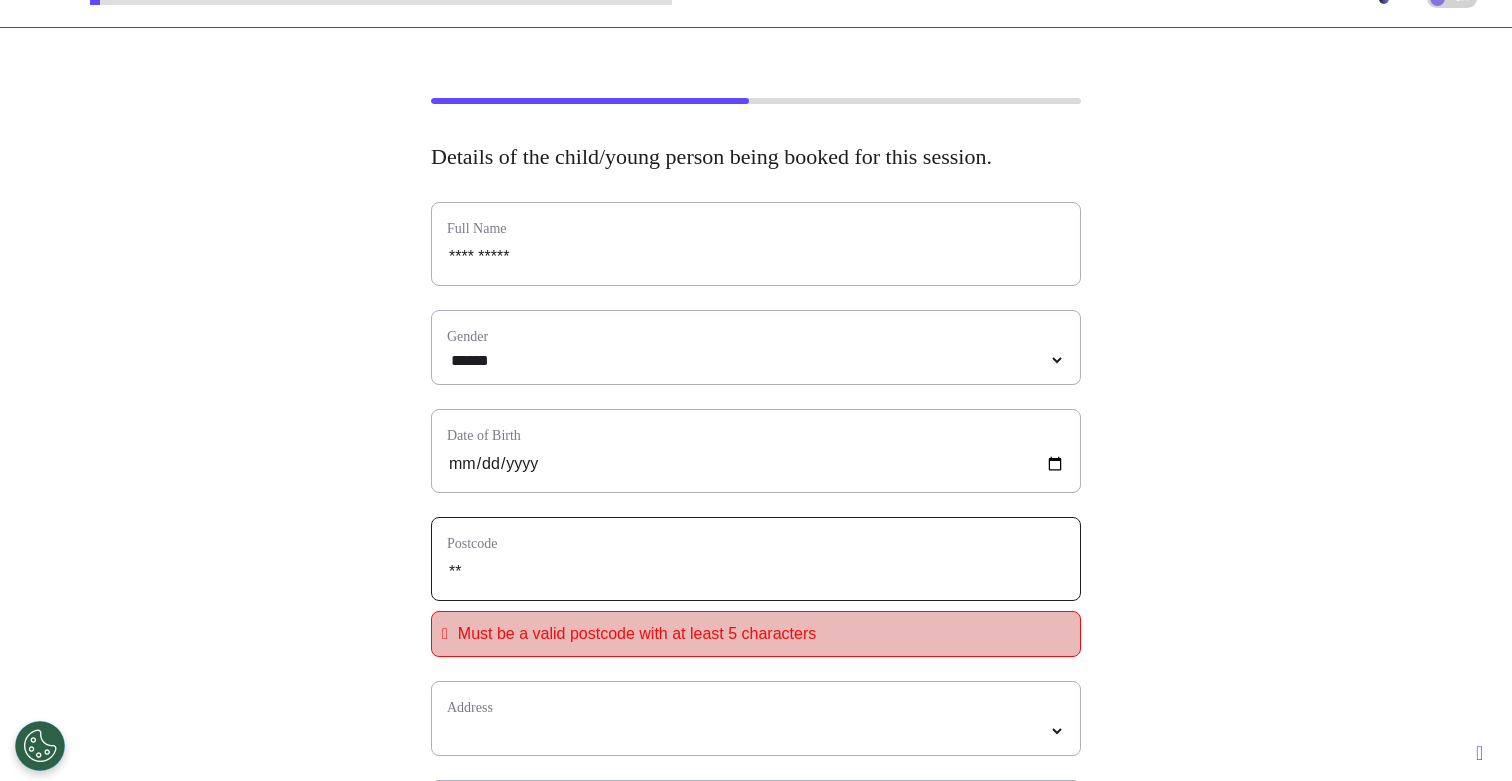 type on "***" 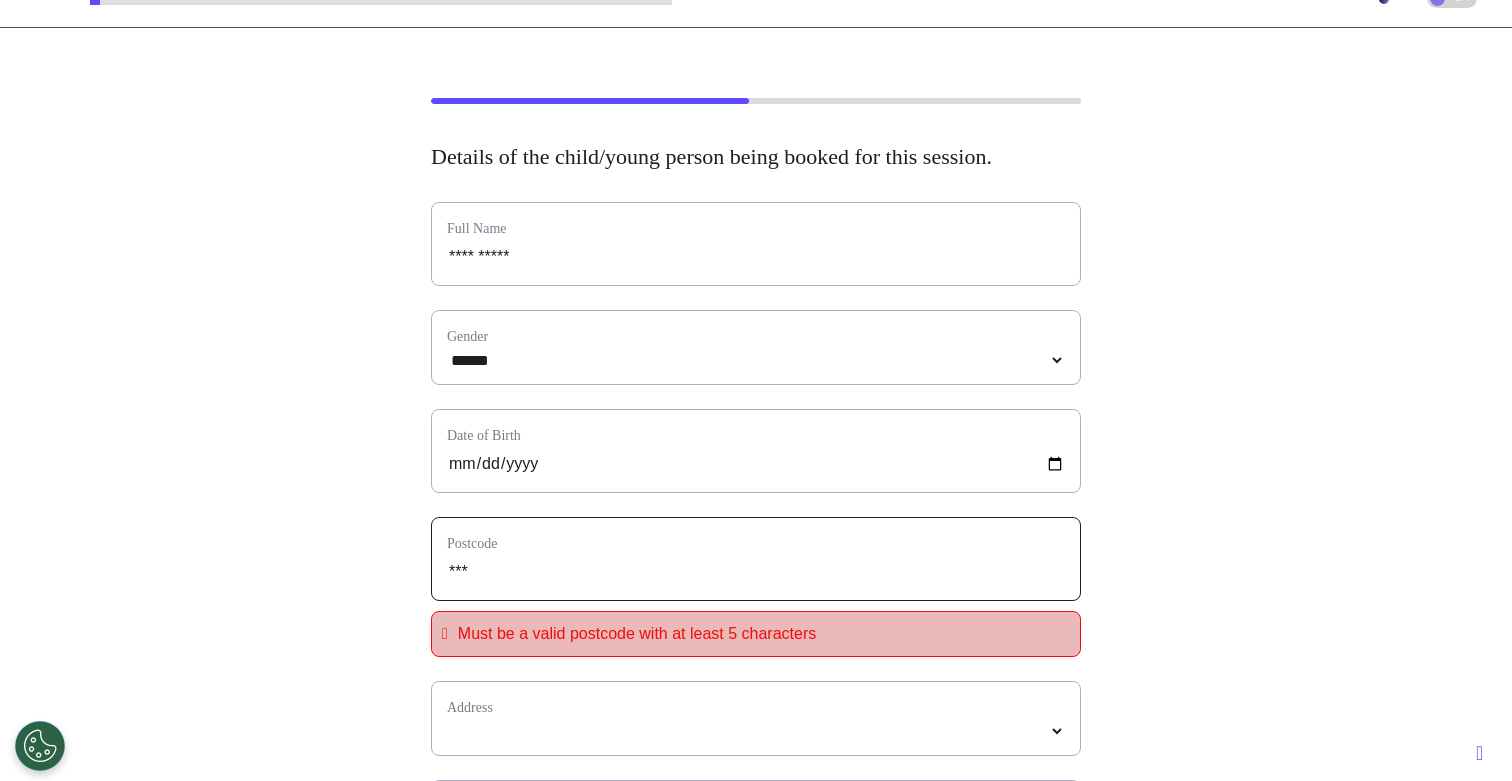 type on "****" 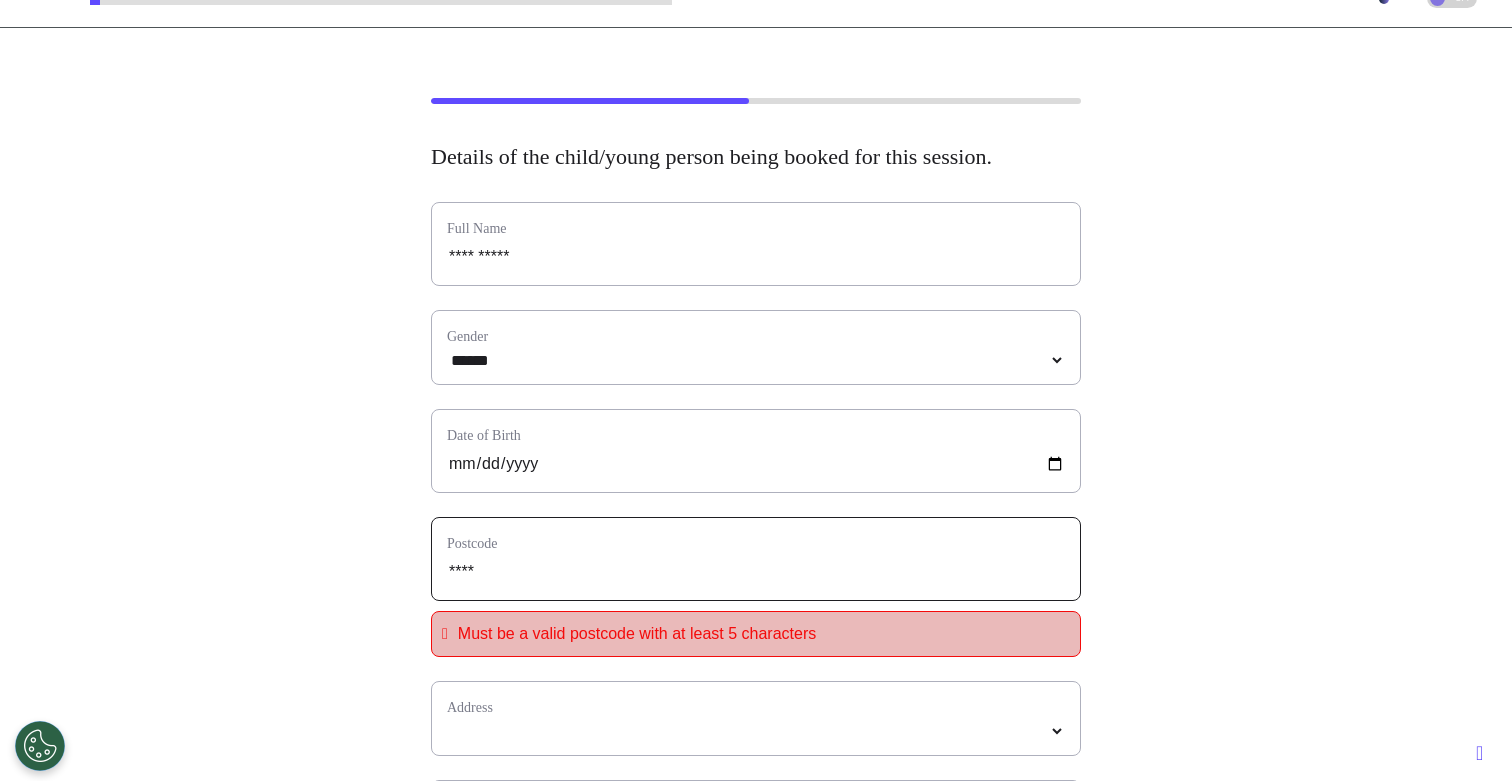 type on "*****" 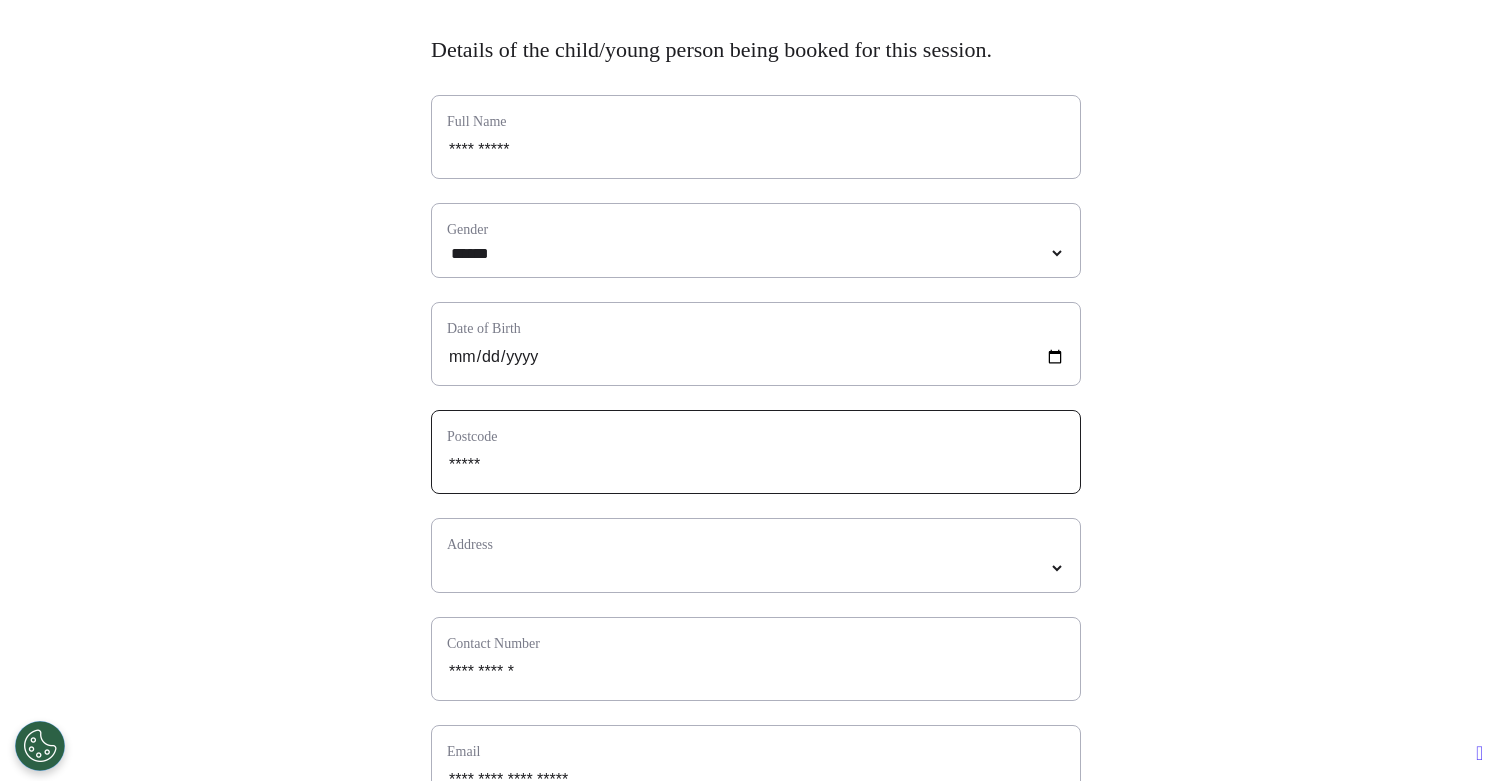 scroll, scrollTop: 184, scrollLeft: 0, axis: vertical 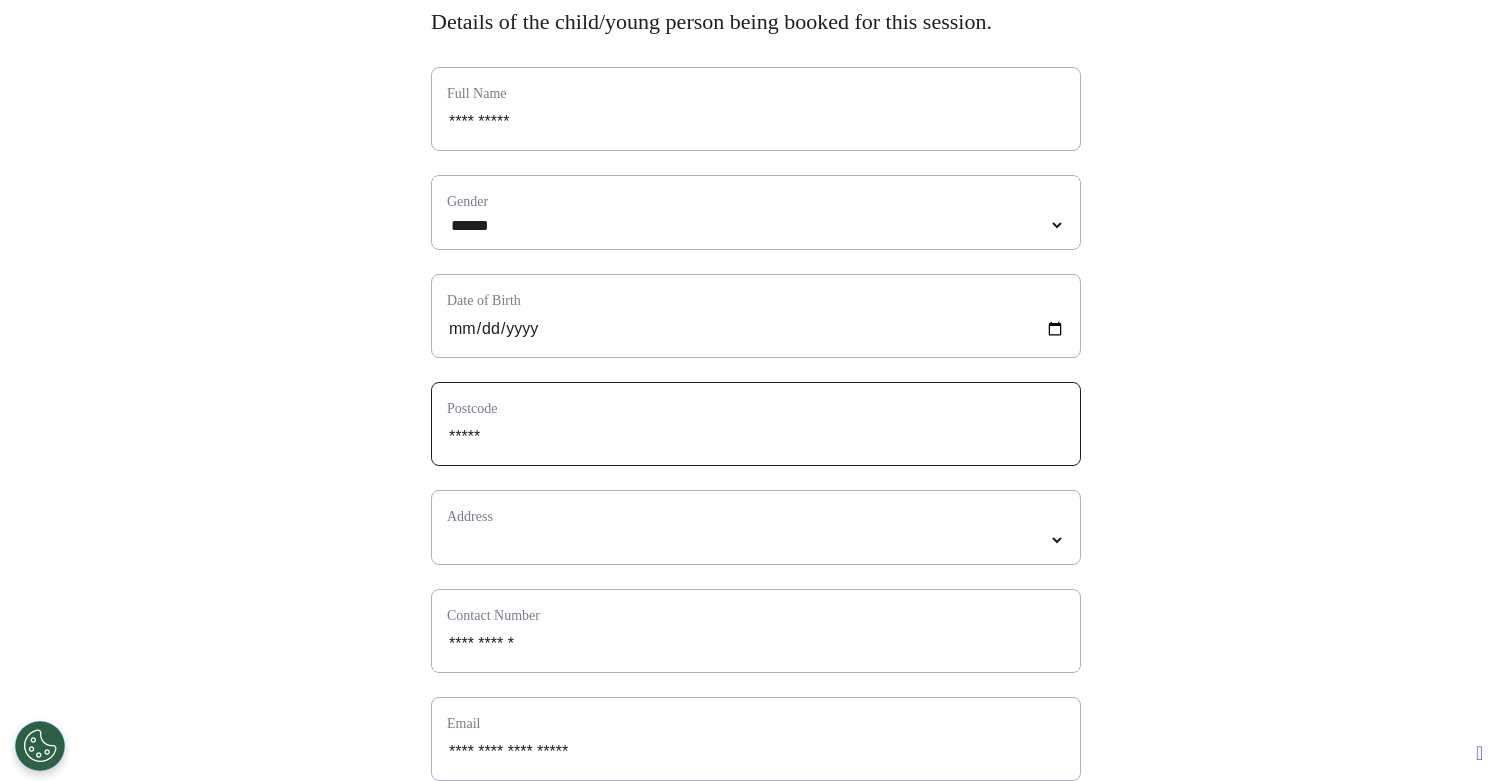 type on "*****" 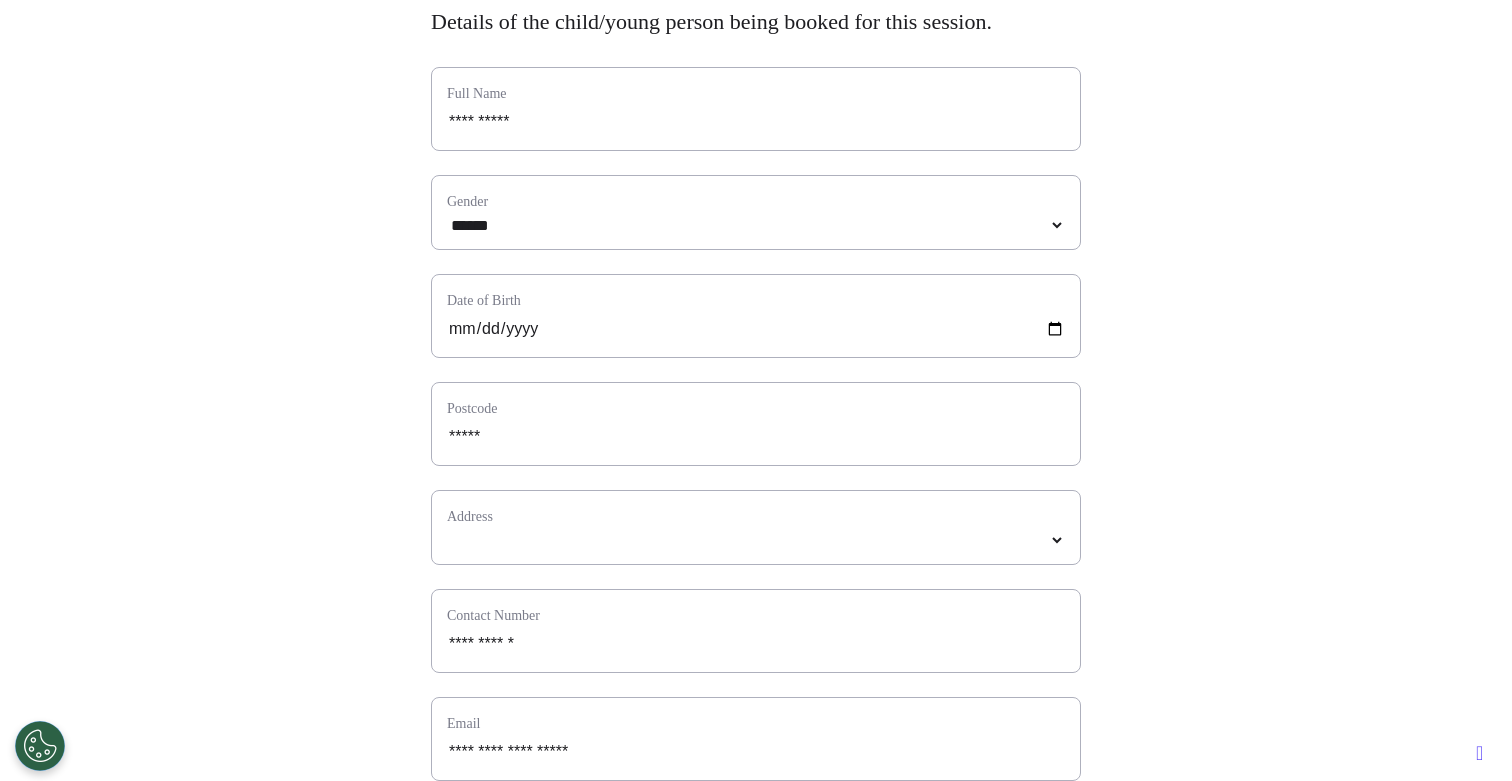 click on "**********" at bounding box center (756, 558) 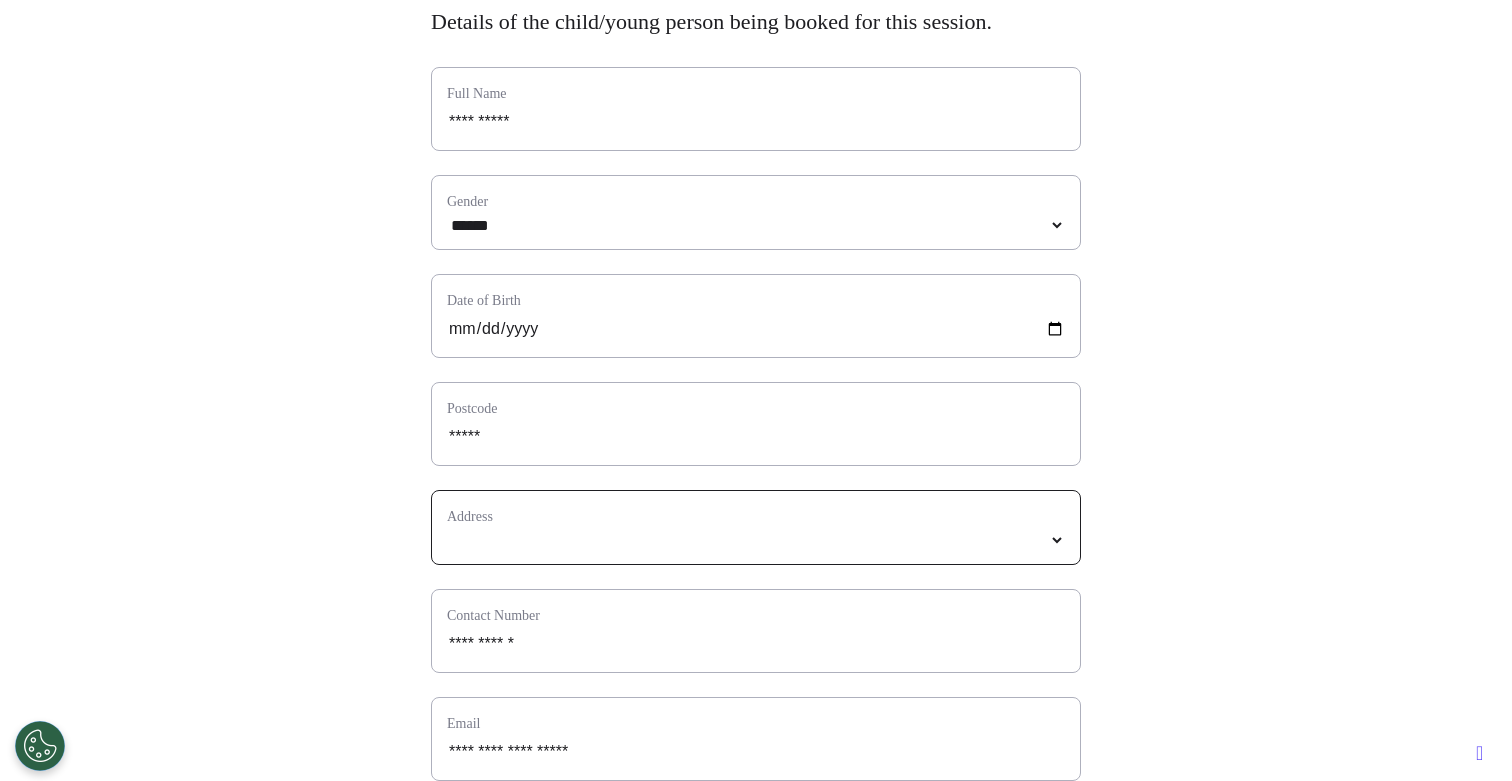 click on "**********" at bounding box center [756, 540] 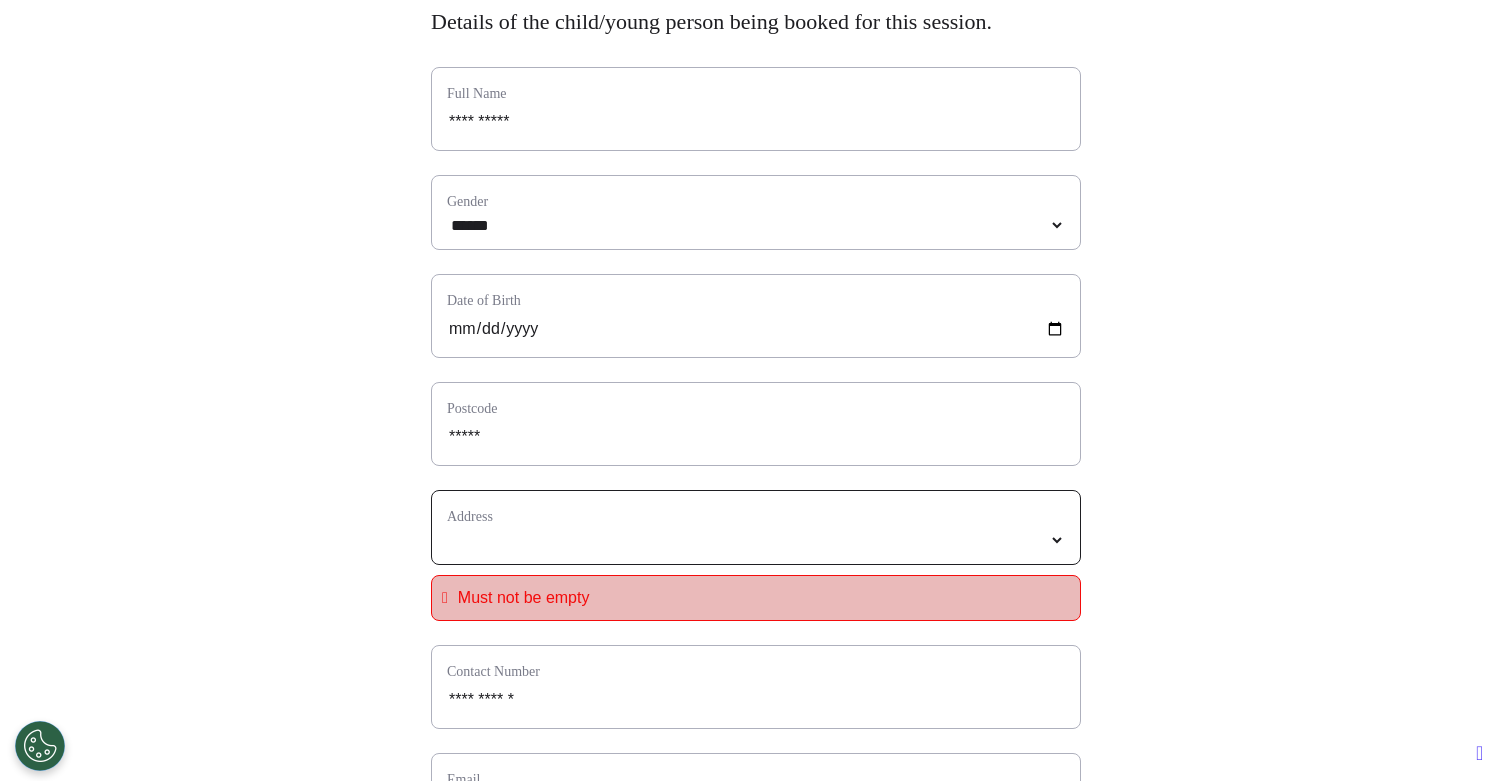 select on "**********" 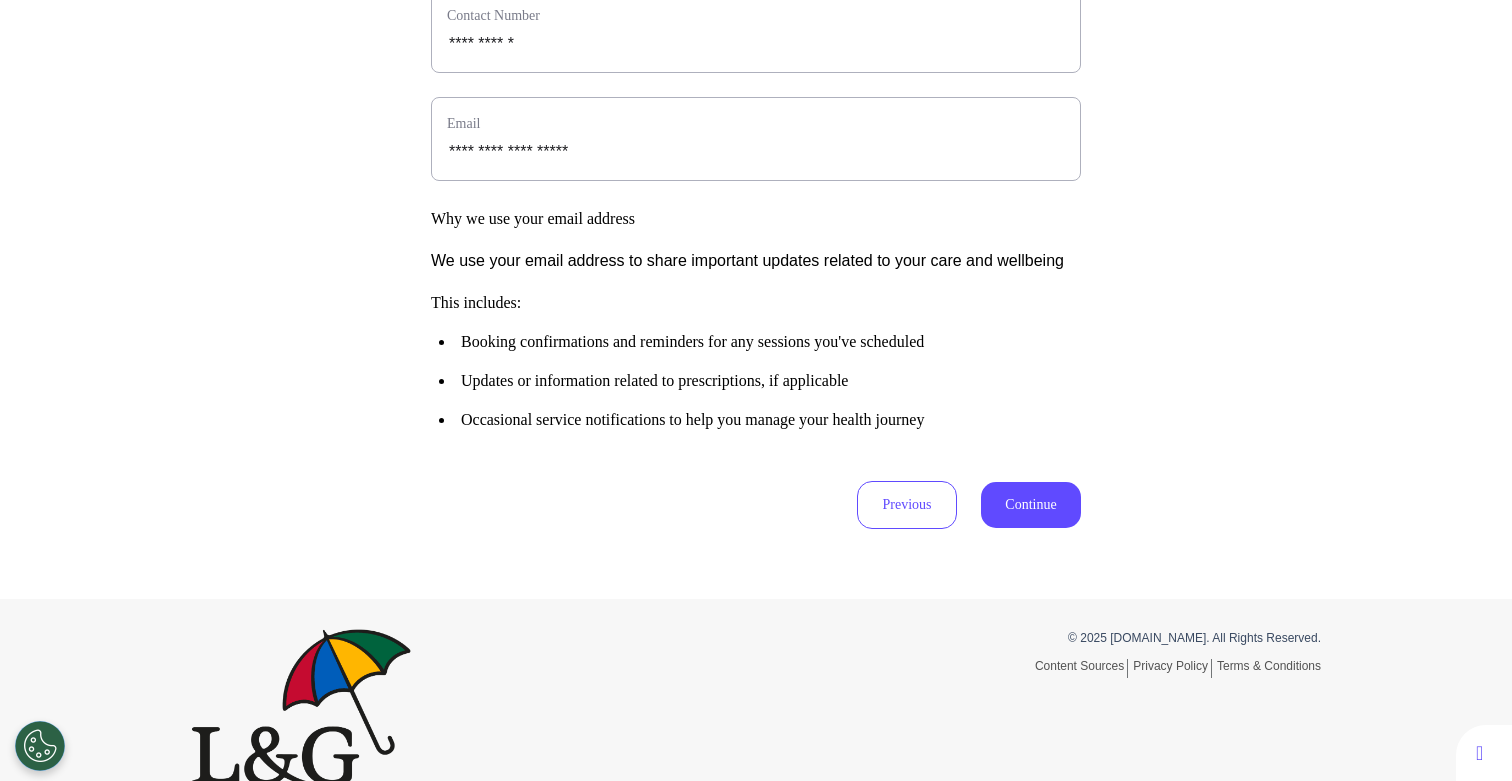 scroll, scrollTop: 827, scrollLeft: 0, axis: vertical 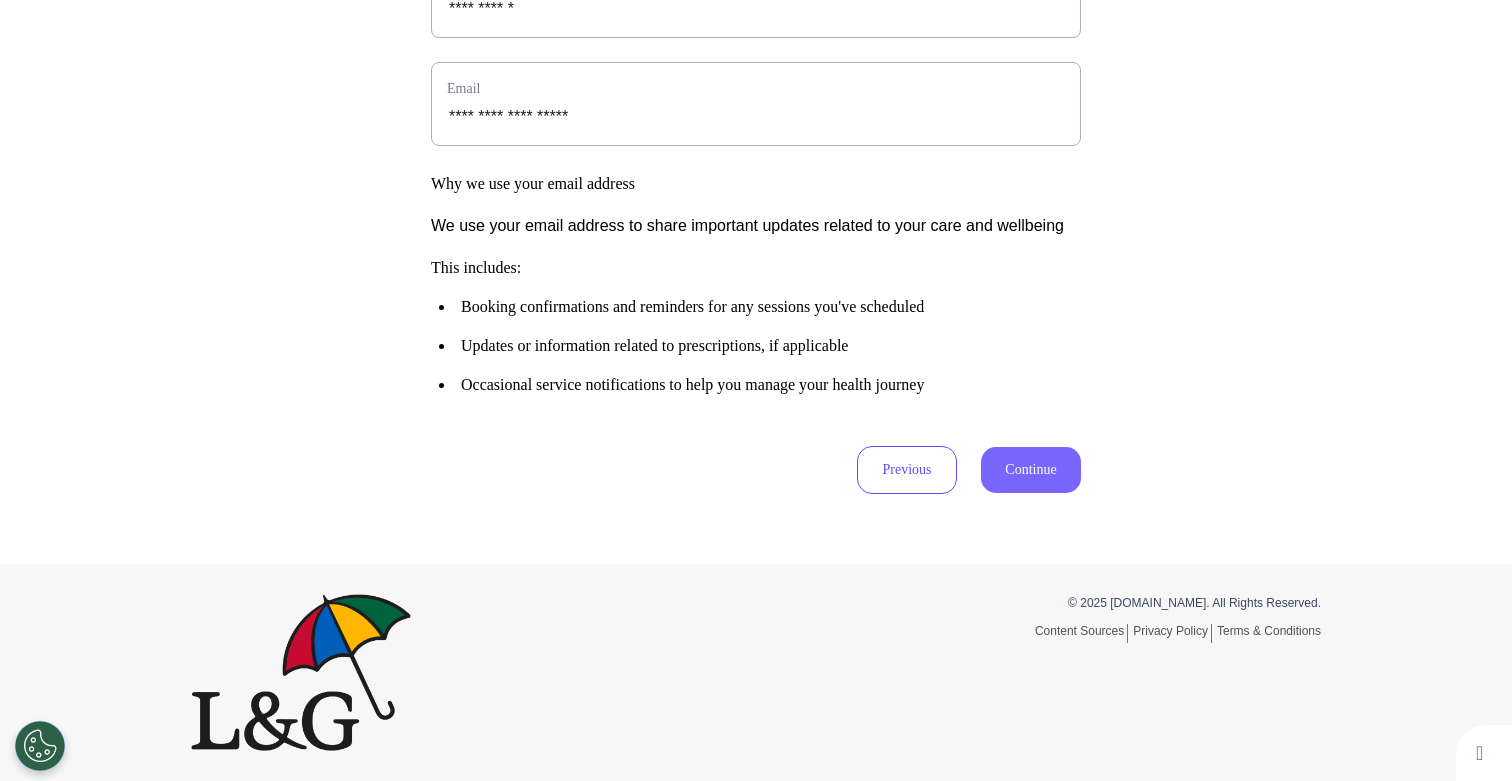 click on "Continue" at bounding box center [1031, 470] 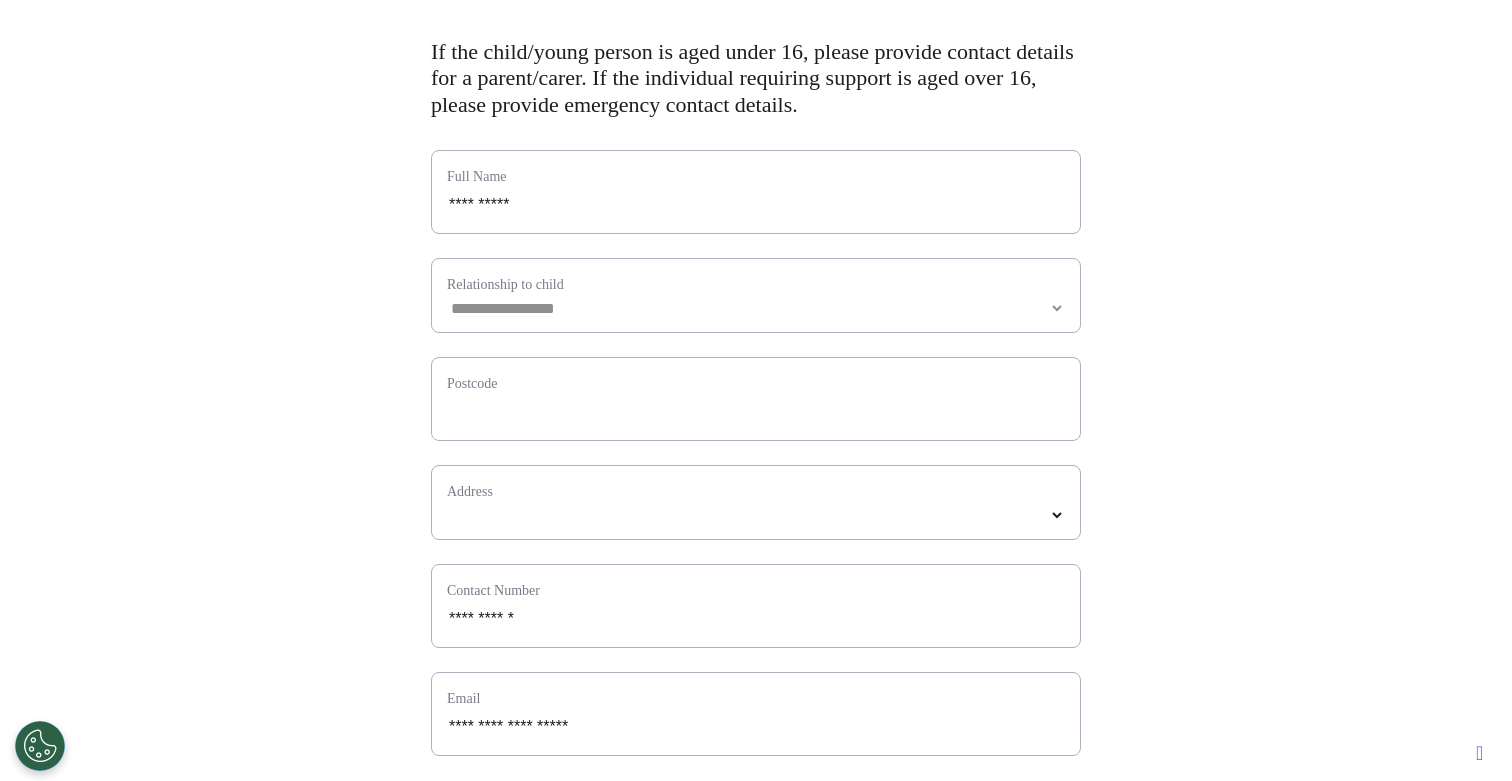 scroll, scrollTop: 185, scrollLeft: 0, axis: vertical 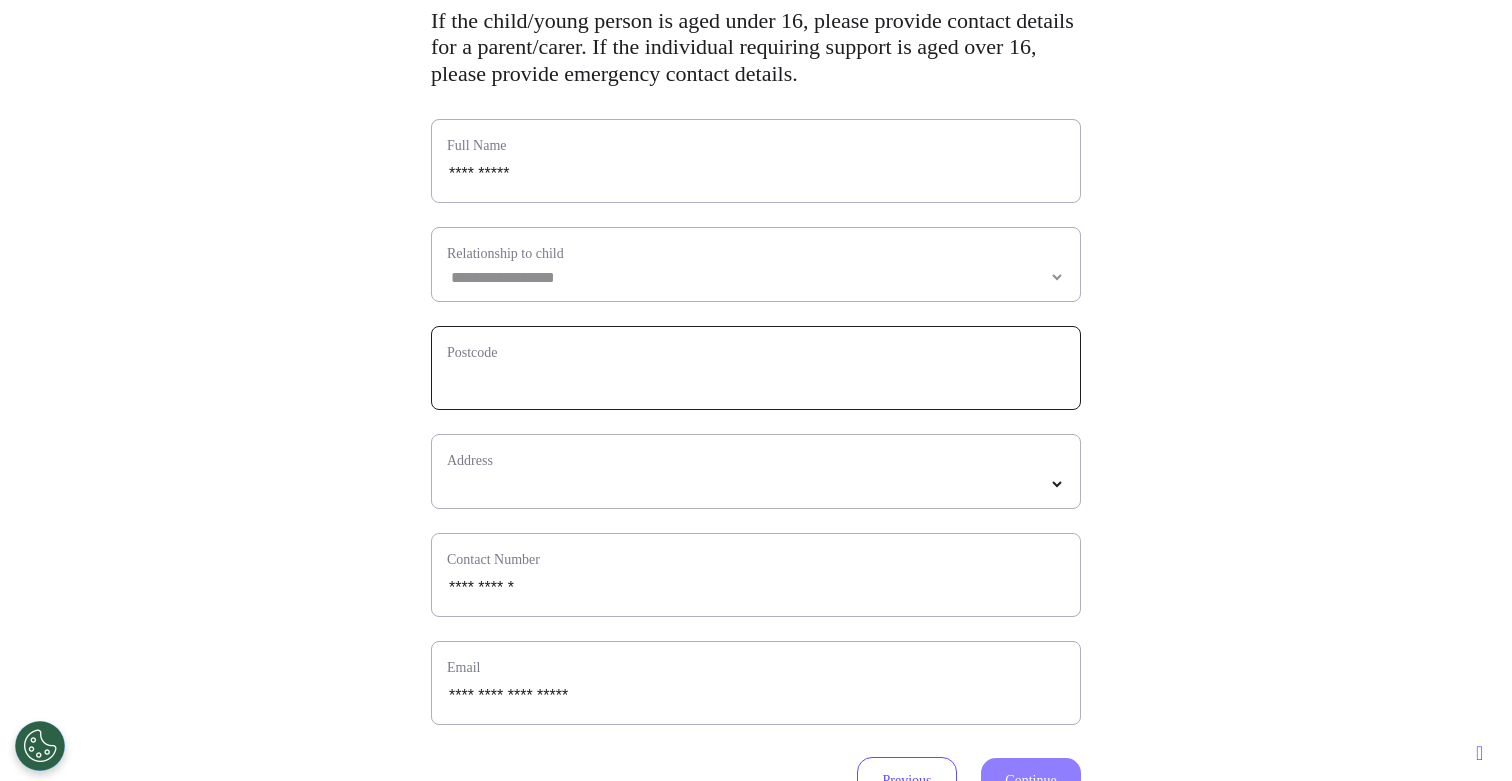 click at bounding box center [756, 381] 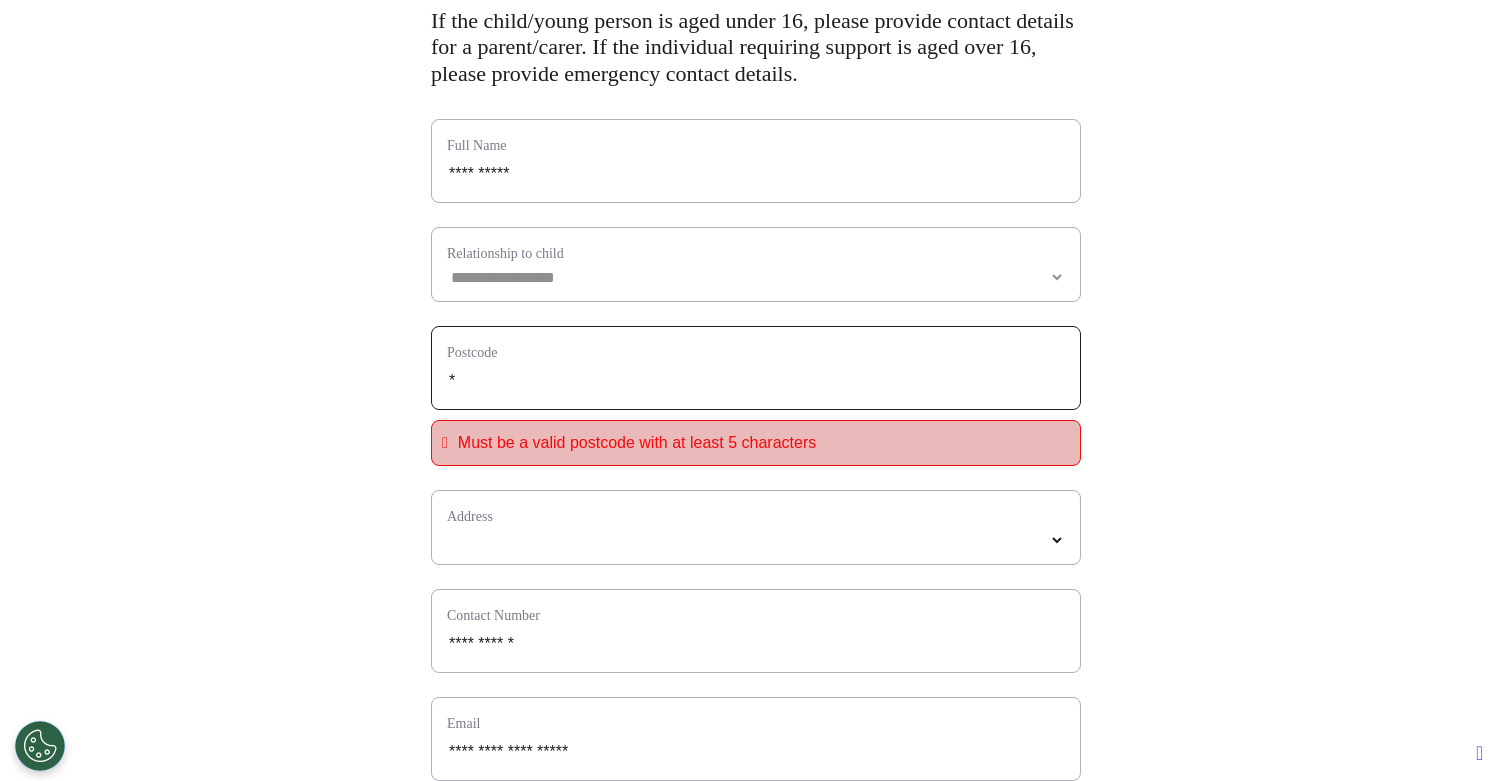 type on "**" 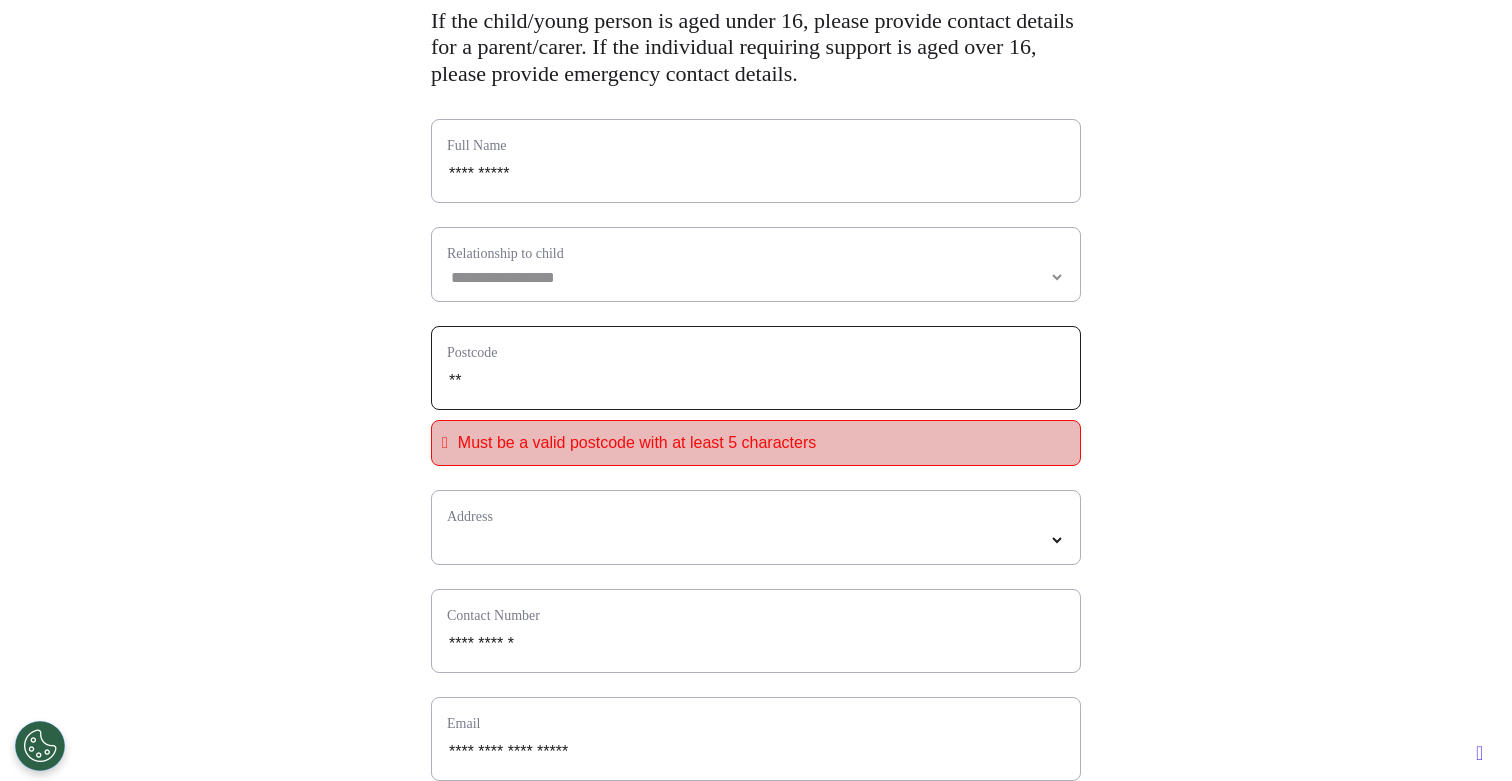 type on "***" 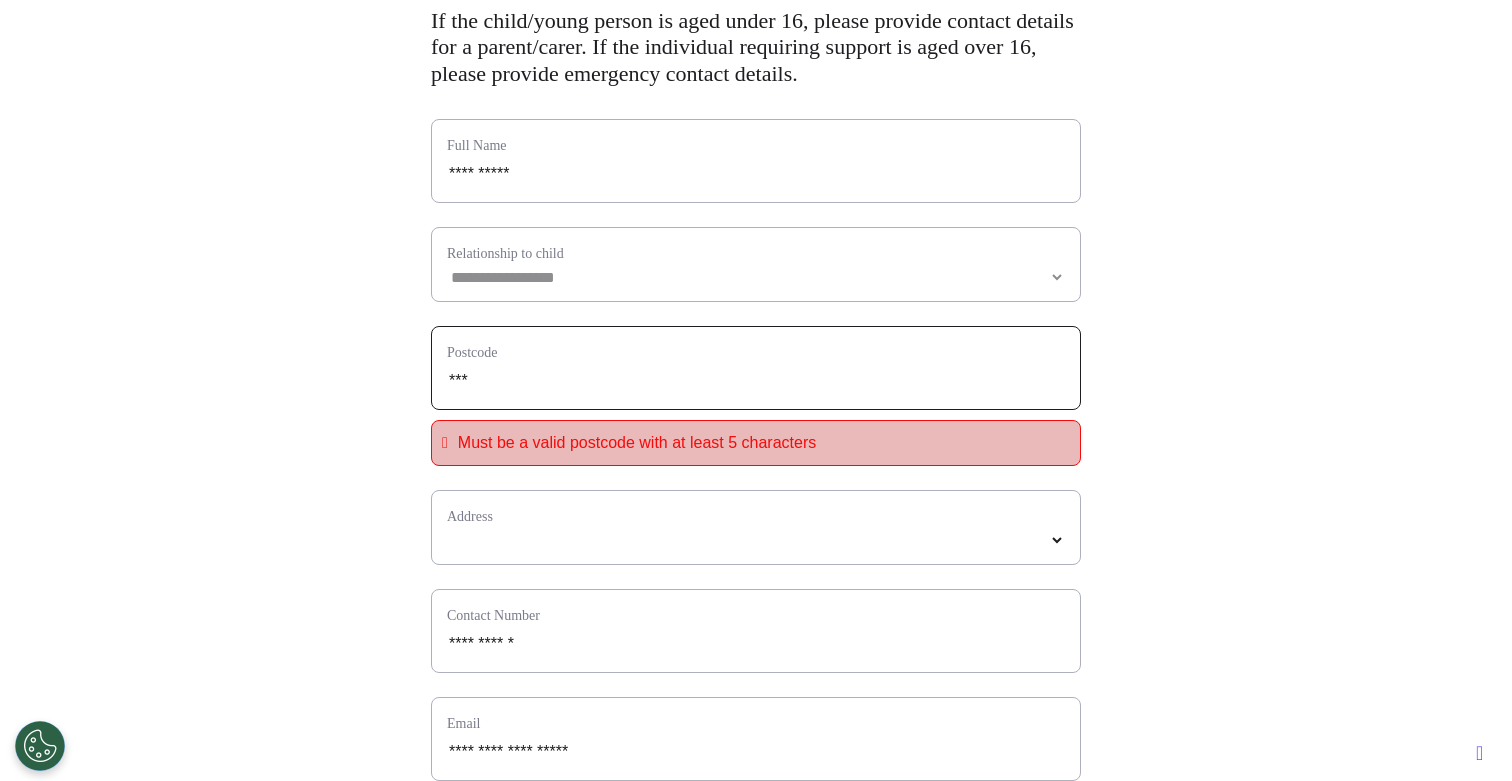 type on "****" 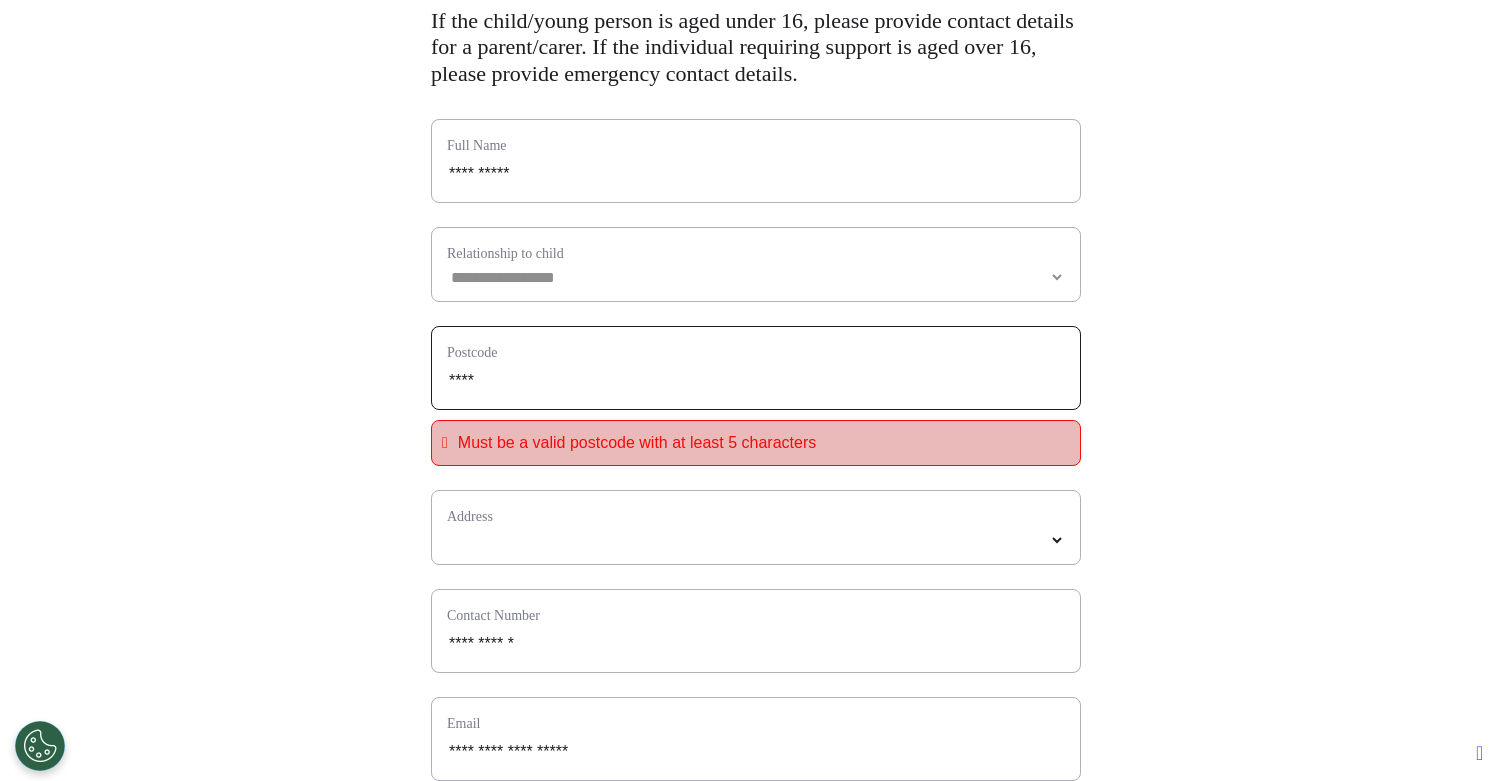 type on "*****" 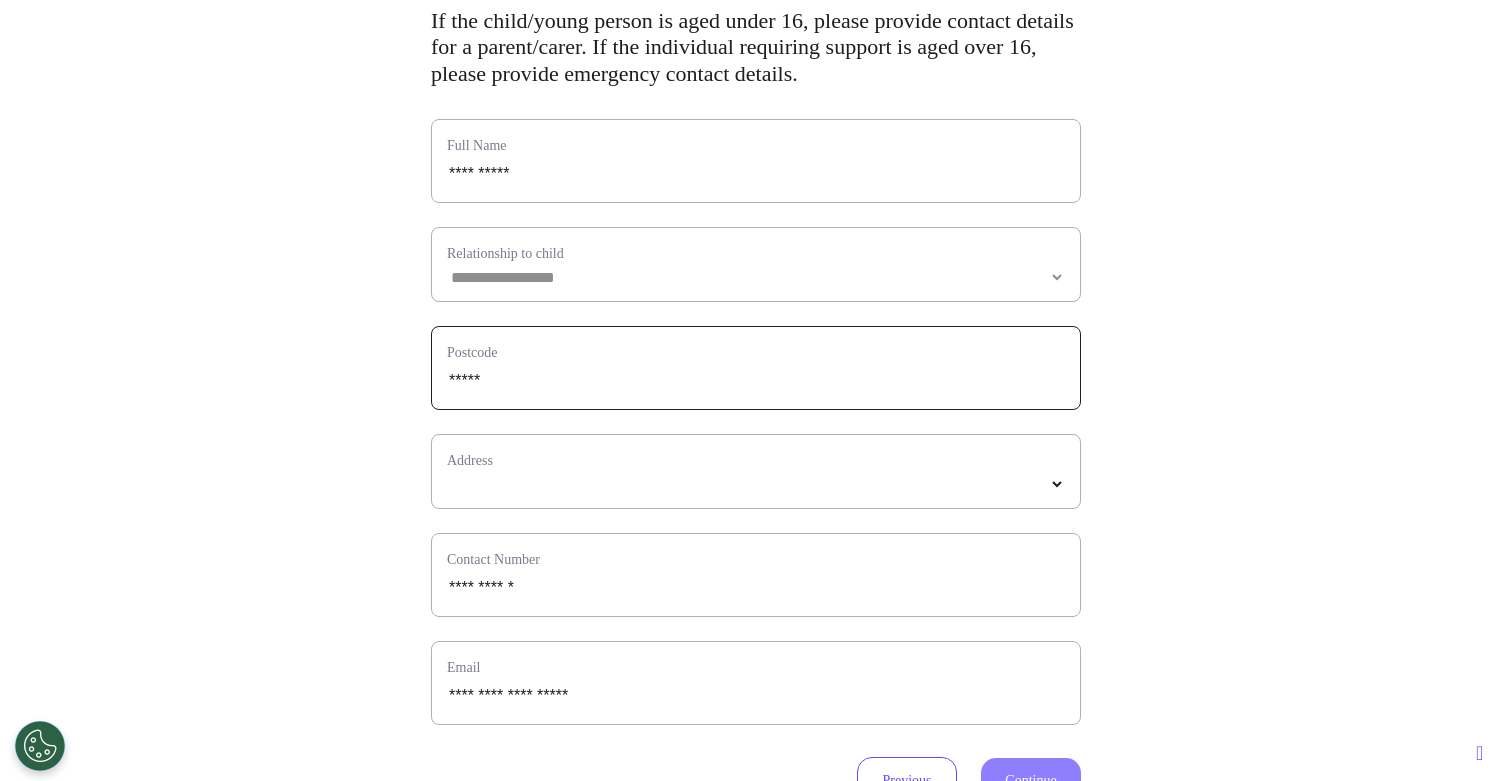 type on "*****" 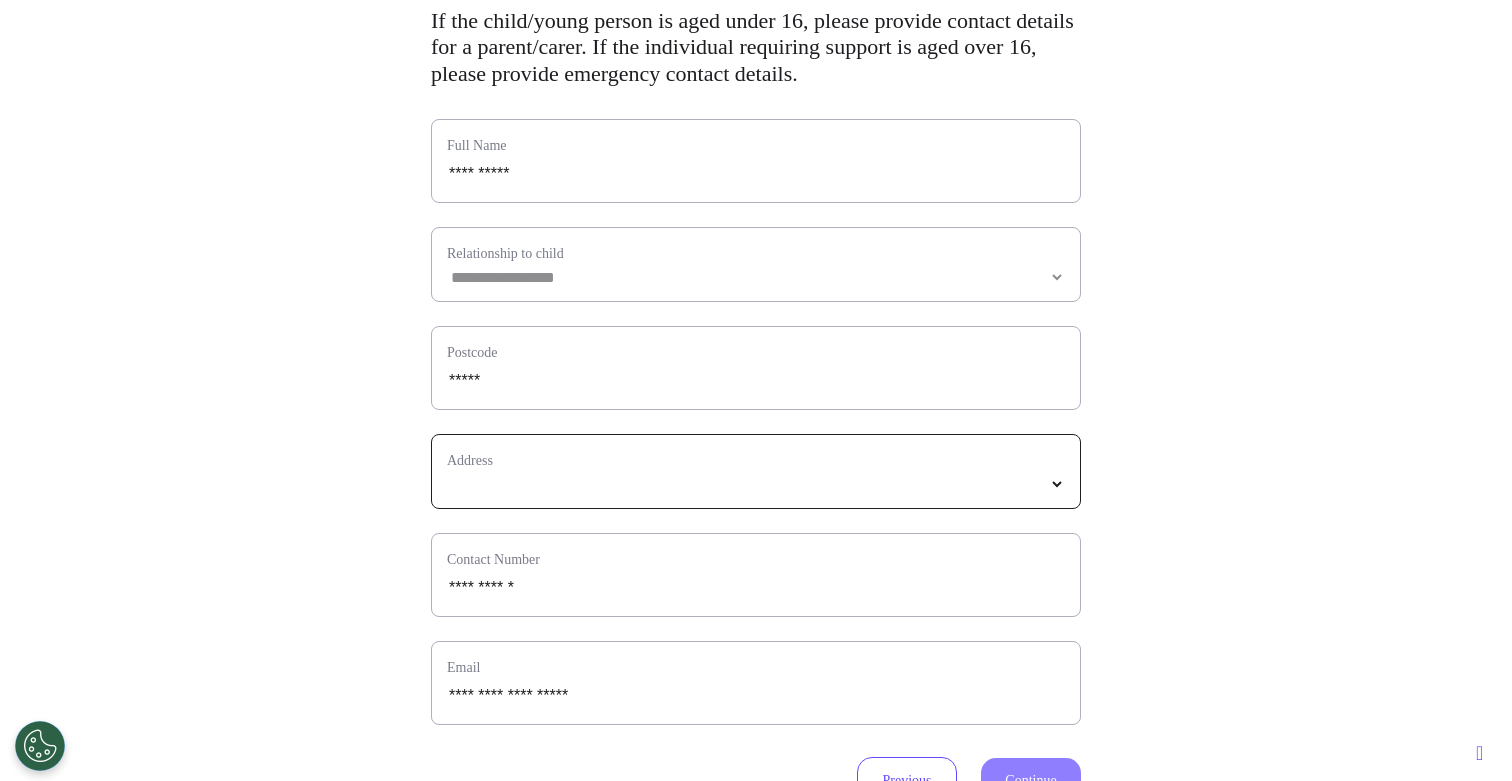 click at bounding box center [756, 484] 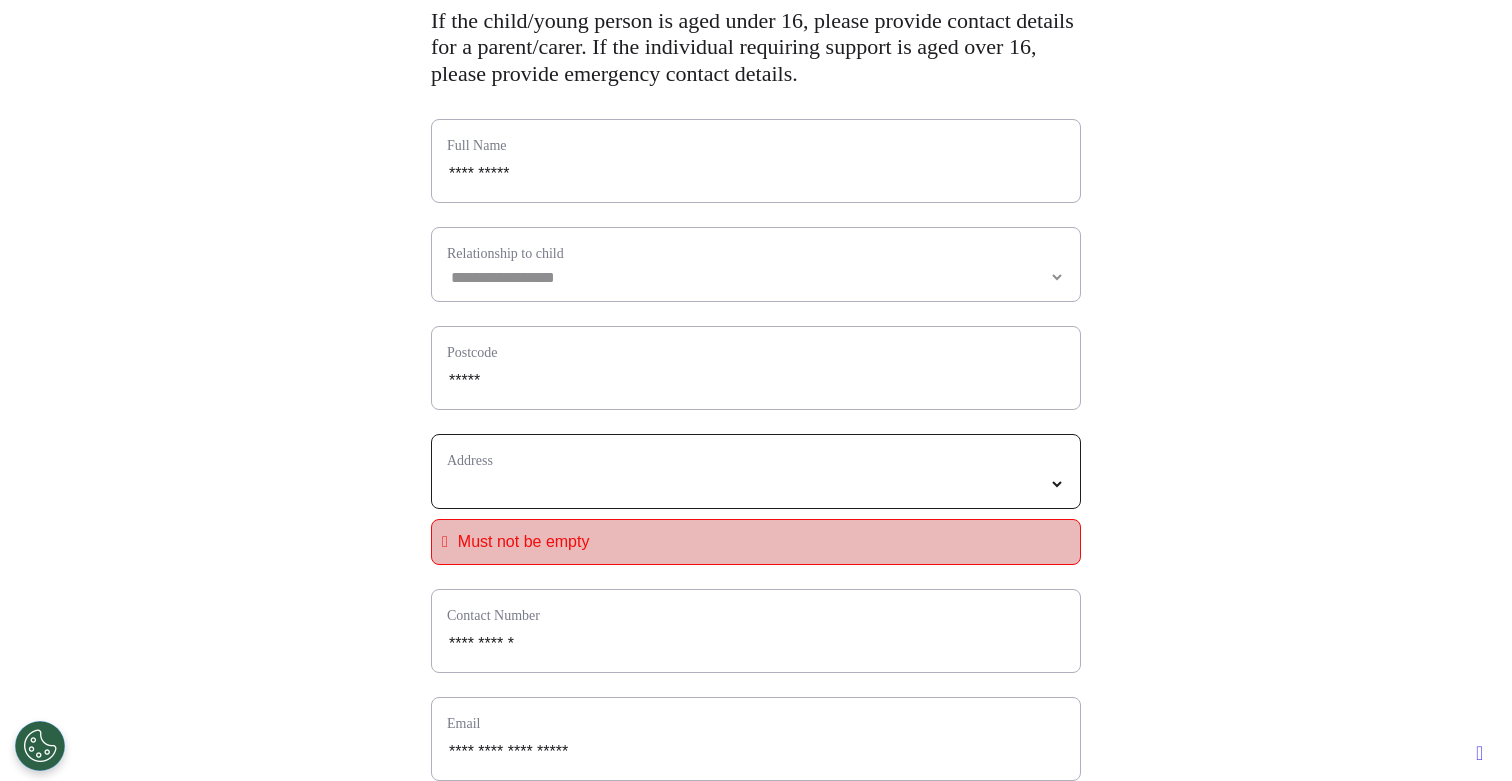 click on "**********" at bounding box center [756, 484] 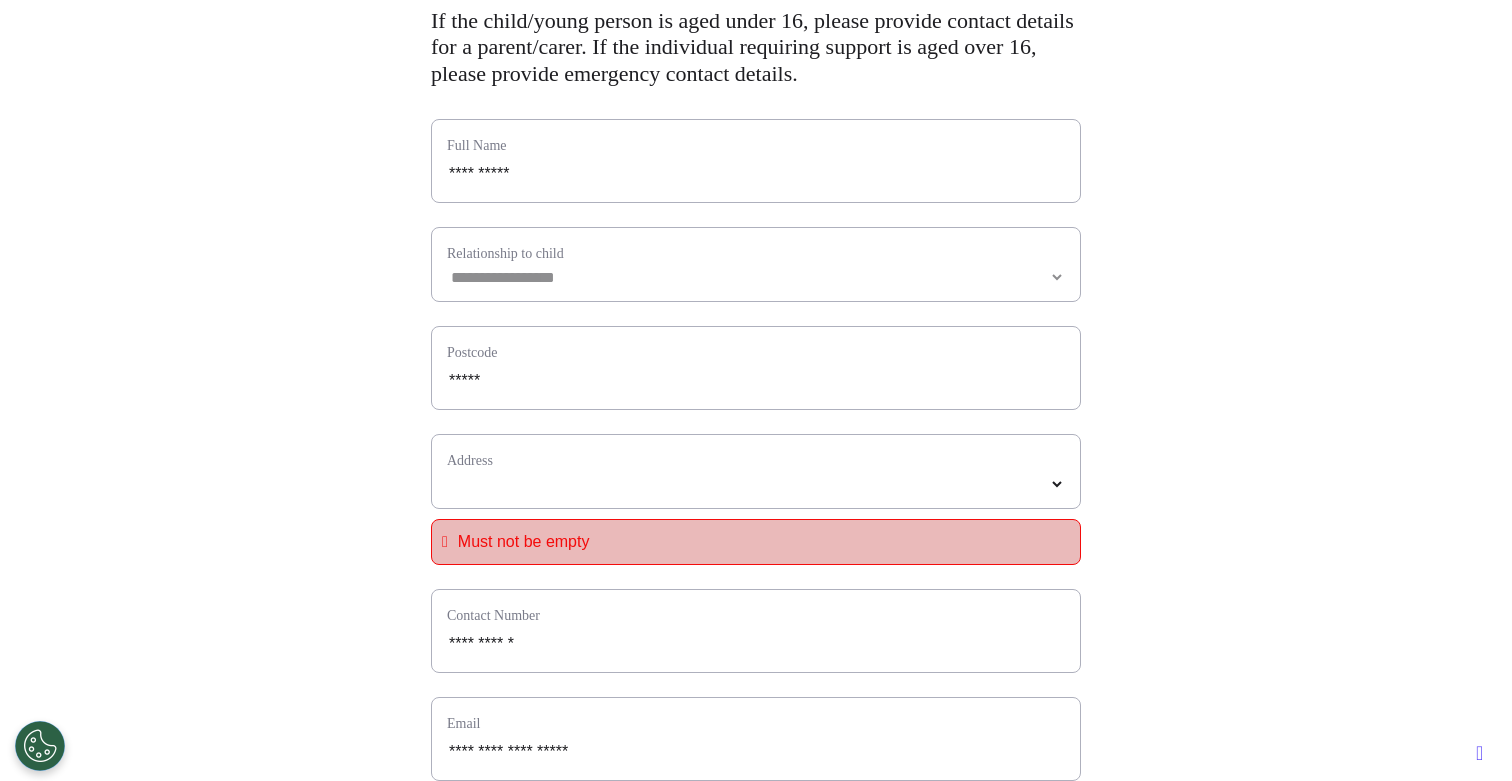 click on "**********" at bounding box center [756, 471] 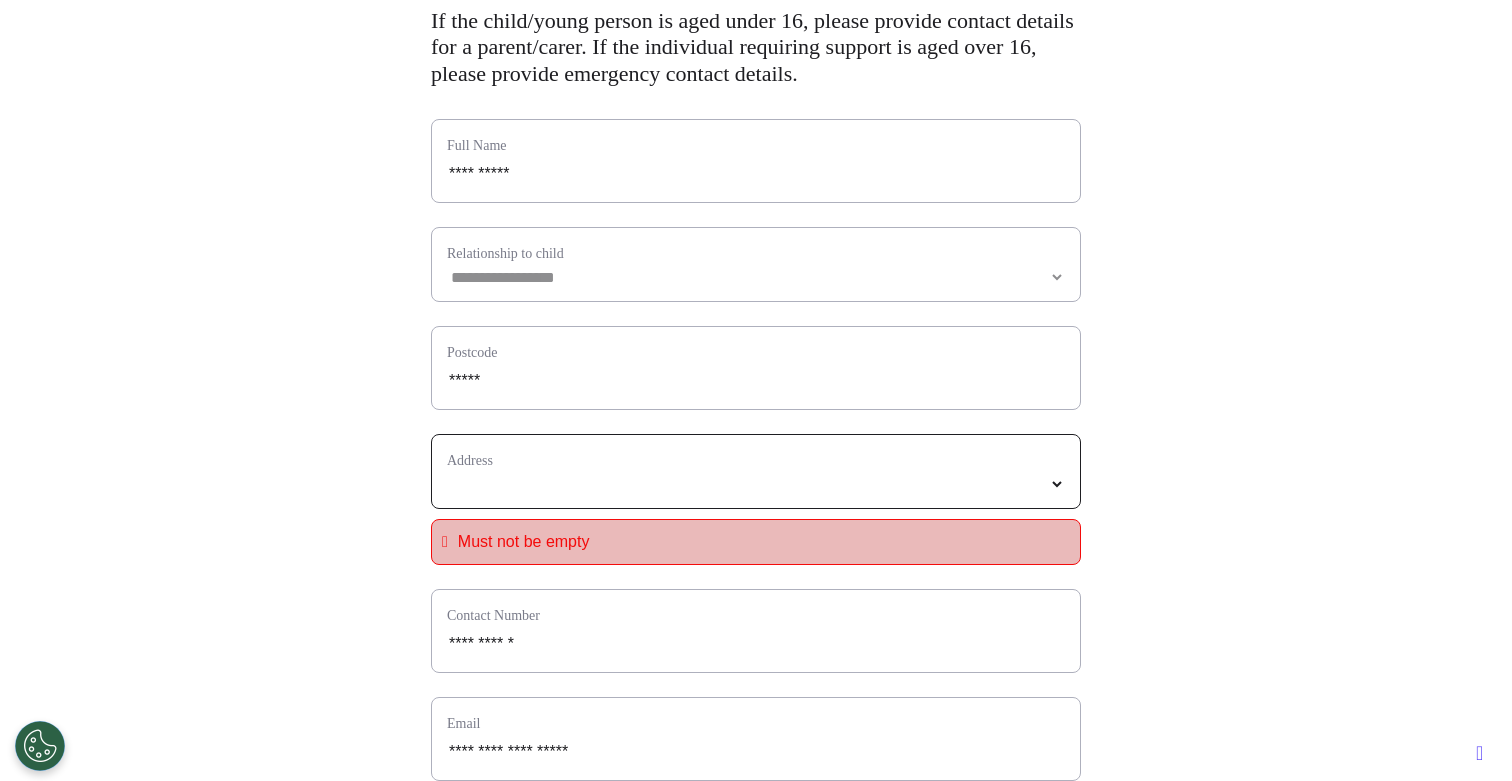 click on "**********" at bounding box center (756, 484) 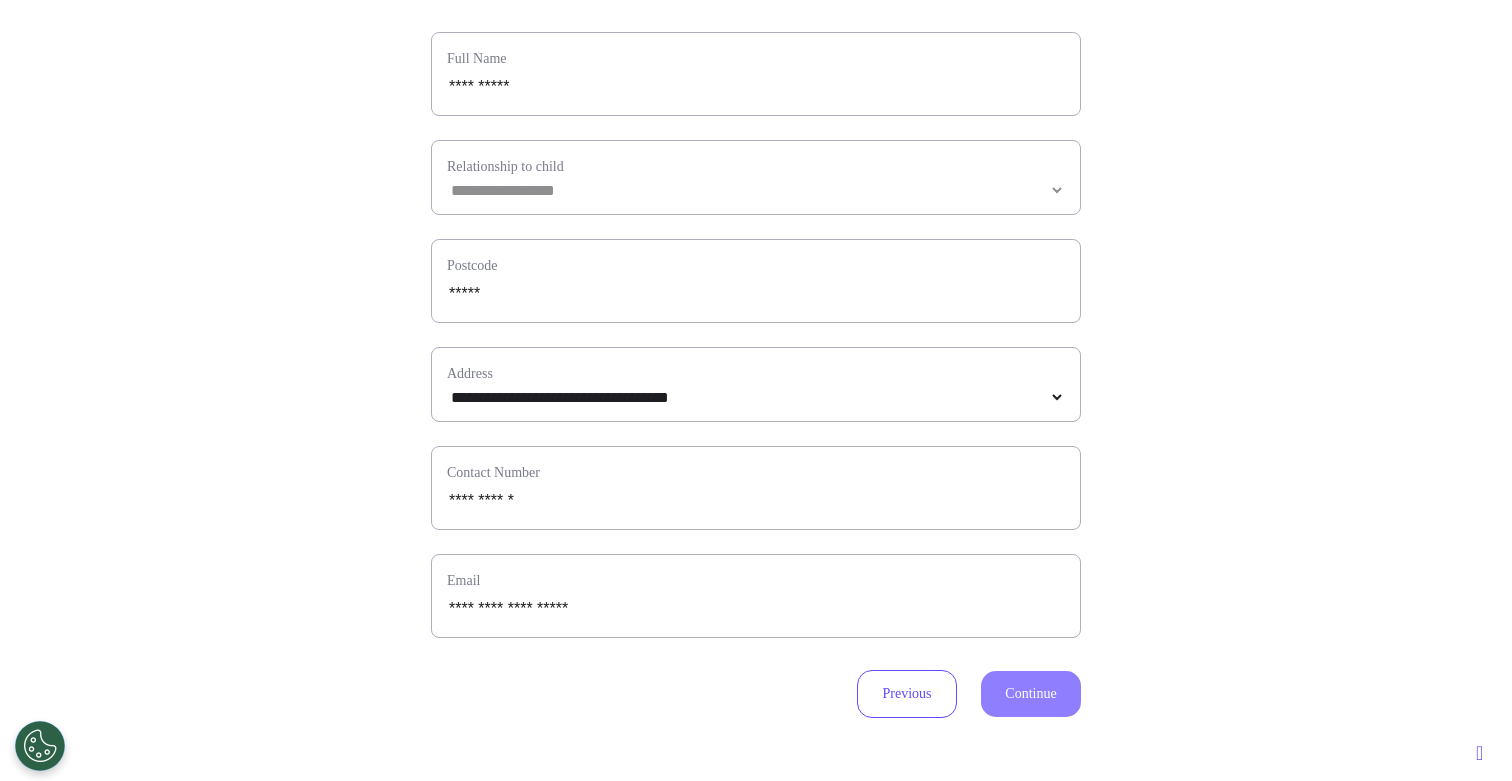 scroll, scrollTop: 273, scrollLeft: 0, axis: vertical 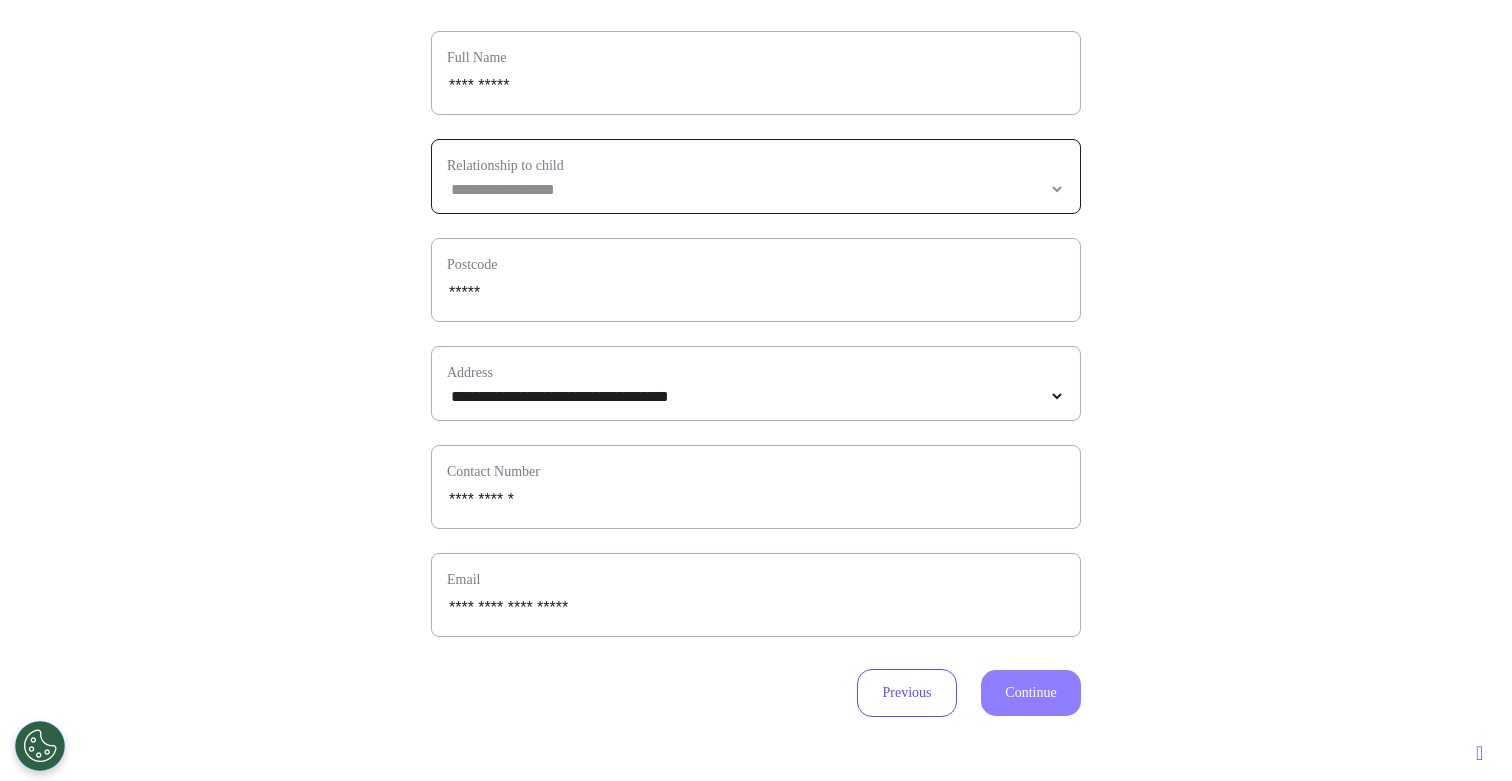 click on "**********" at bounding box center (756, 189) 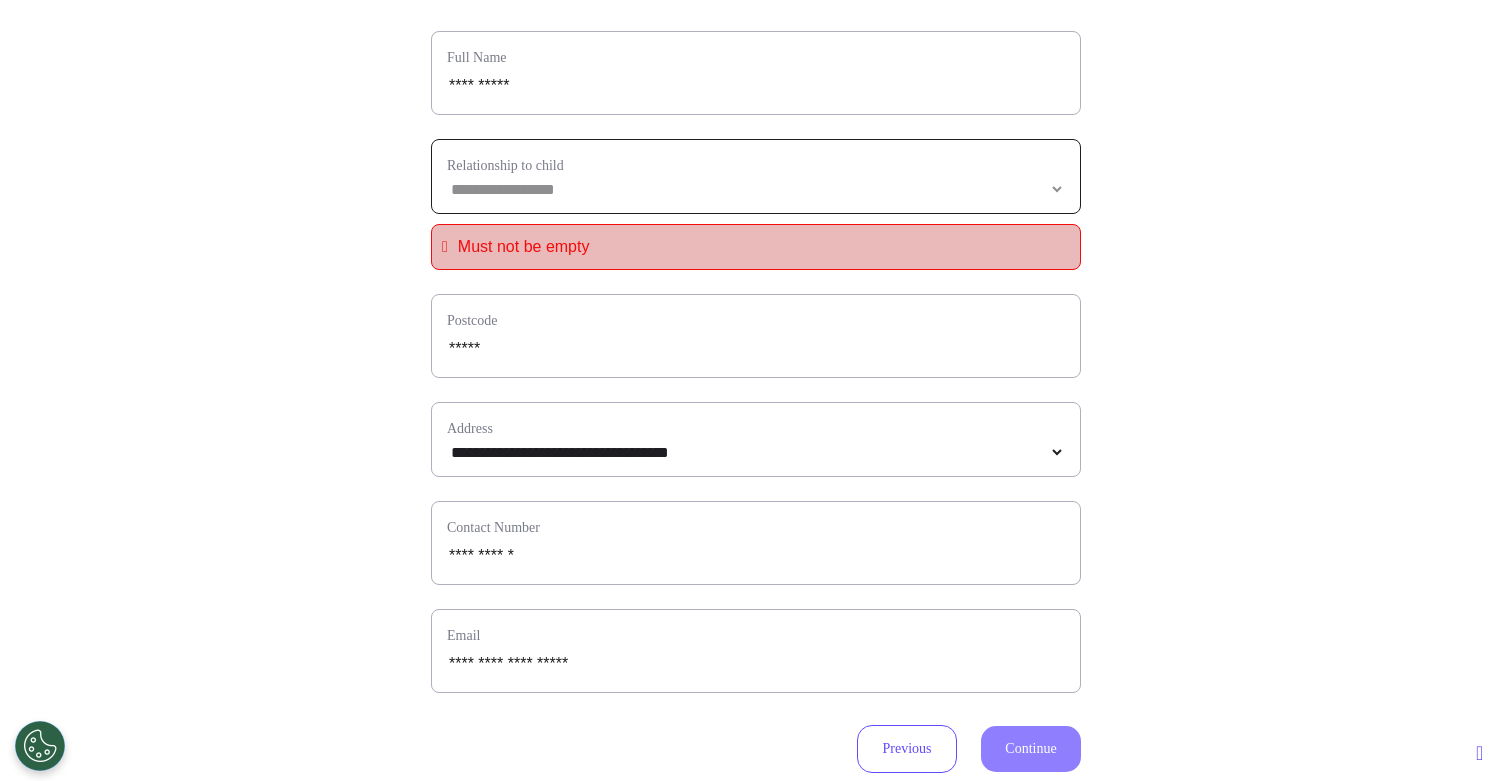 select on "**********" 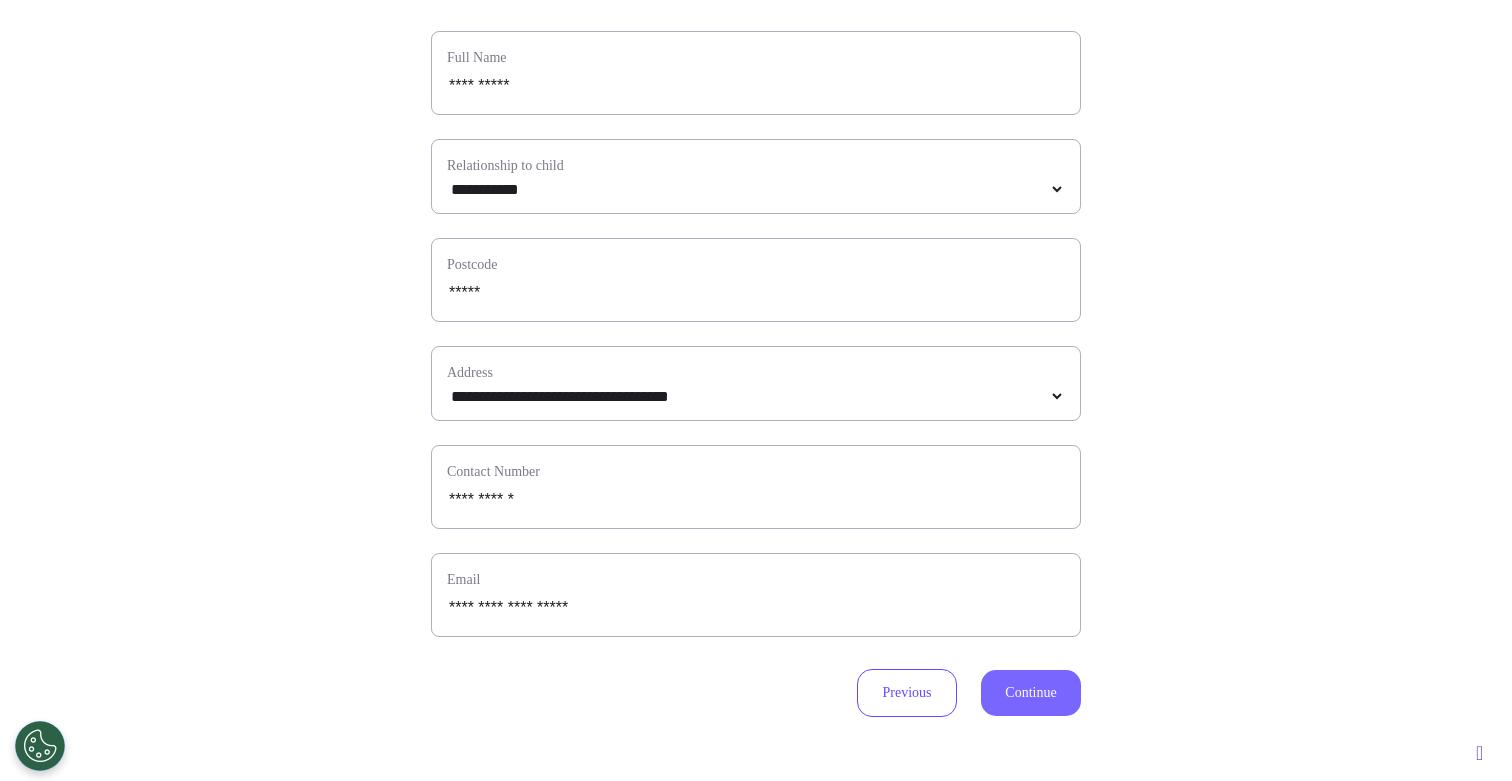 click on "Continue" at bounding box center (1031, 693) 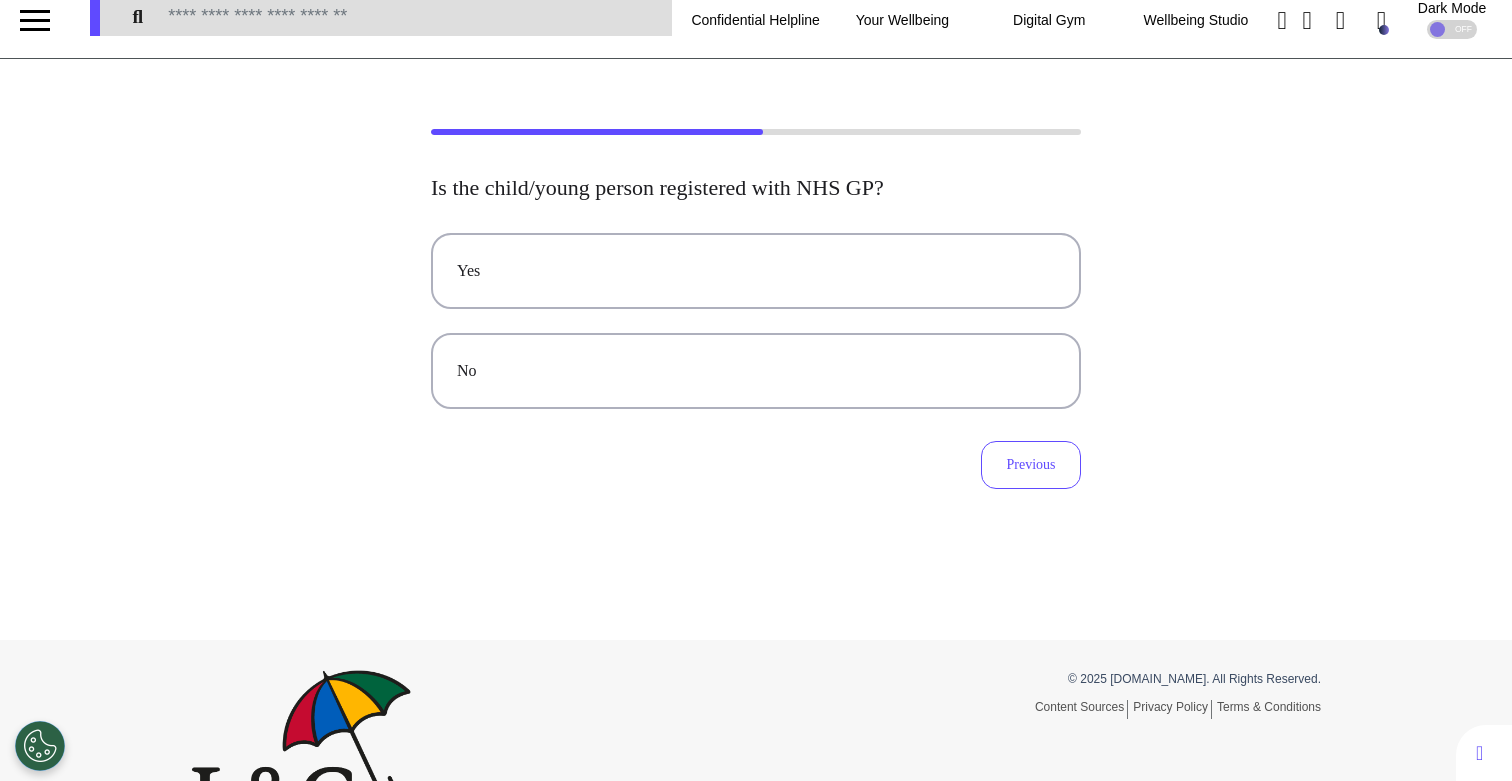 scroll, scrollTop: 0, scrollLeft: 0, axis: both 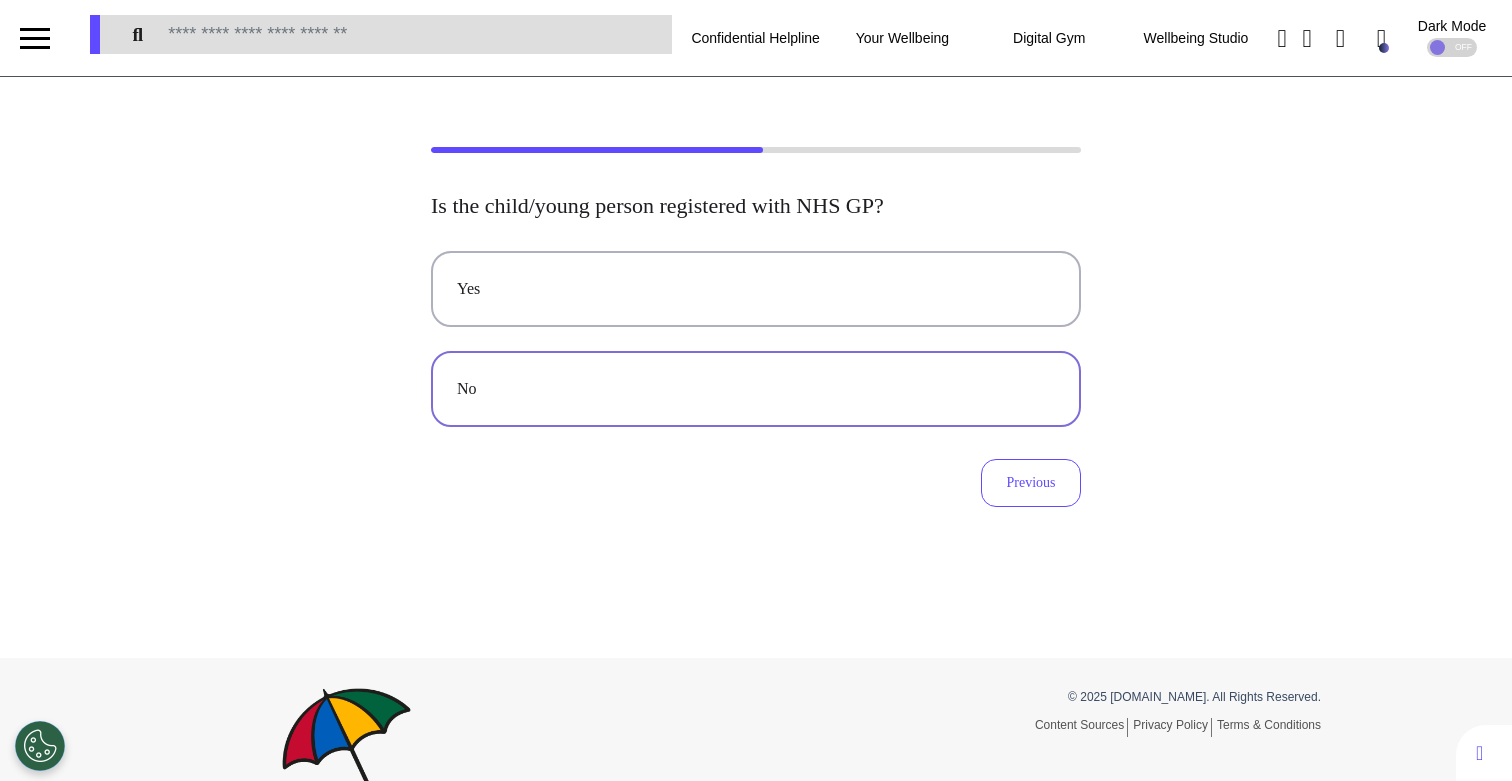 click on "No" at bounding box center (756, 389) 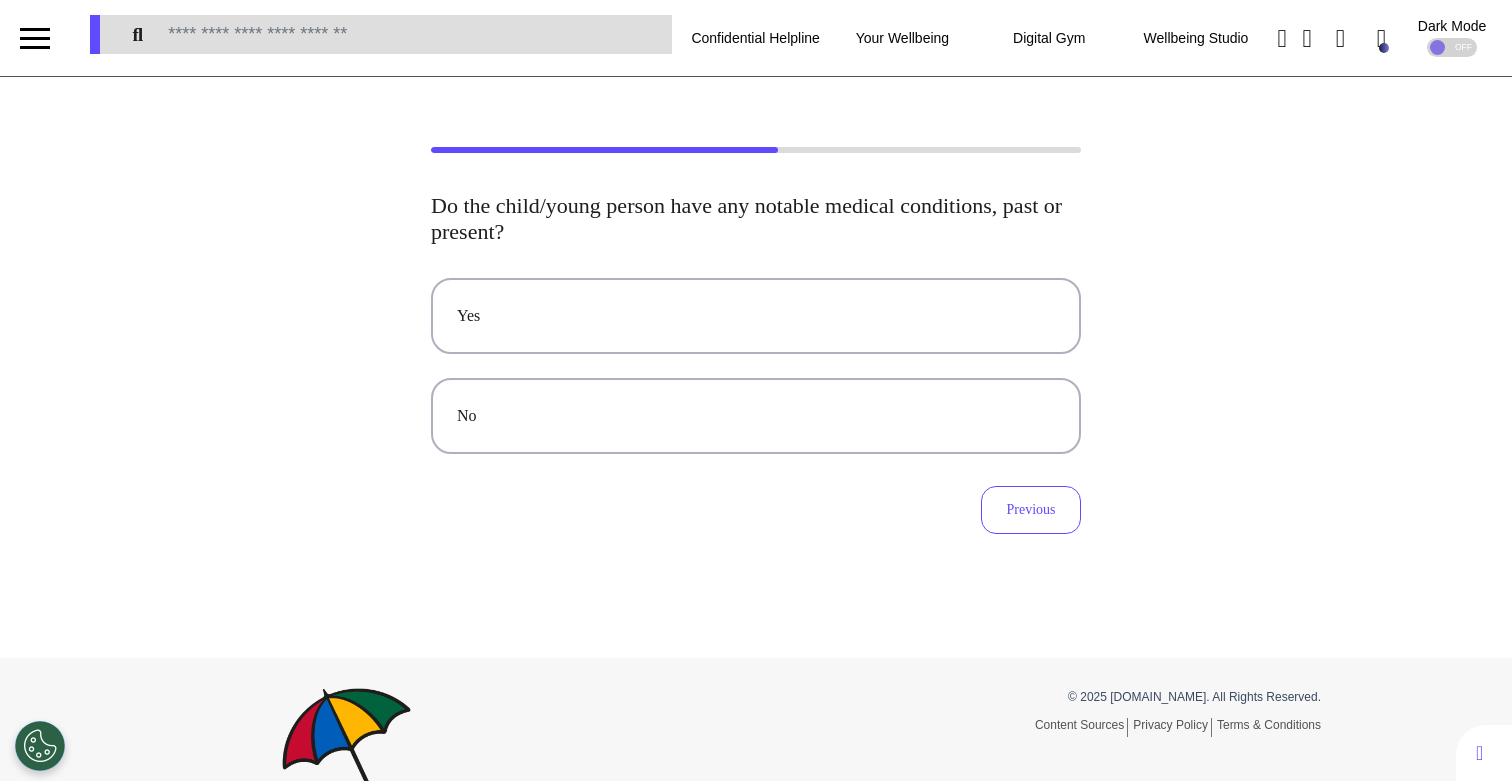 click on "No" at bounding box center [756, 416] 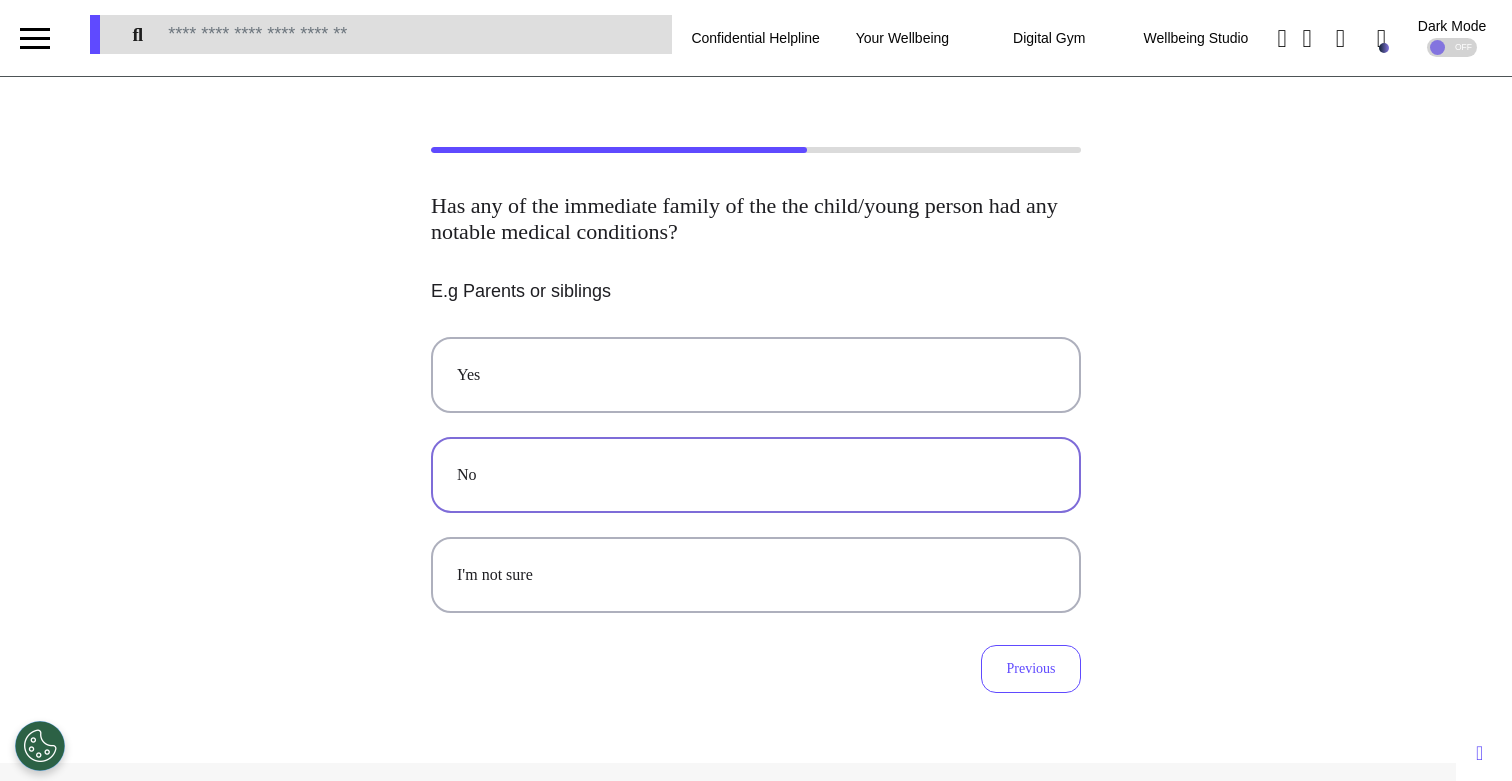 click on "No" at bounding box center (756, 475) 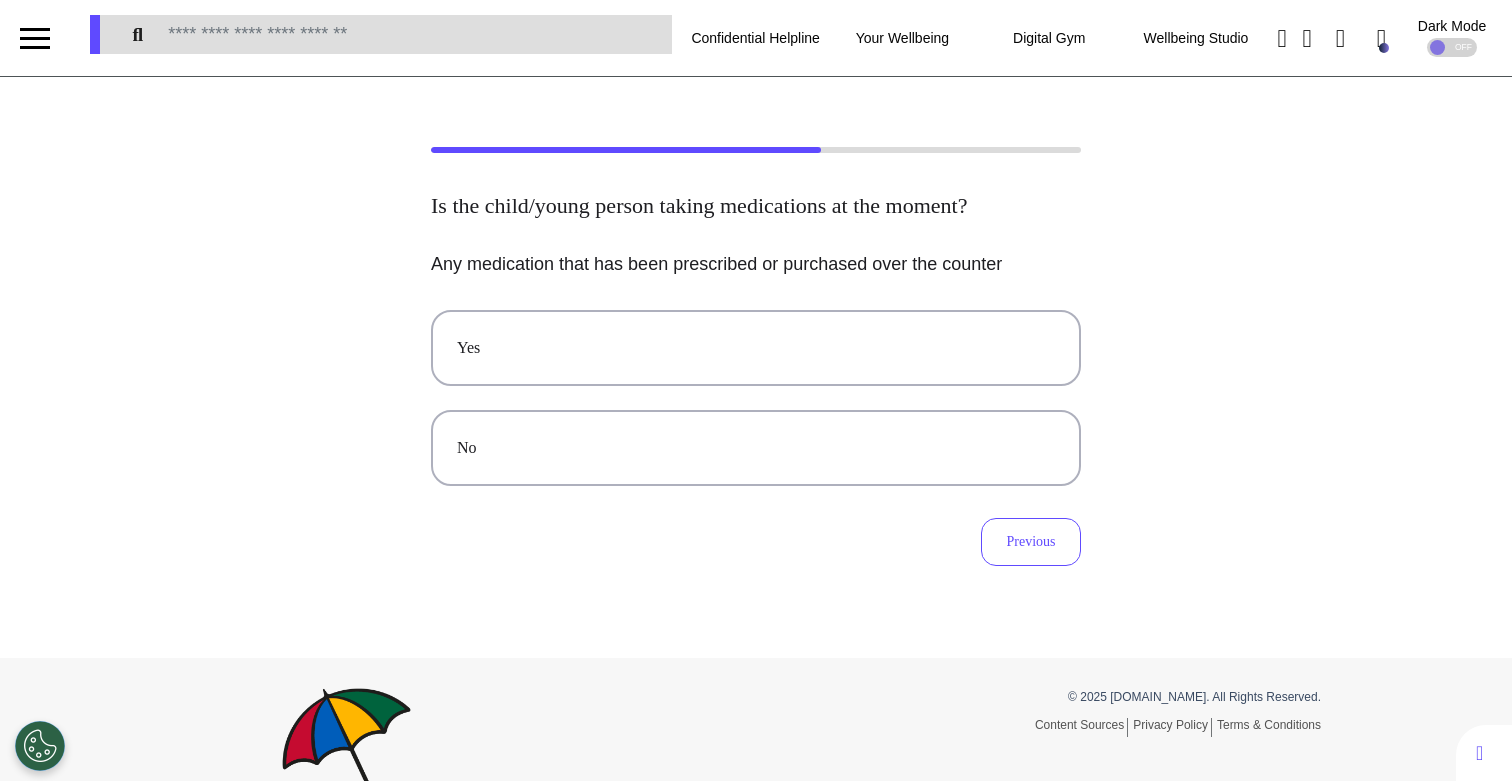 click on "No" at bounding box center (756, 448) 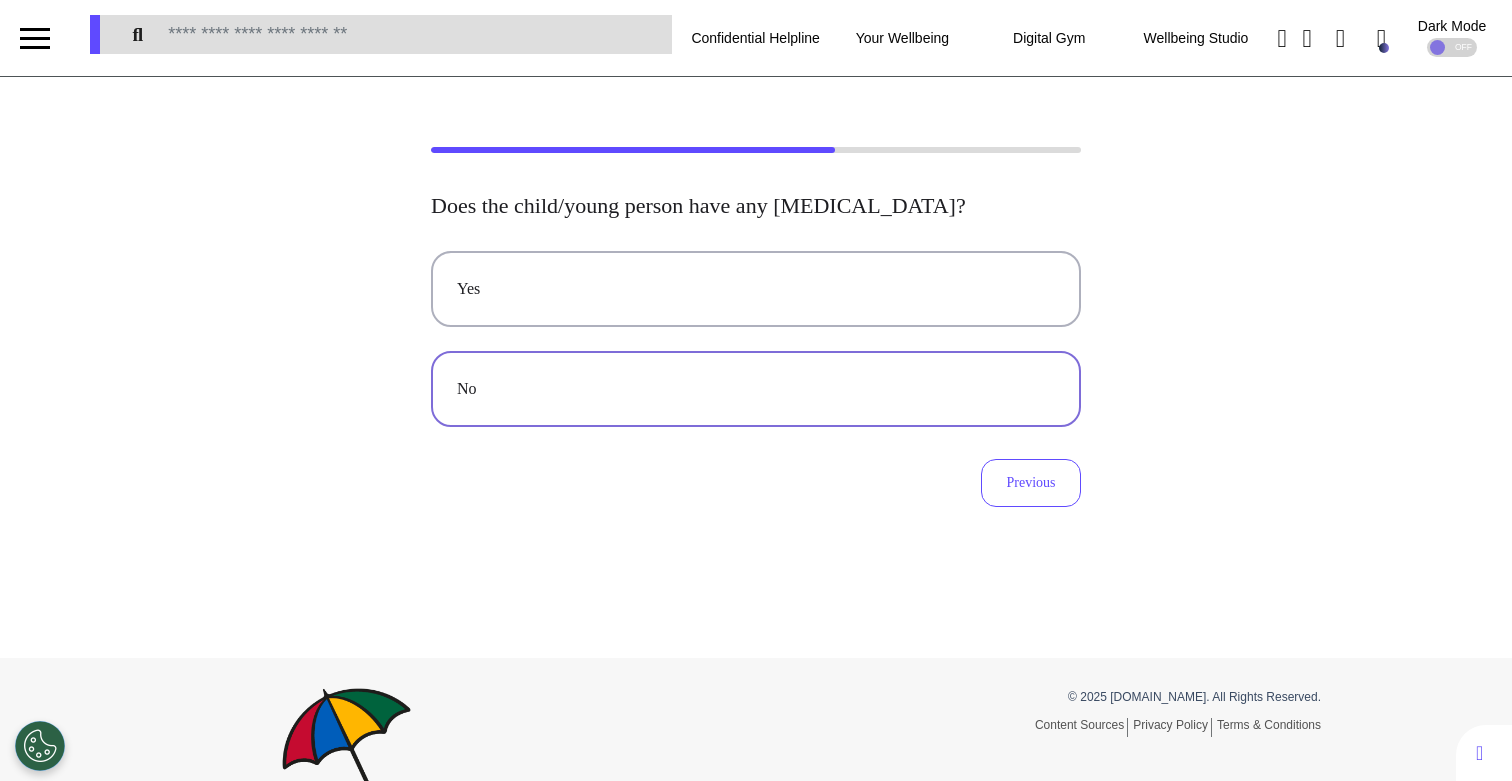 click on "No" at bounding box center (756, 389) 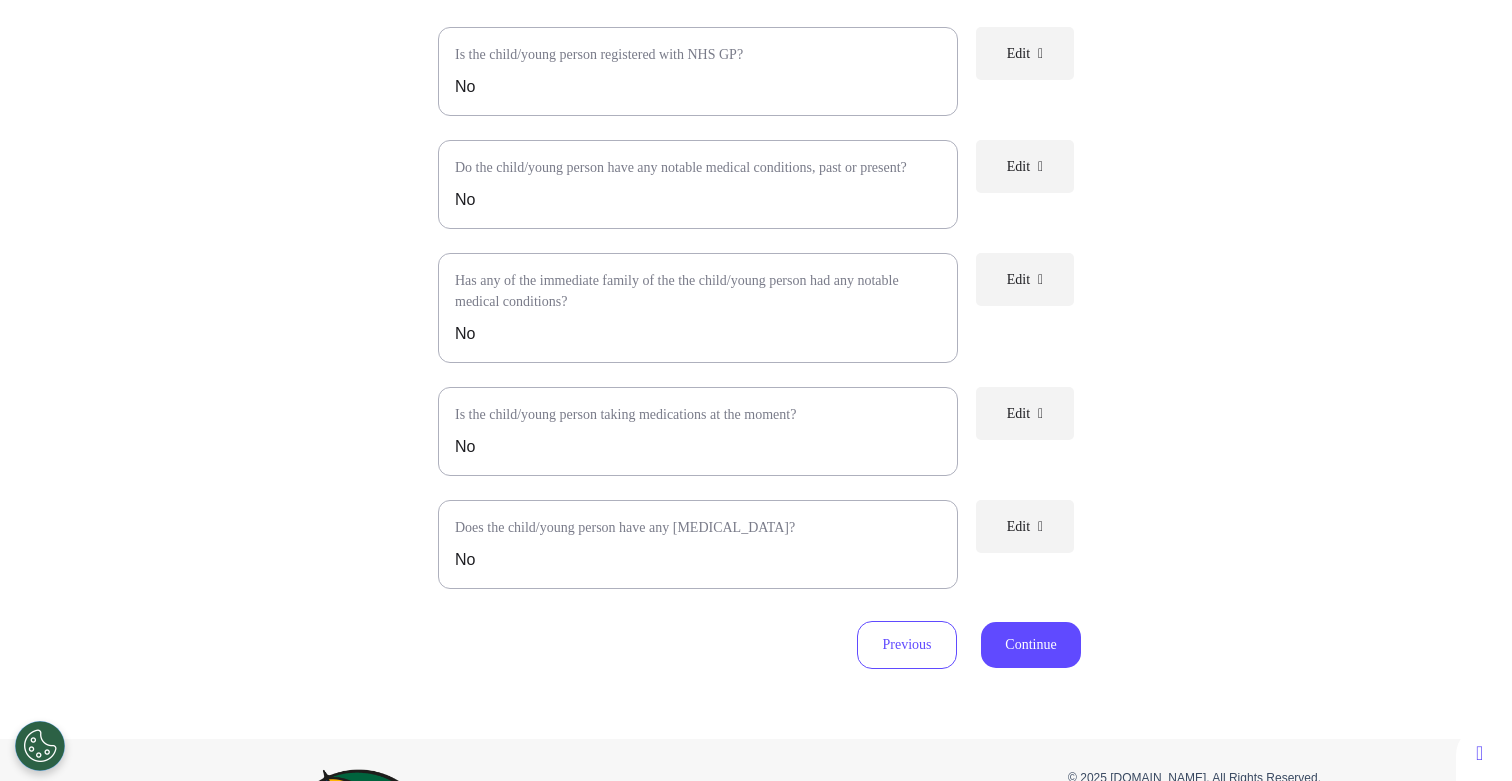 scroll, scrollTop: 479, scrollLeft: 0, axis: vertical 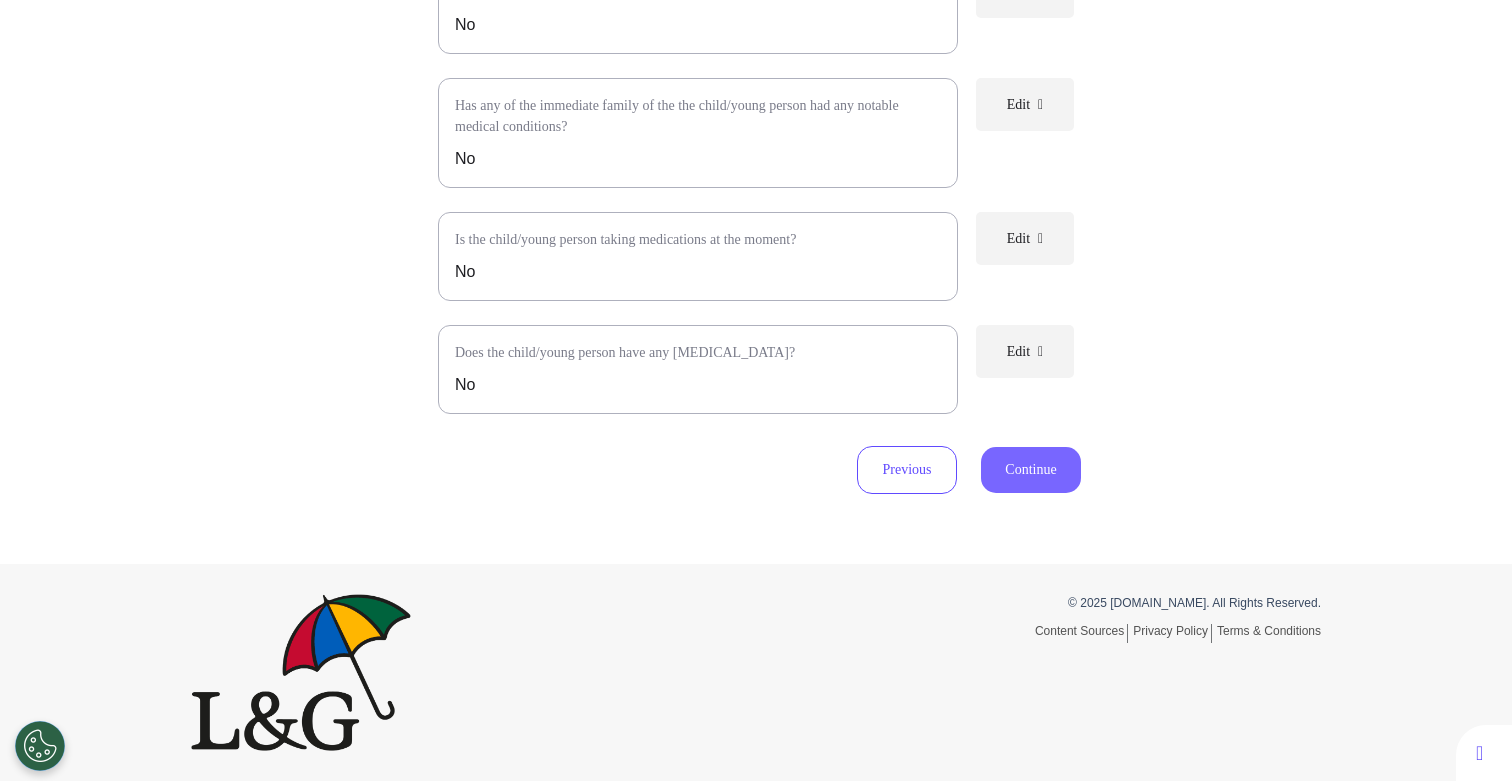 click on "Continue" at bounding box center [1031, 470] 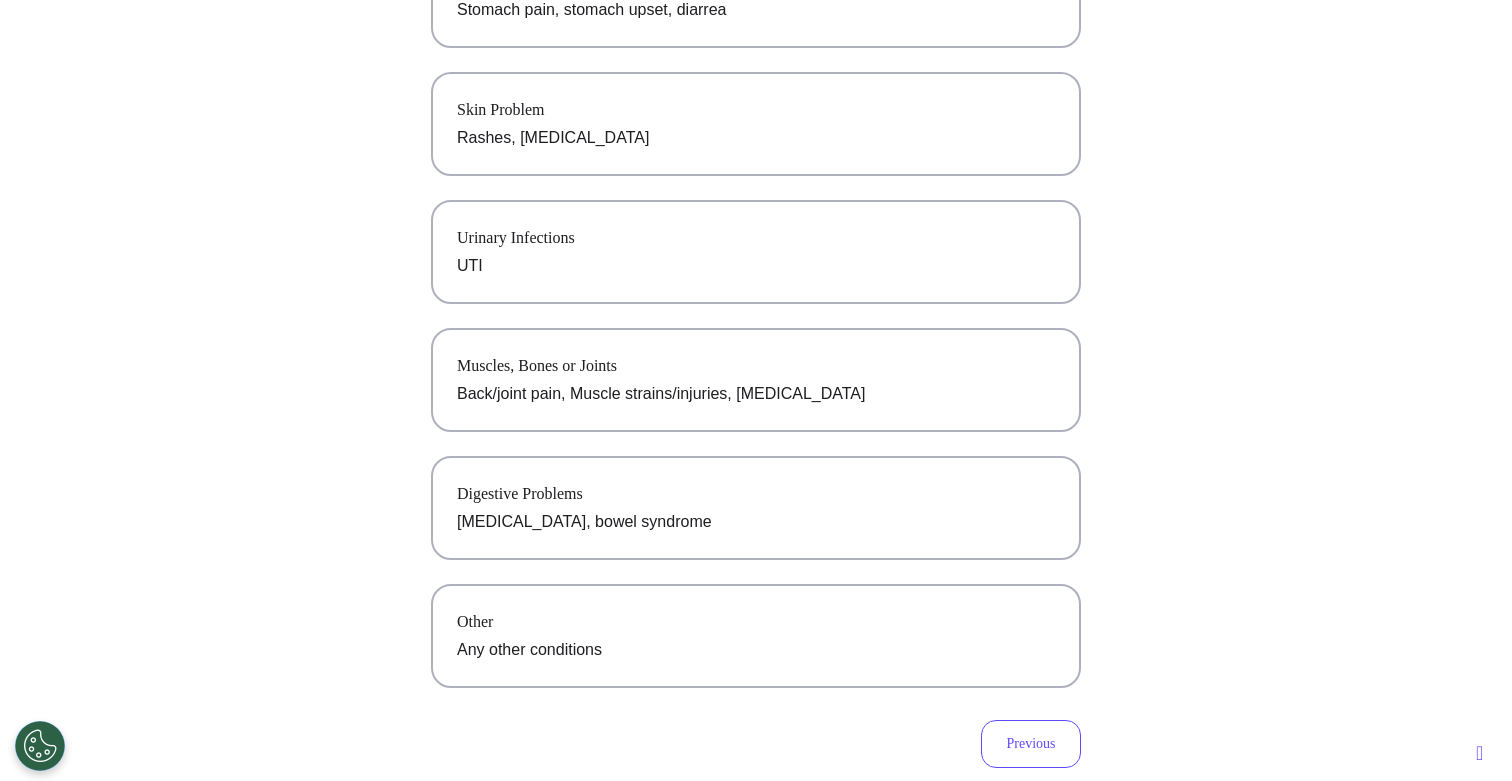 scroll, scrollTop: 709, scrollLeft: 0, axis: vertical 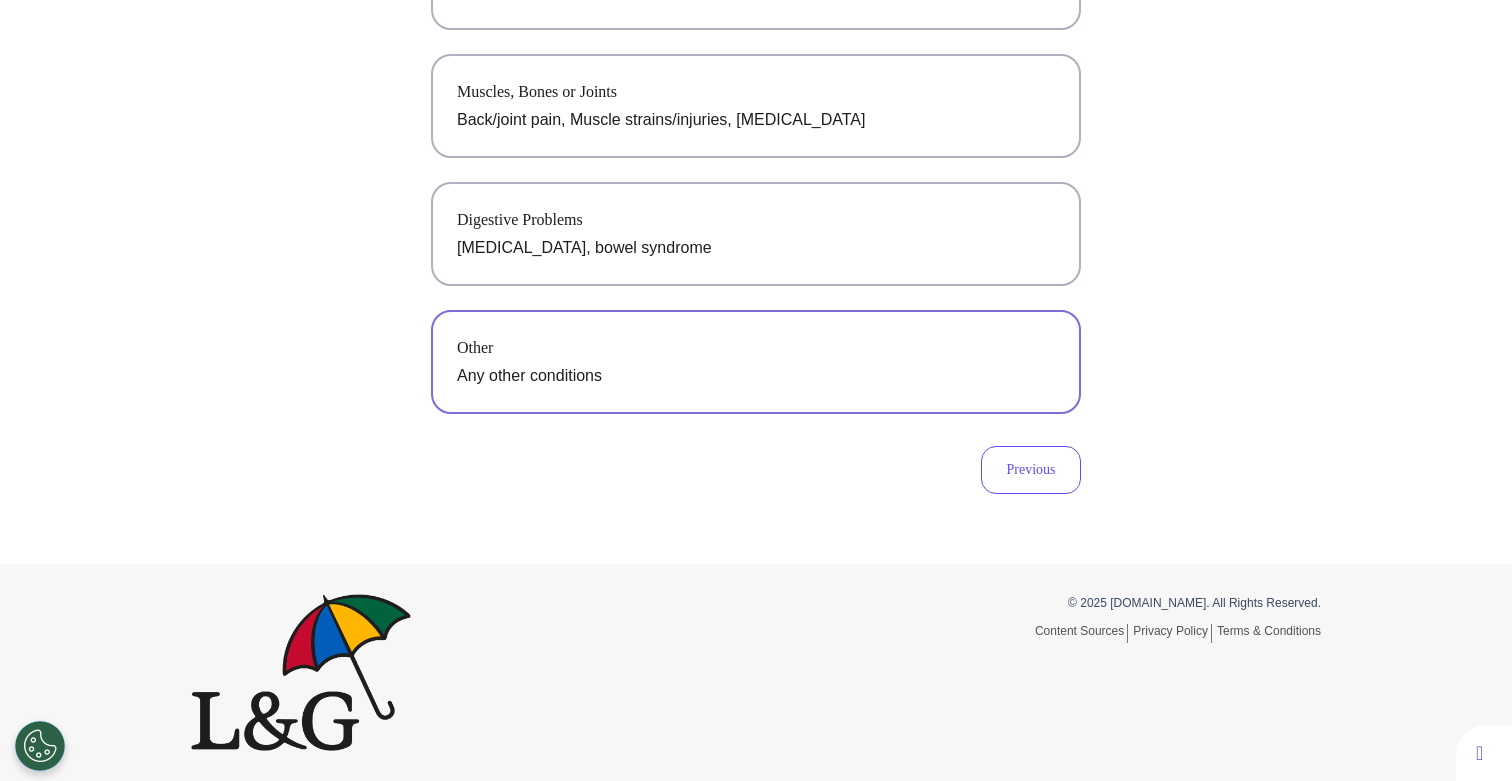 click on "Other Any other conditions" at bounding box center (756, 362) 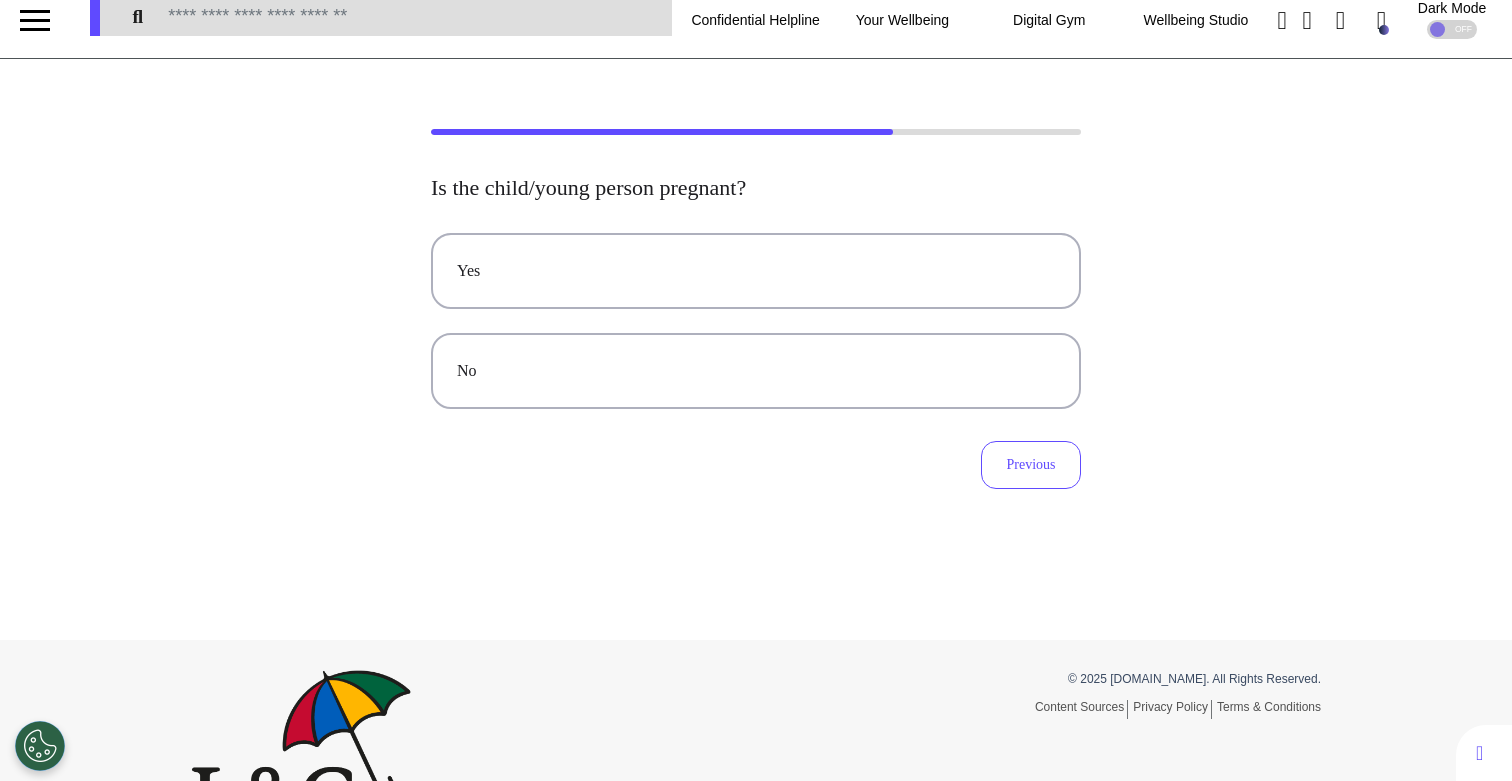 scroll, scrollTop: 0, scrollLeft: 0, axis: both 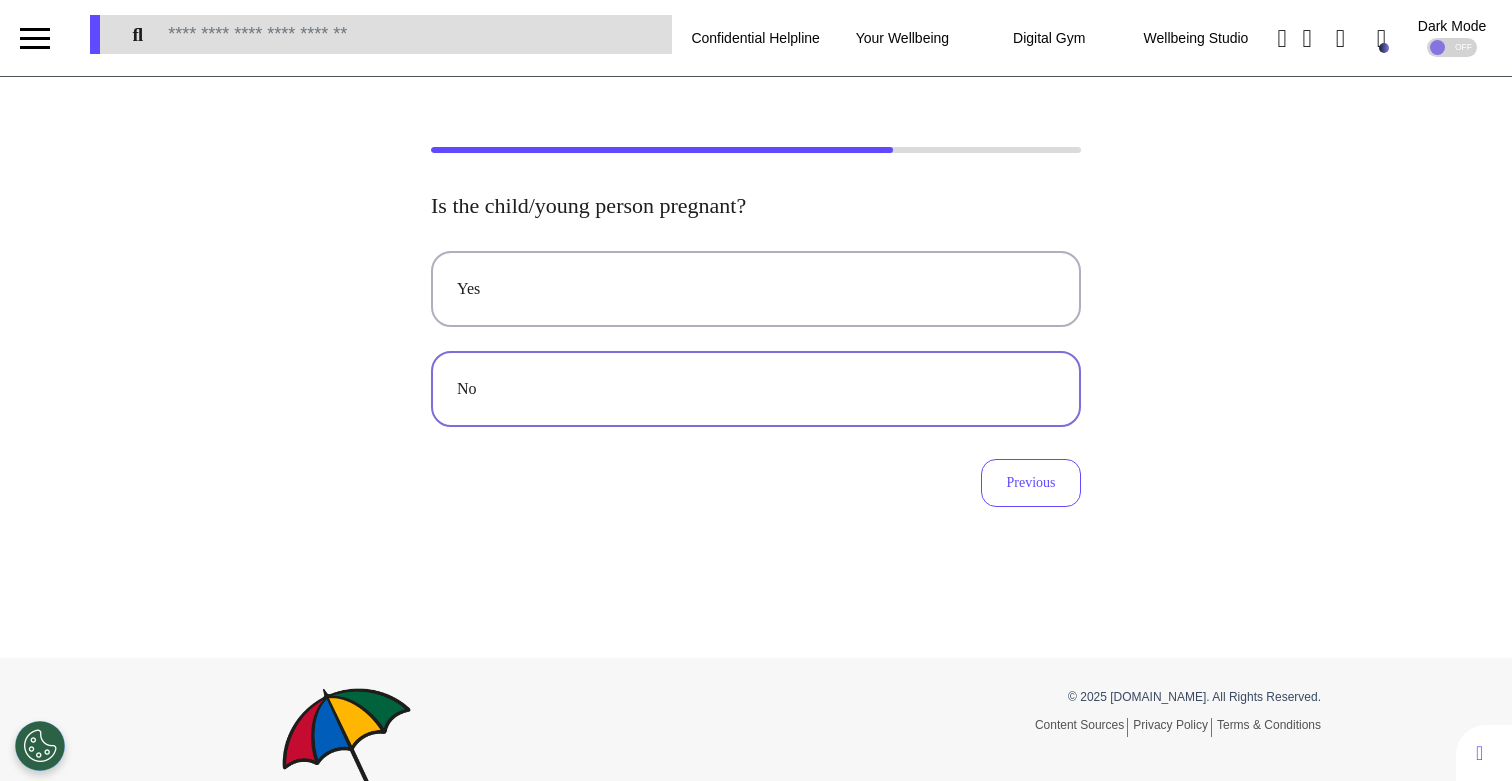 click on "No" at bounding box center (756, 389) 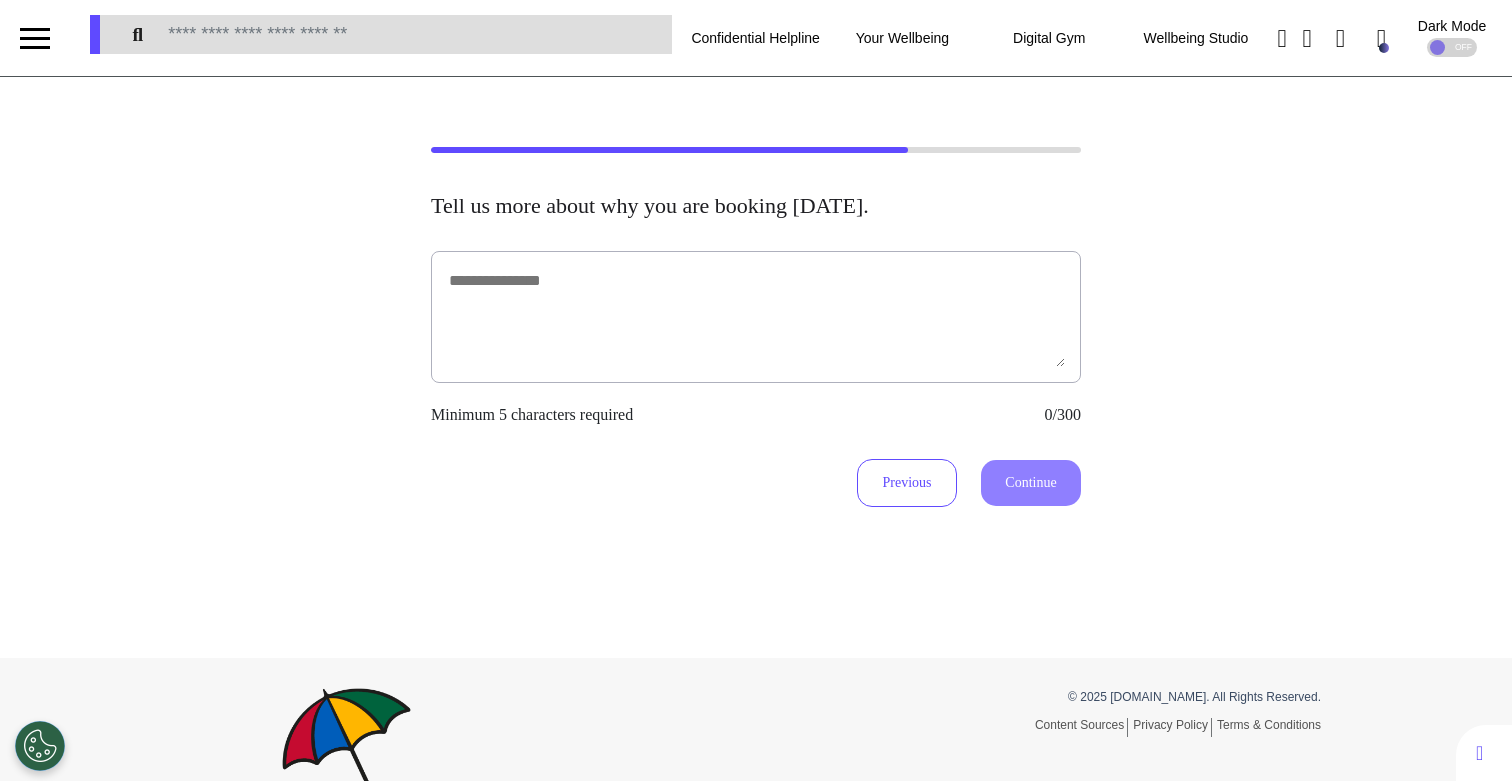 click at bounding box center (756, 317) 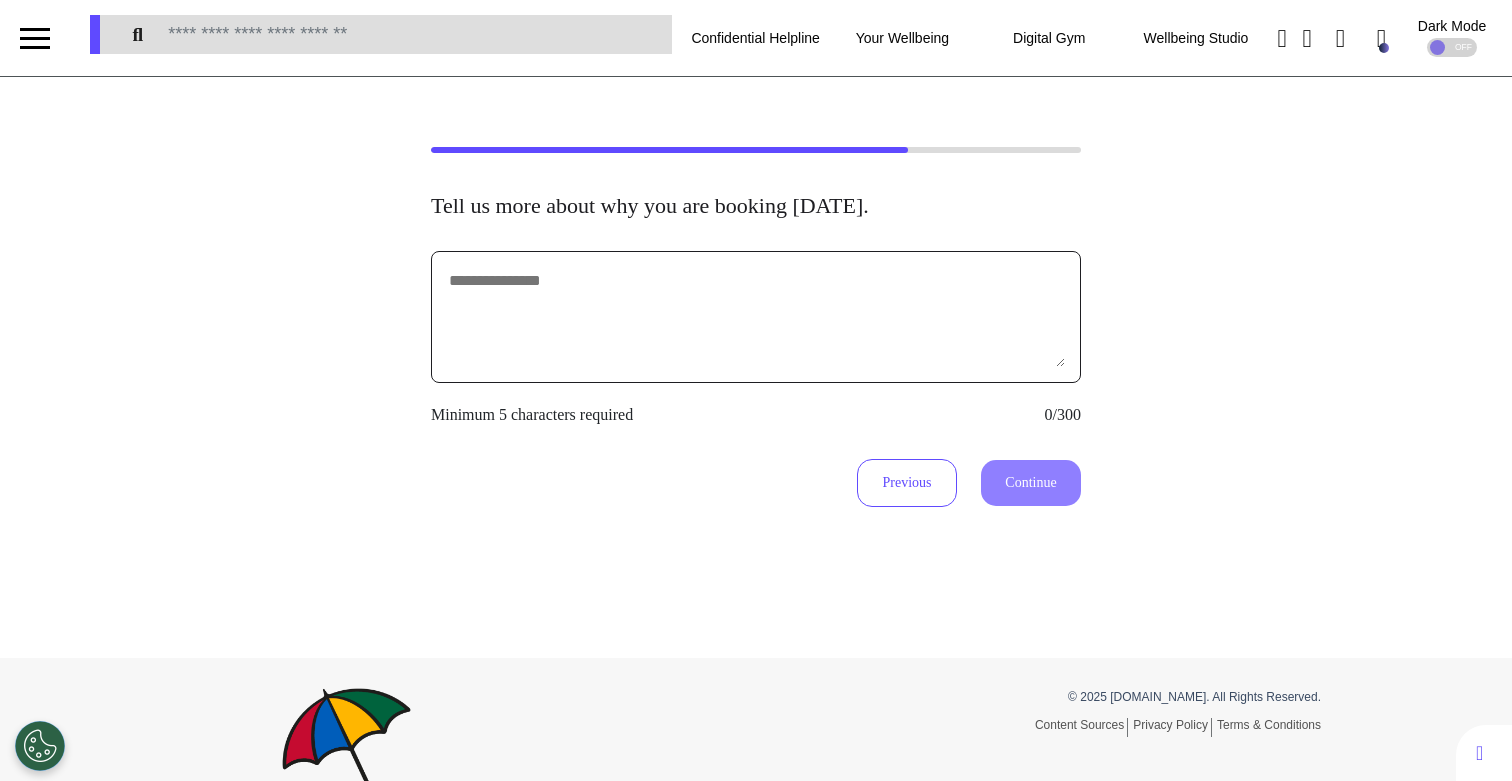 click at bounding box center [756, 317] 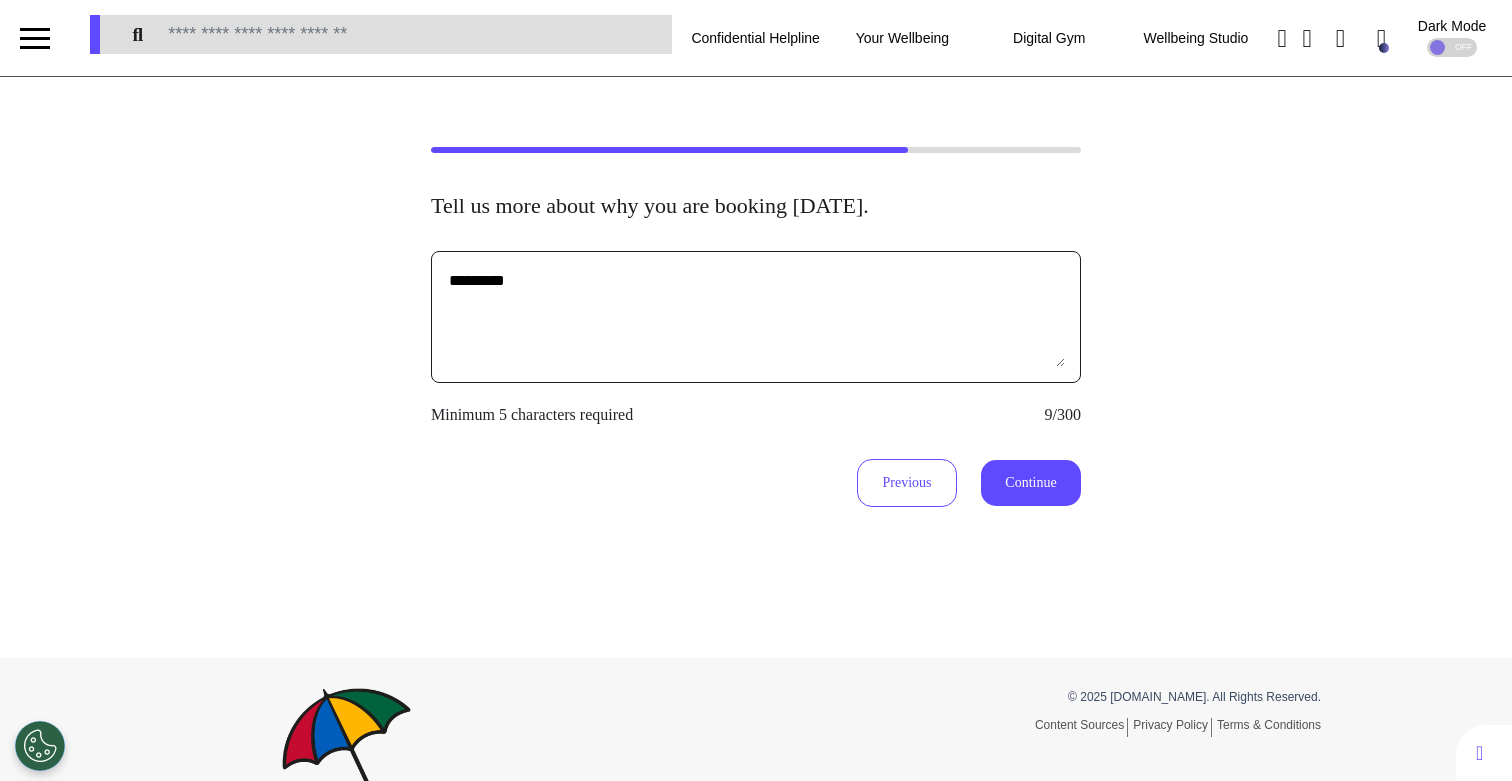 type on "*********" 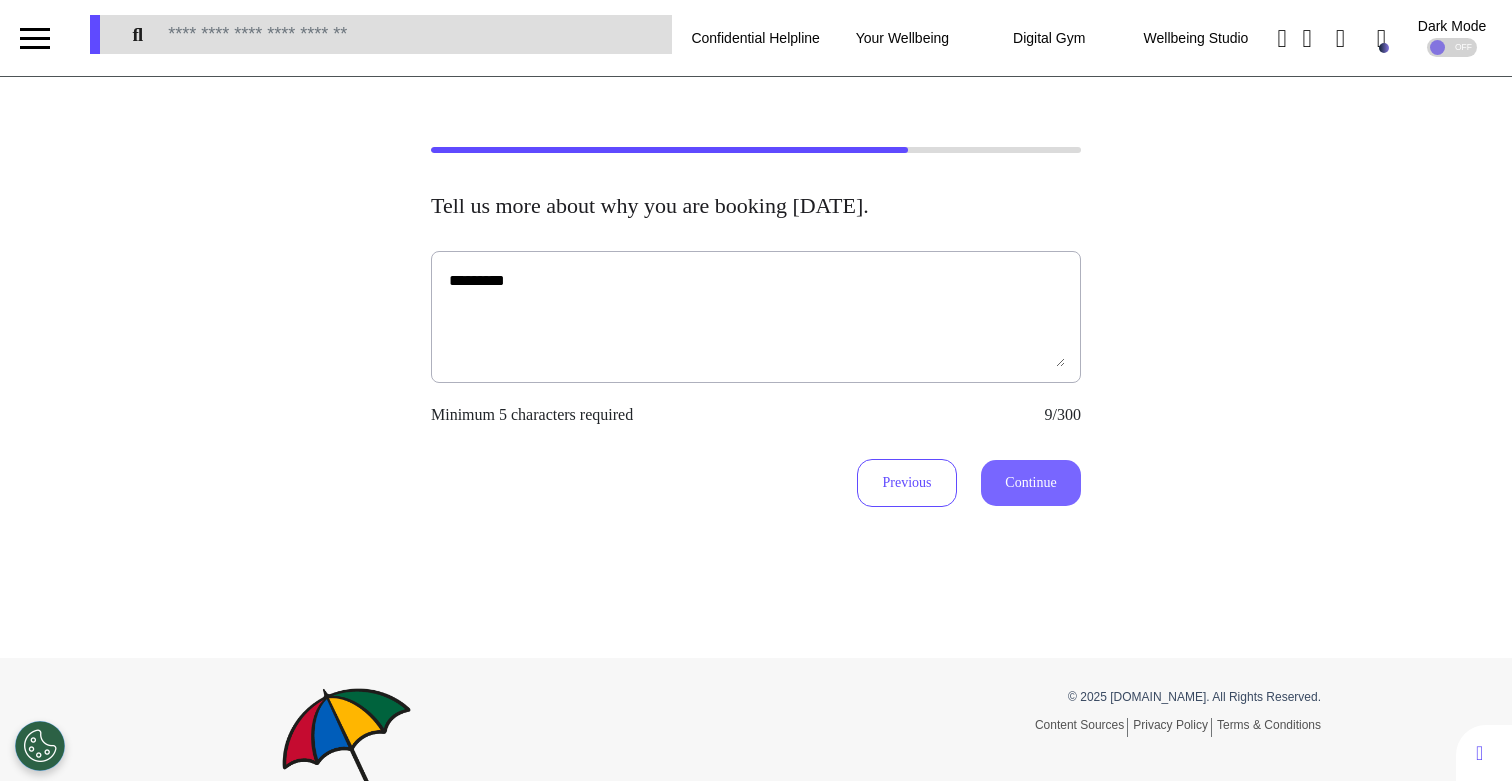 click on "Continue" at bounding box center (1031, 483) 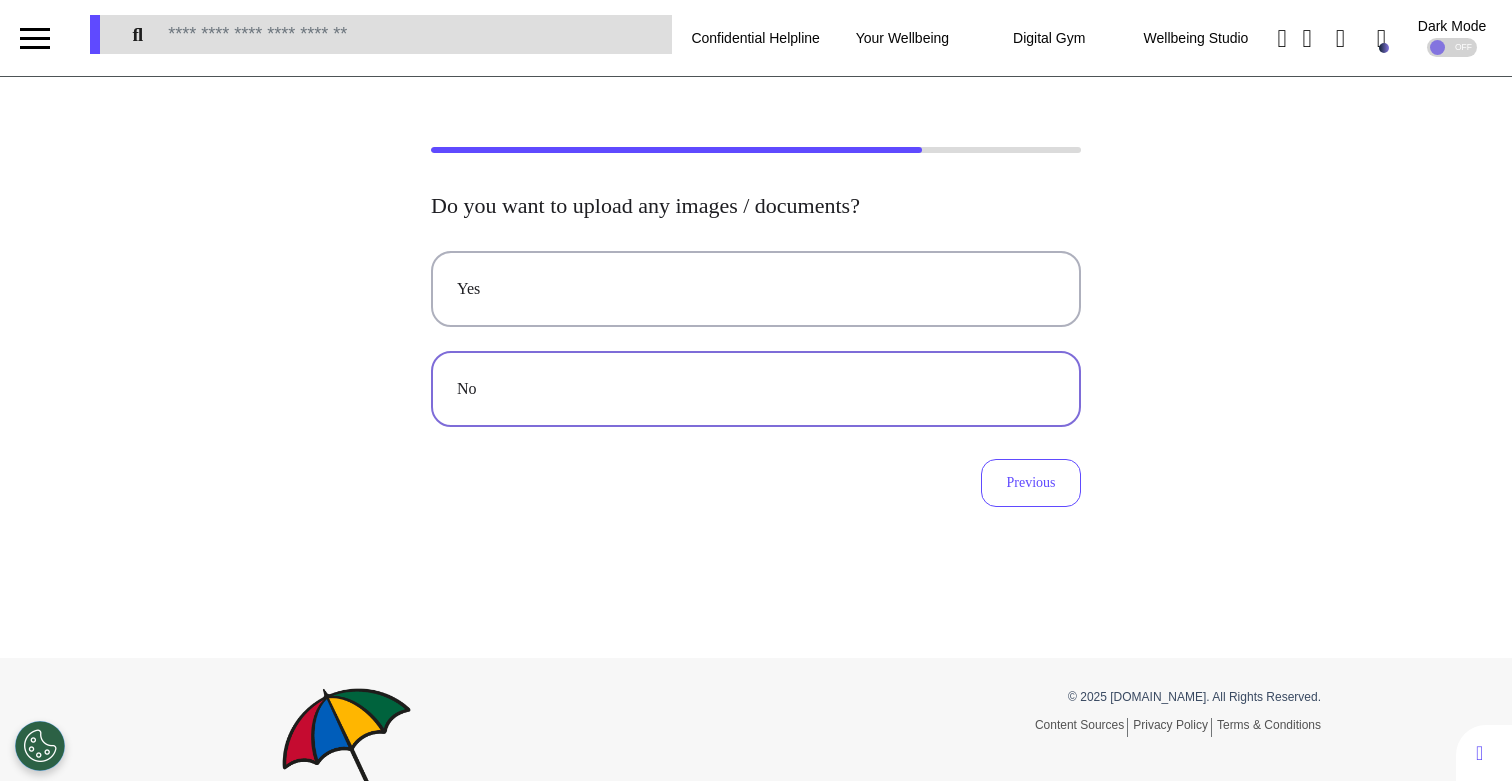 click on "No" at bounding box center (756, 389) 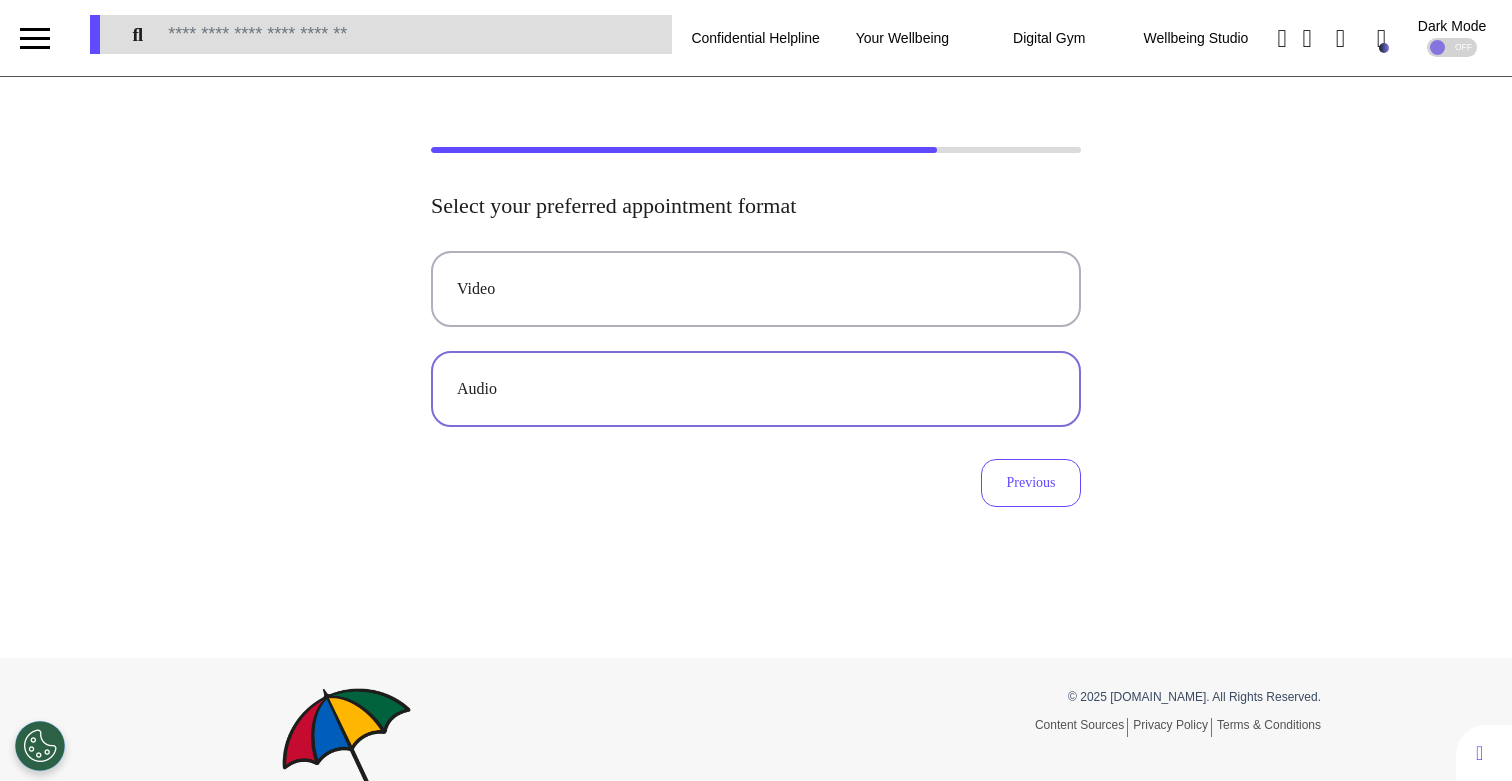 click on "Audio" at bounding box center (756, 389) 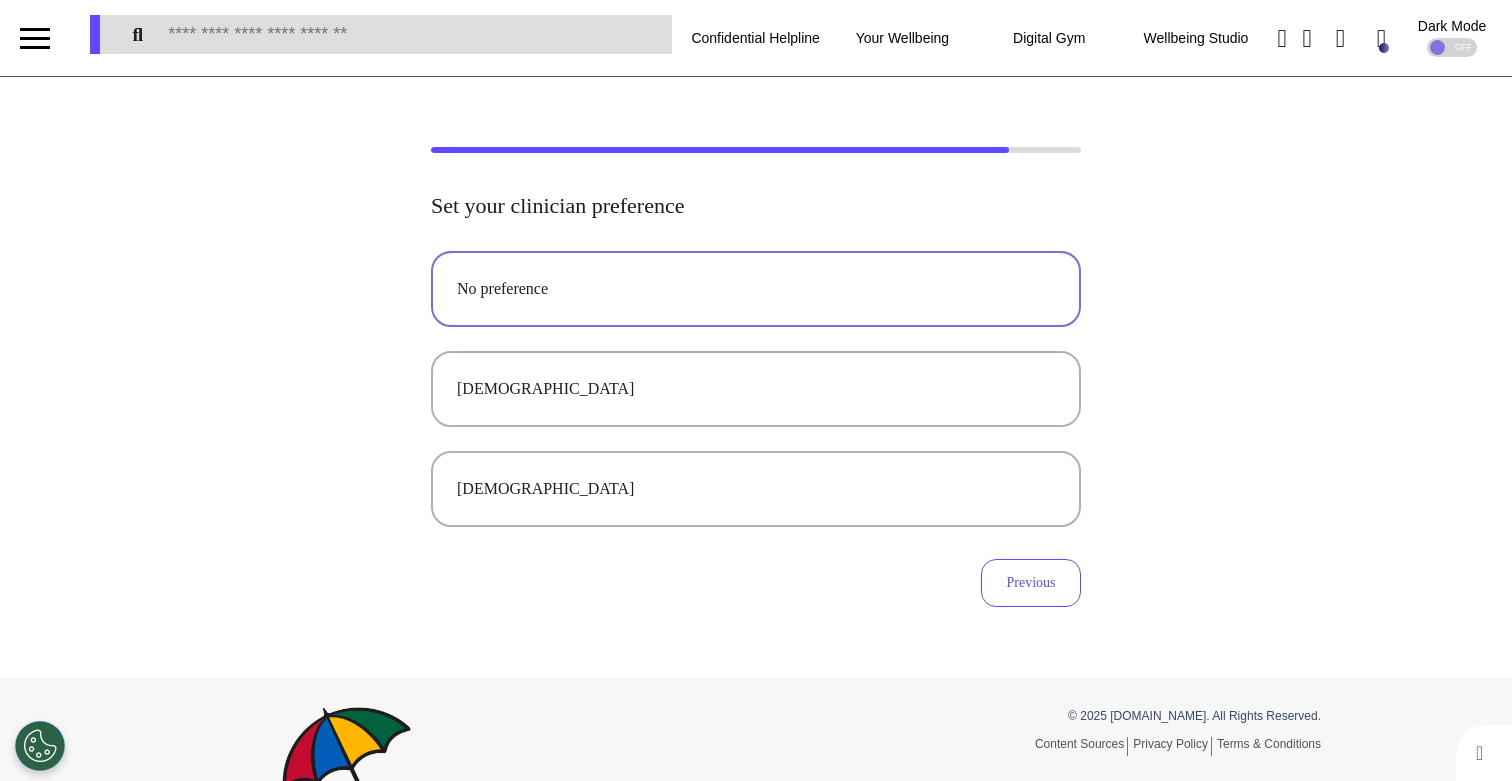 click on "No preference" at bounding box center [756, 289] 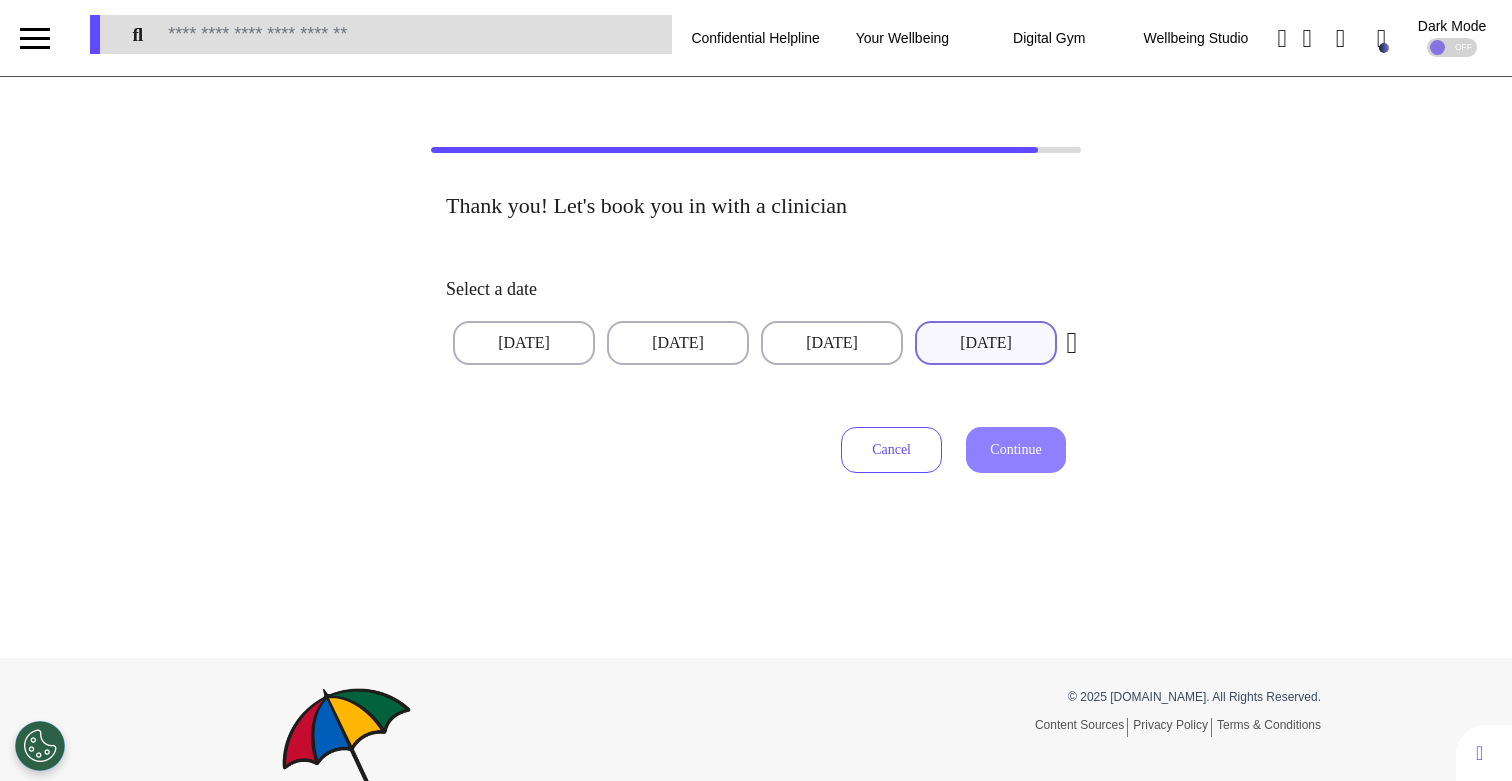 click on "[DATE]" at bounding box center [986, 343] 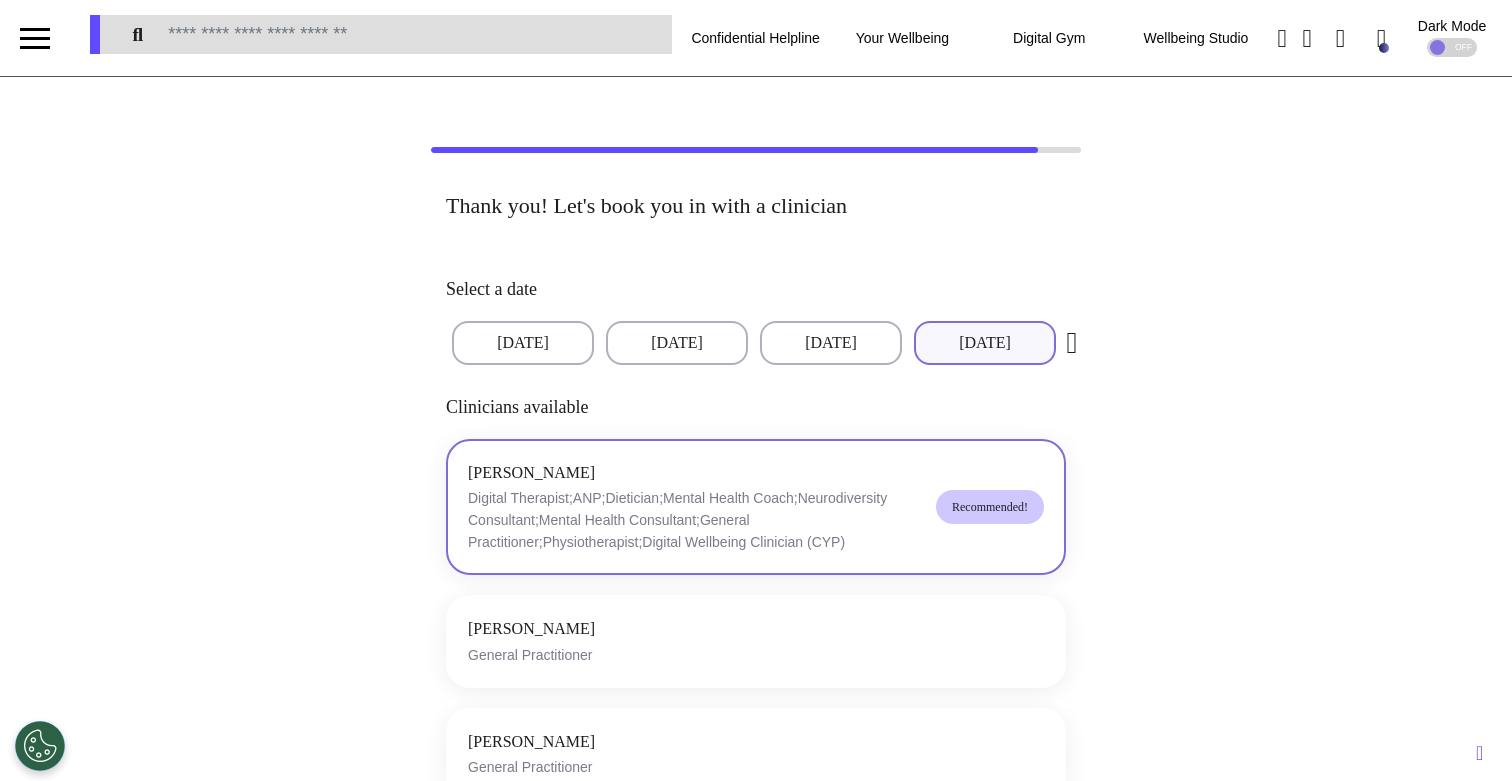 click on "Digital Therapist;ANP;Dietician;Mental Health Coach;Neurodiversity Consultant;Mental Health Consultant;General Practitioner;Physiotherapist;Digital Wellbeing Clinician (CYP)" at bounding box center (694, 520) 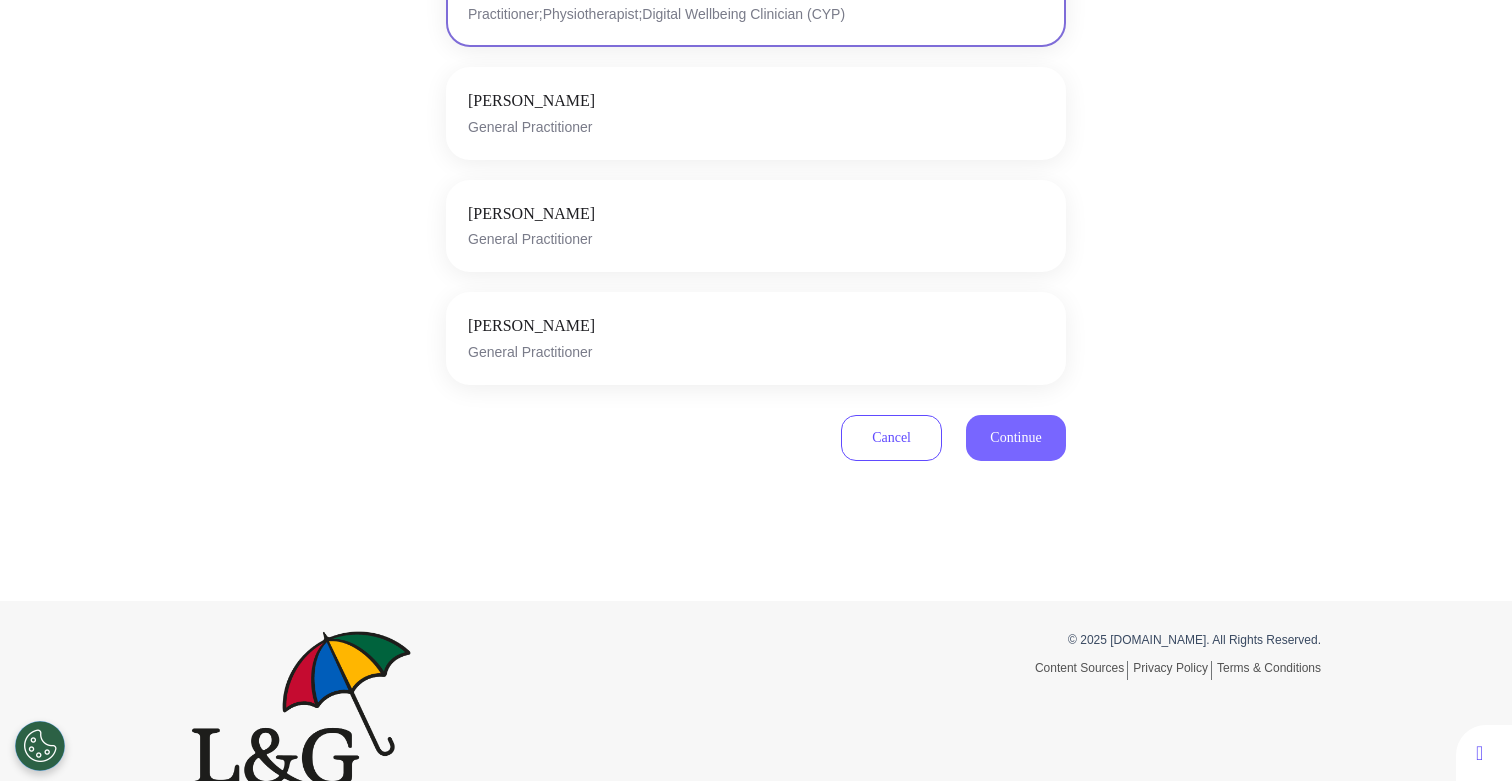 click on "Continue" at bounding box center [1015, 437] 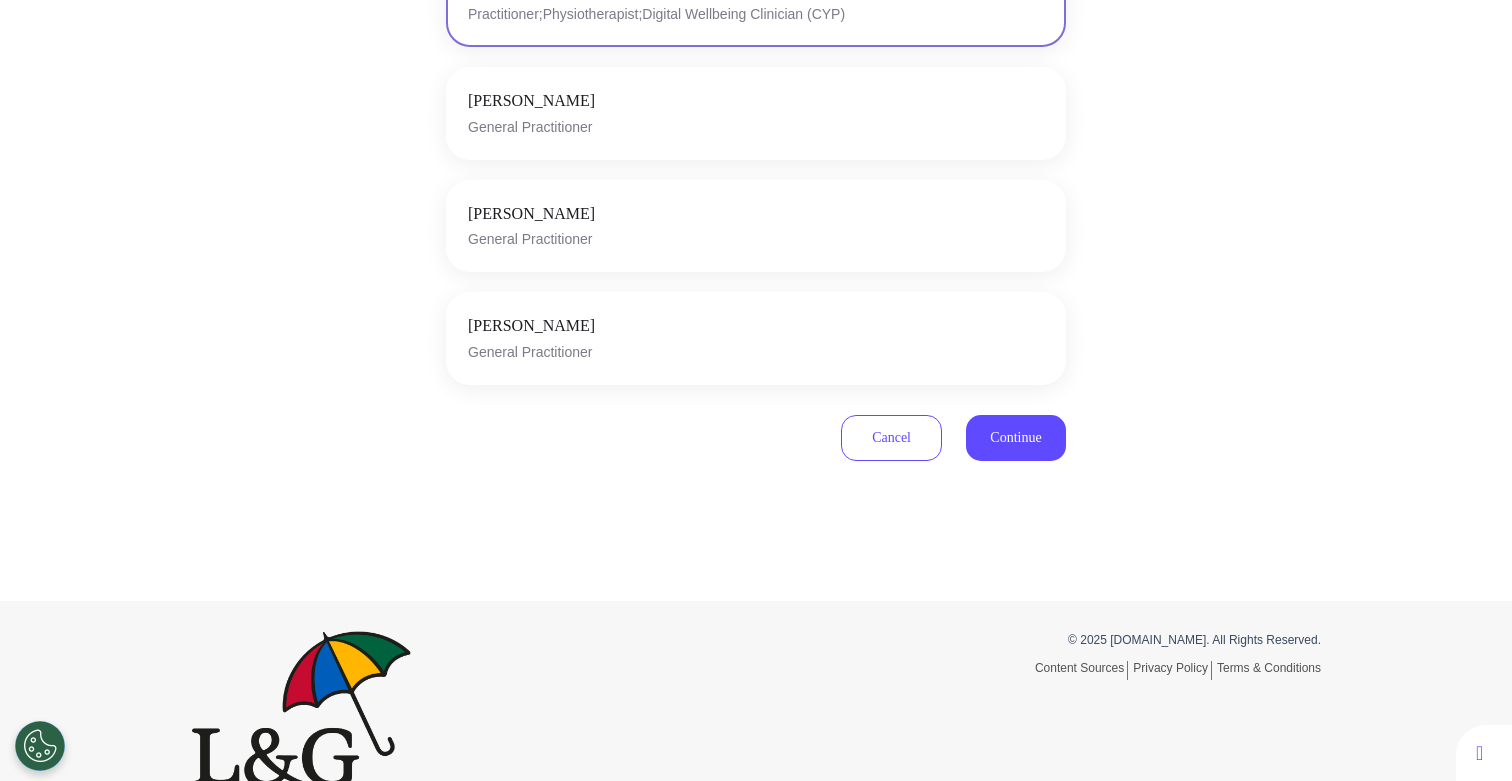 scroll, scrollTop: 594, scrollLeft: 0, axis: vertical 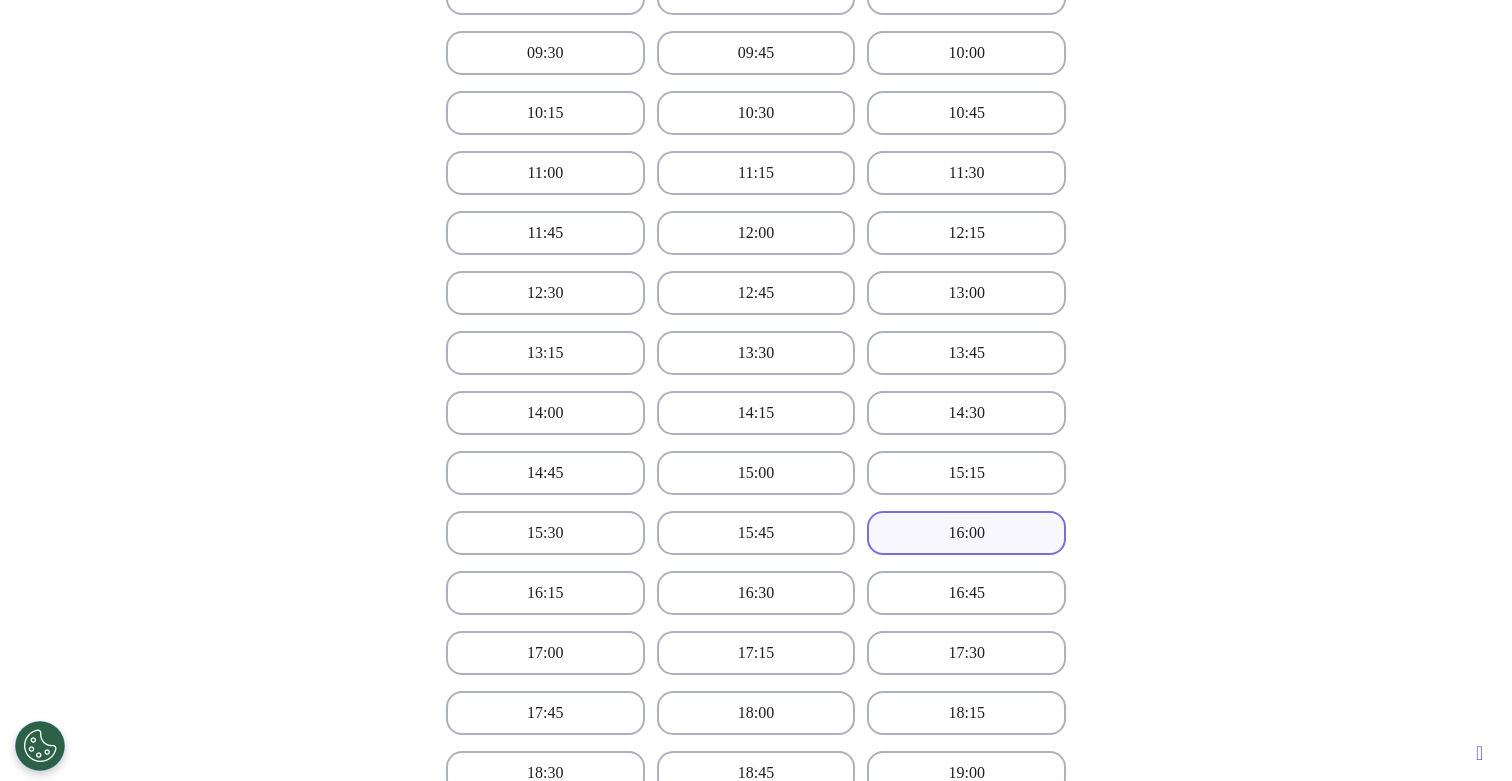 click on "16:00" at bounding box center [966, 533] 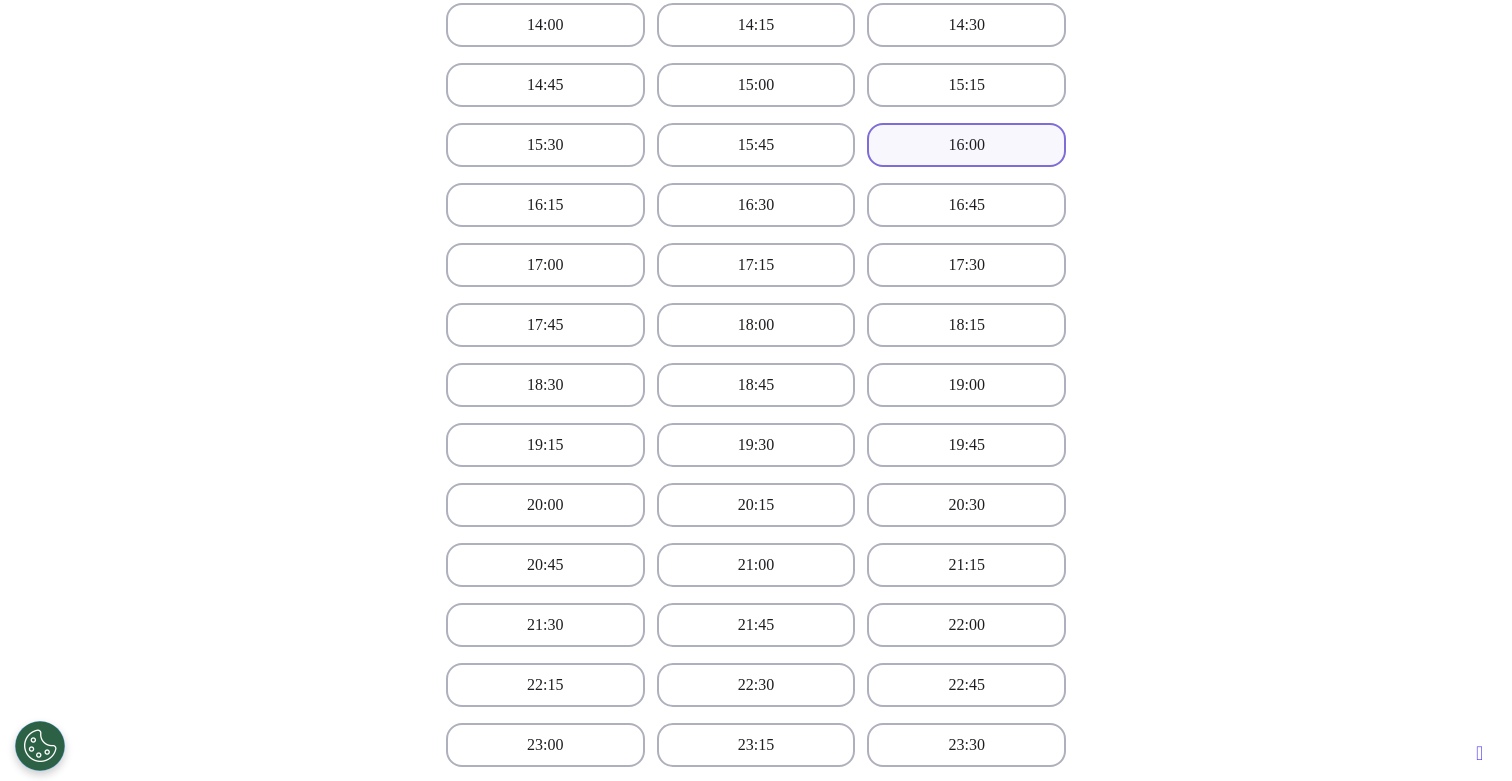 scroll, scrollTop: 1457, scrollLeft: 0, axis: vertical 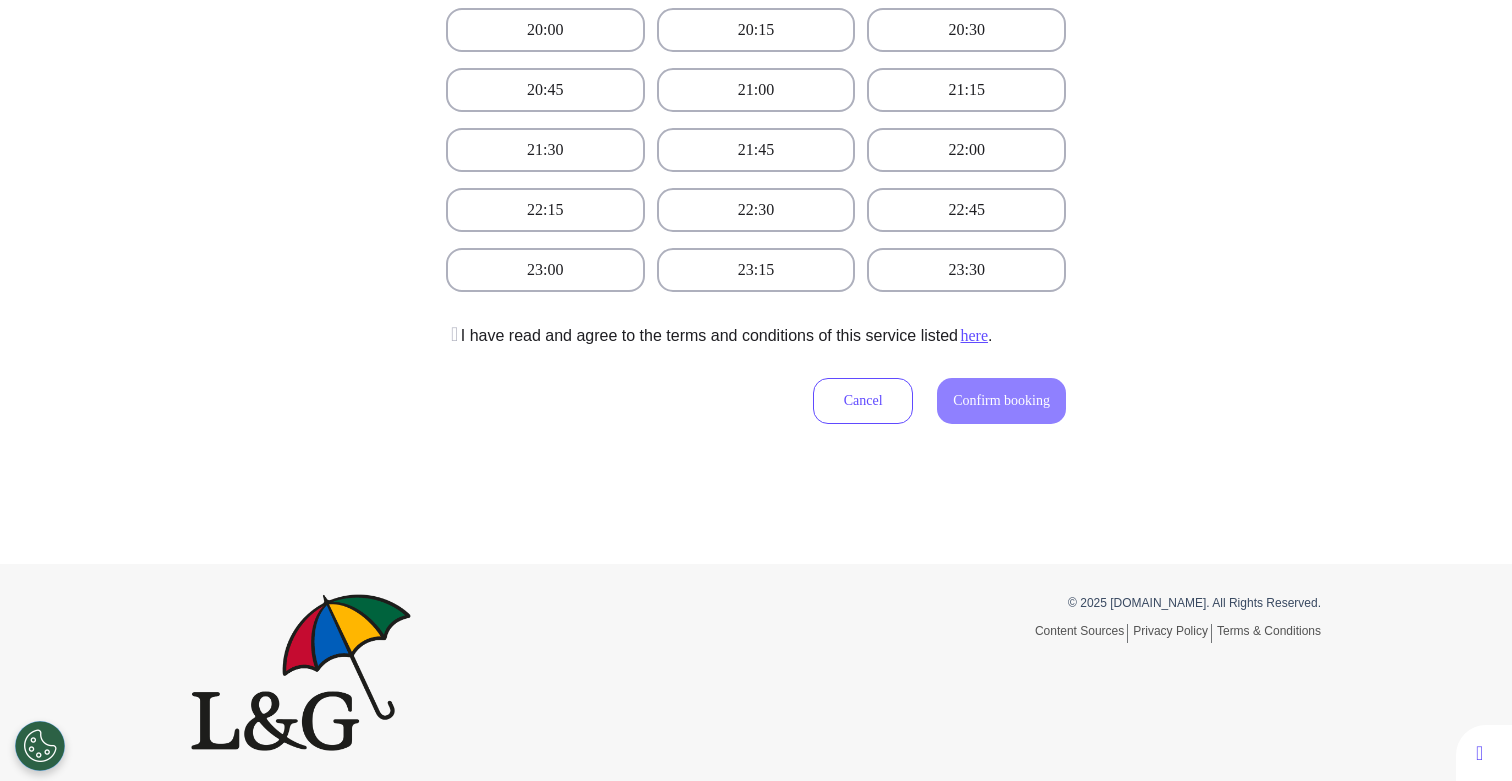click on "I have read and agree to the terms and conditions of this service listed  here ." at bounding box center (719, 336) 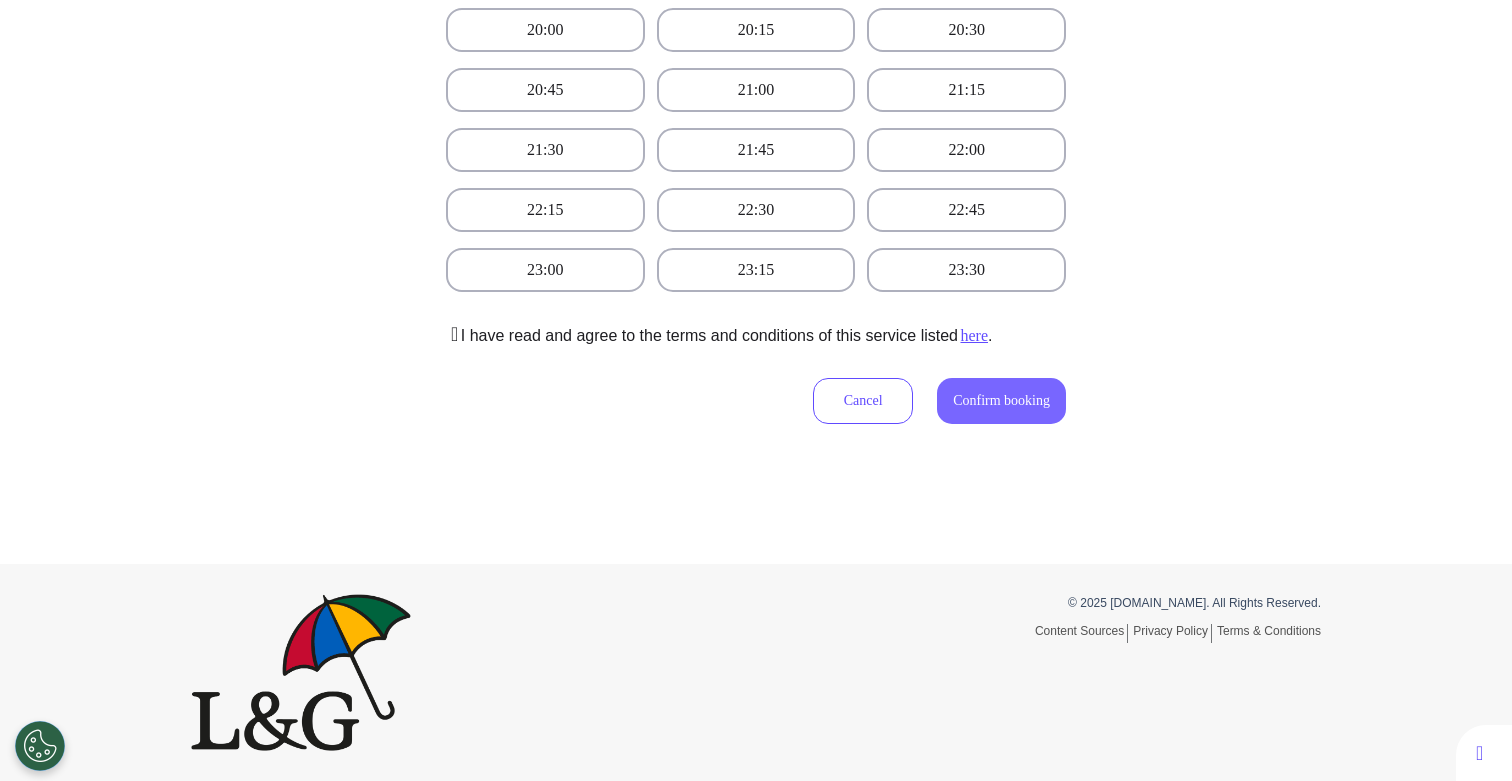 click on "Confirm booking" at bounding box center [1001, 400] 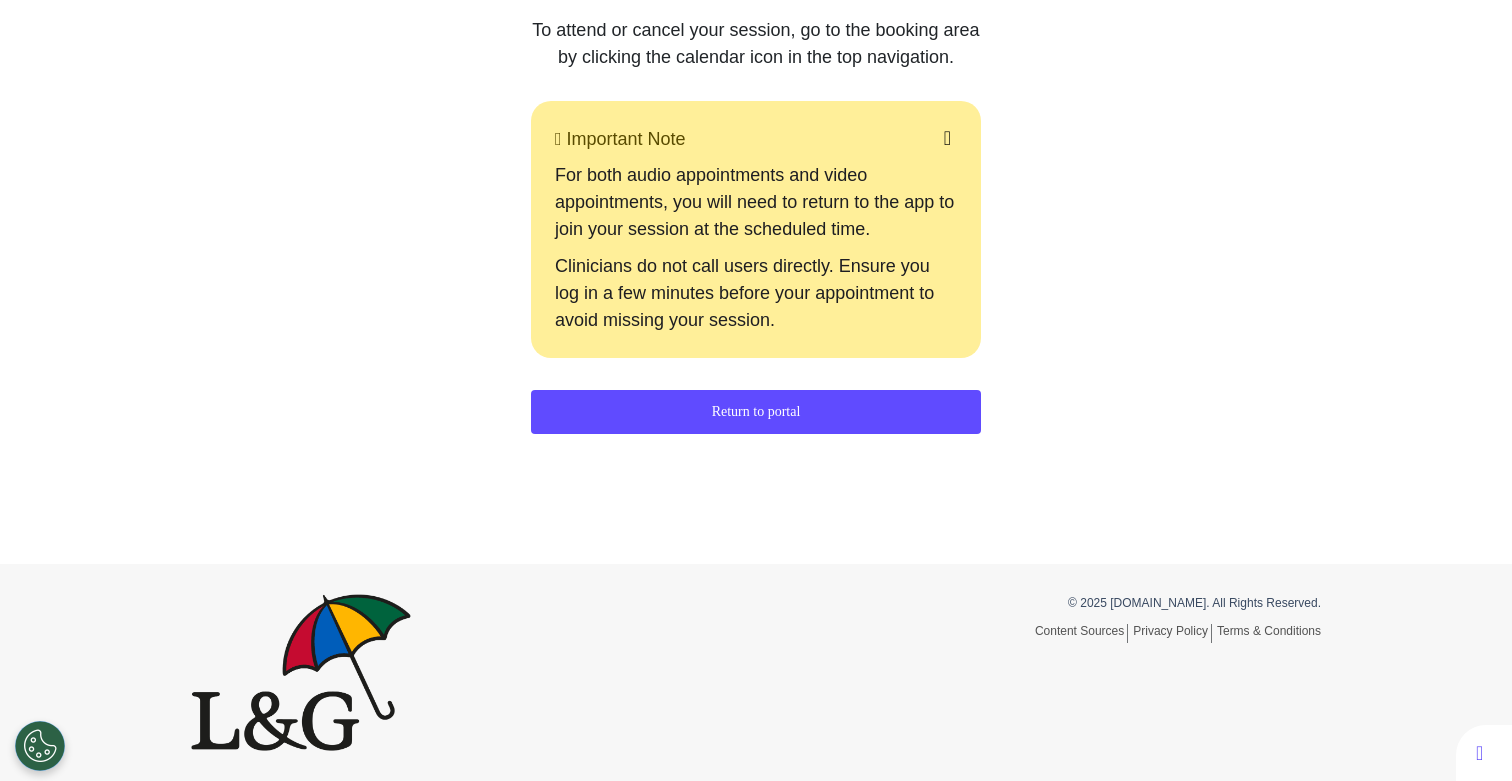 scroll, scrollTop: 451, scrollLeft: 0, axis: vertical 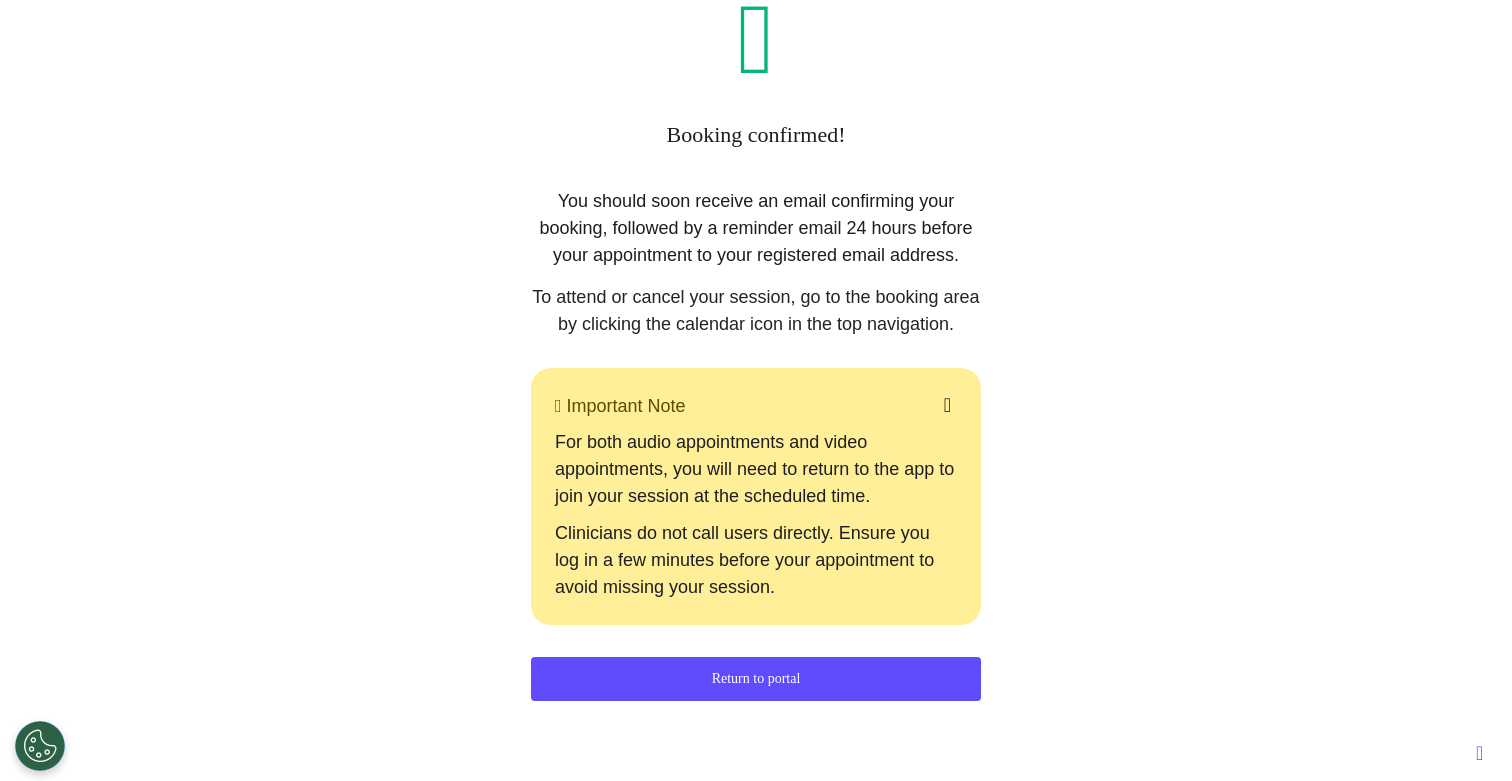 type 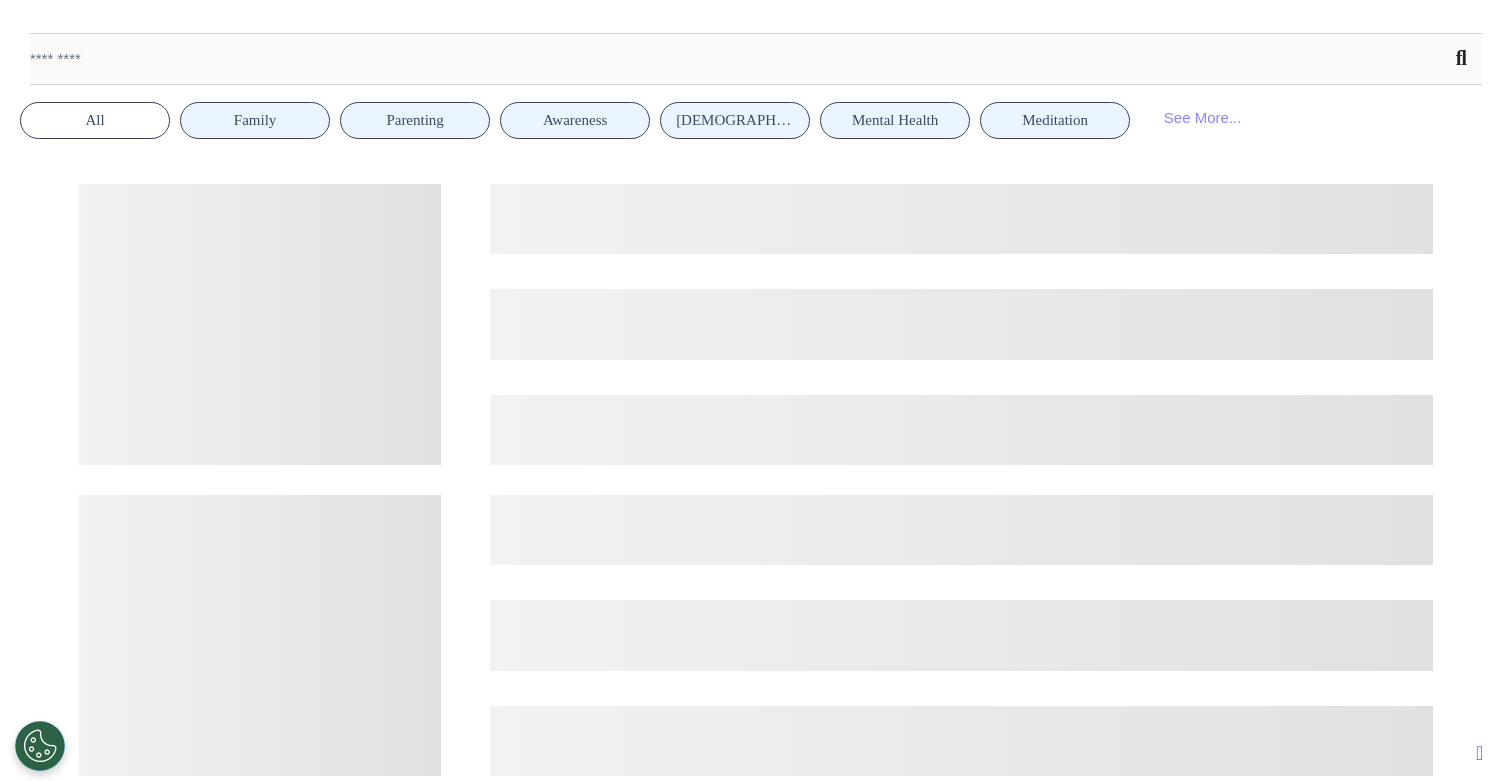 scroll, scrollTop: 1470, scrollLeft: 0, axis: vertical 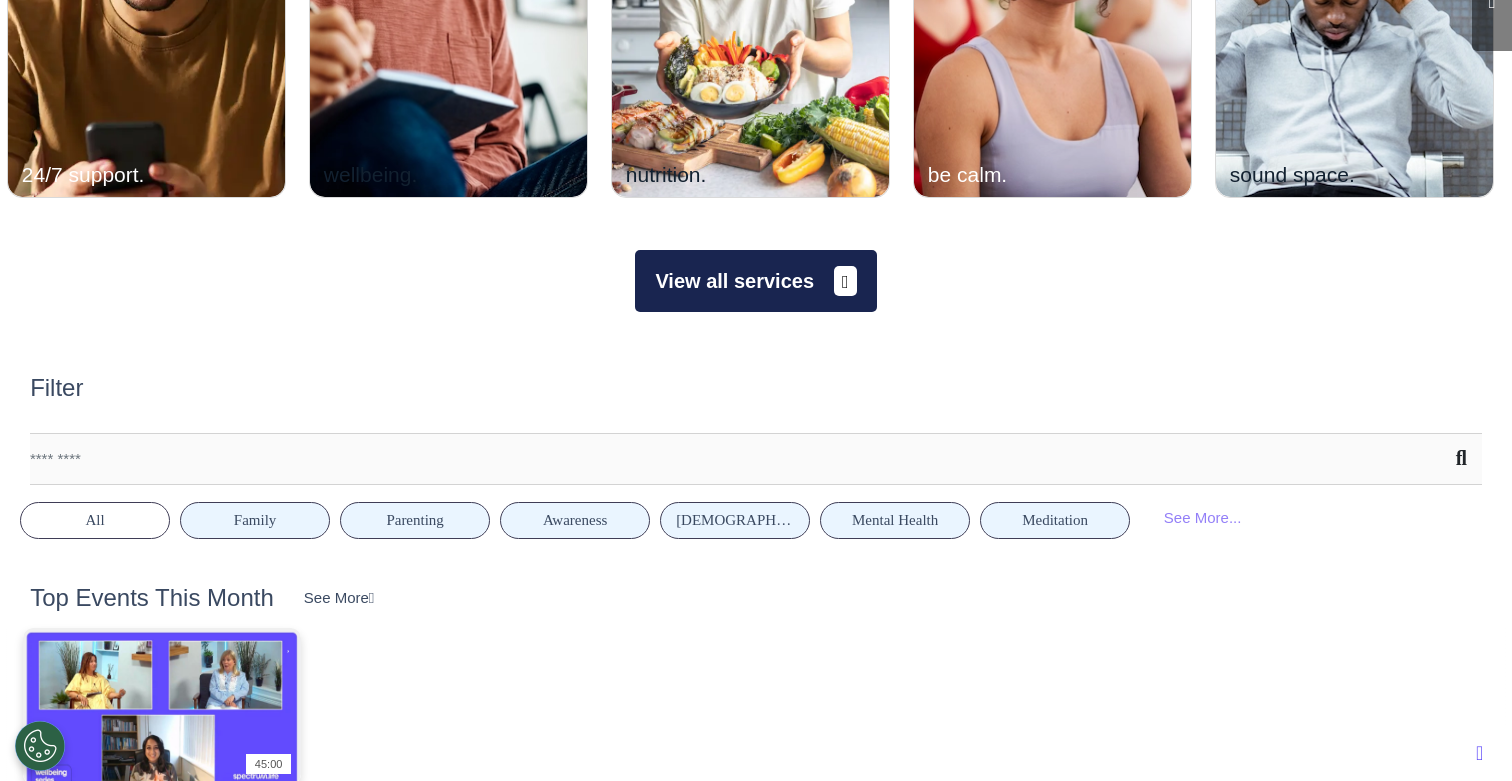 click on "View all services" at bounding box center (755, 281) 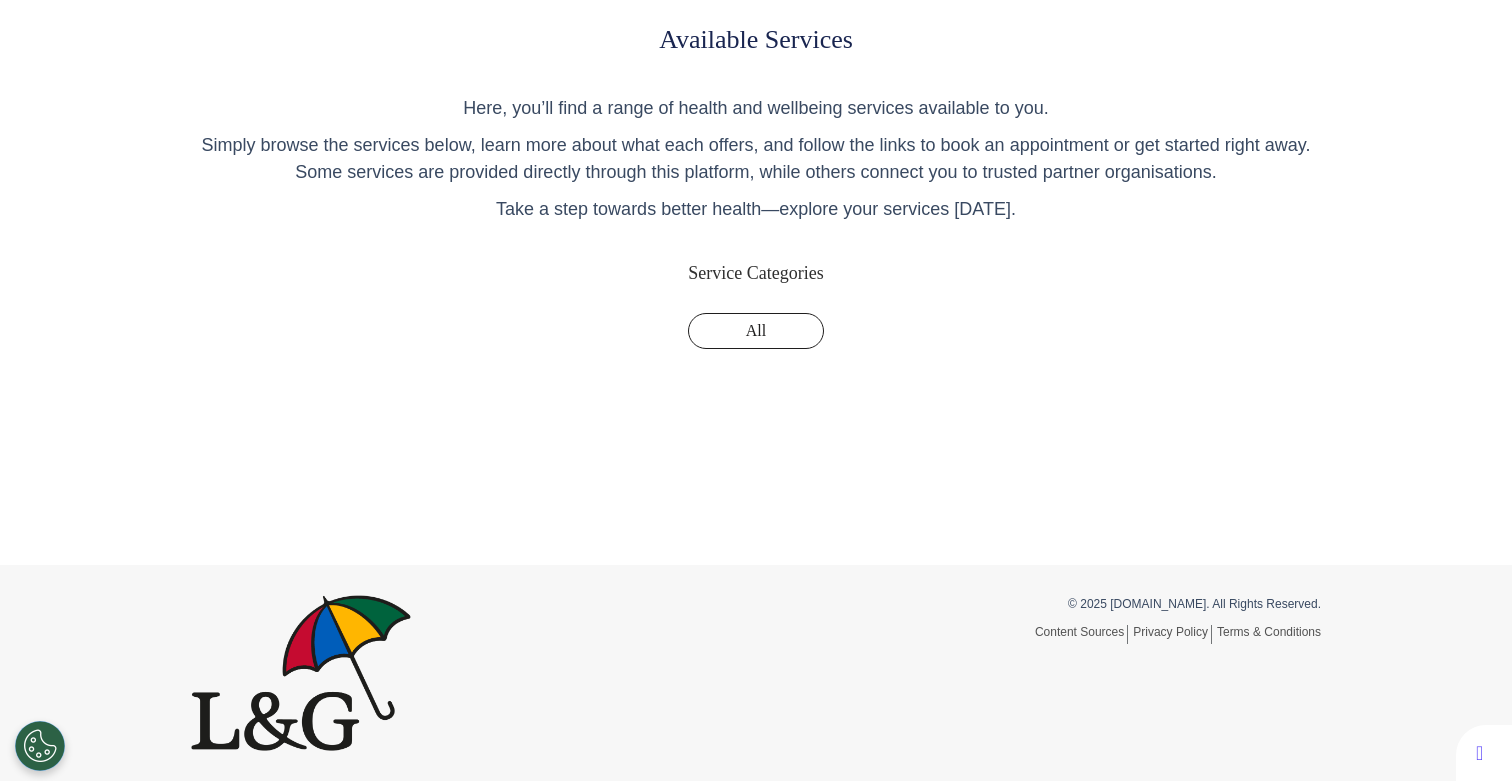 scroll, scrollTop: 0, scrollLeft: 0, axis: both 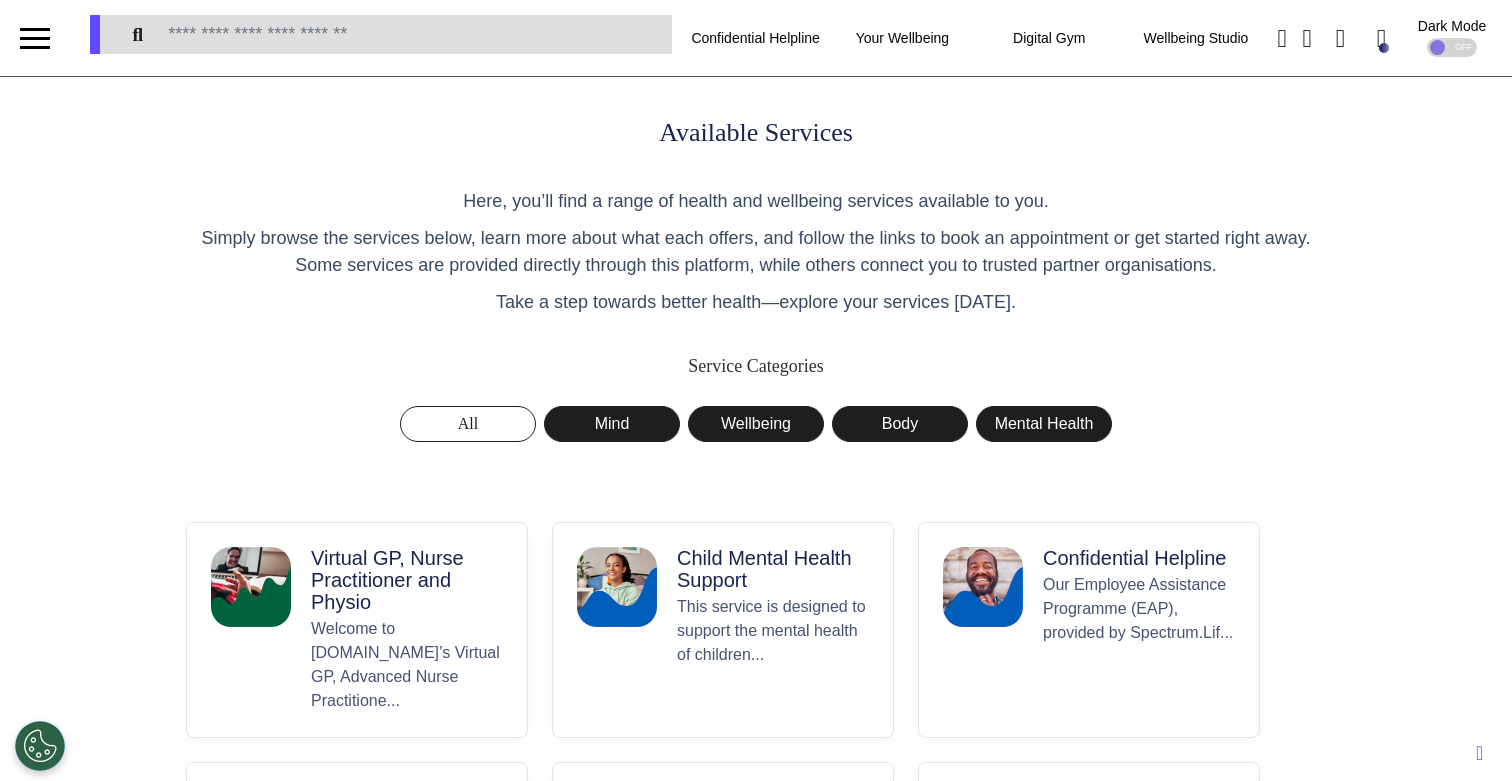 click on "Welcome to [DOMAIN_NAME]’s Virtual GP, Advanced Nurse Practitione..." at bounding box center (407, 665) 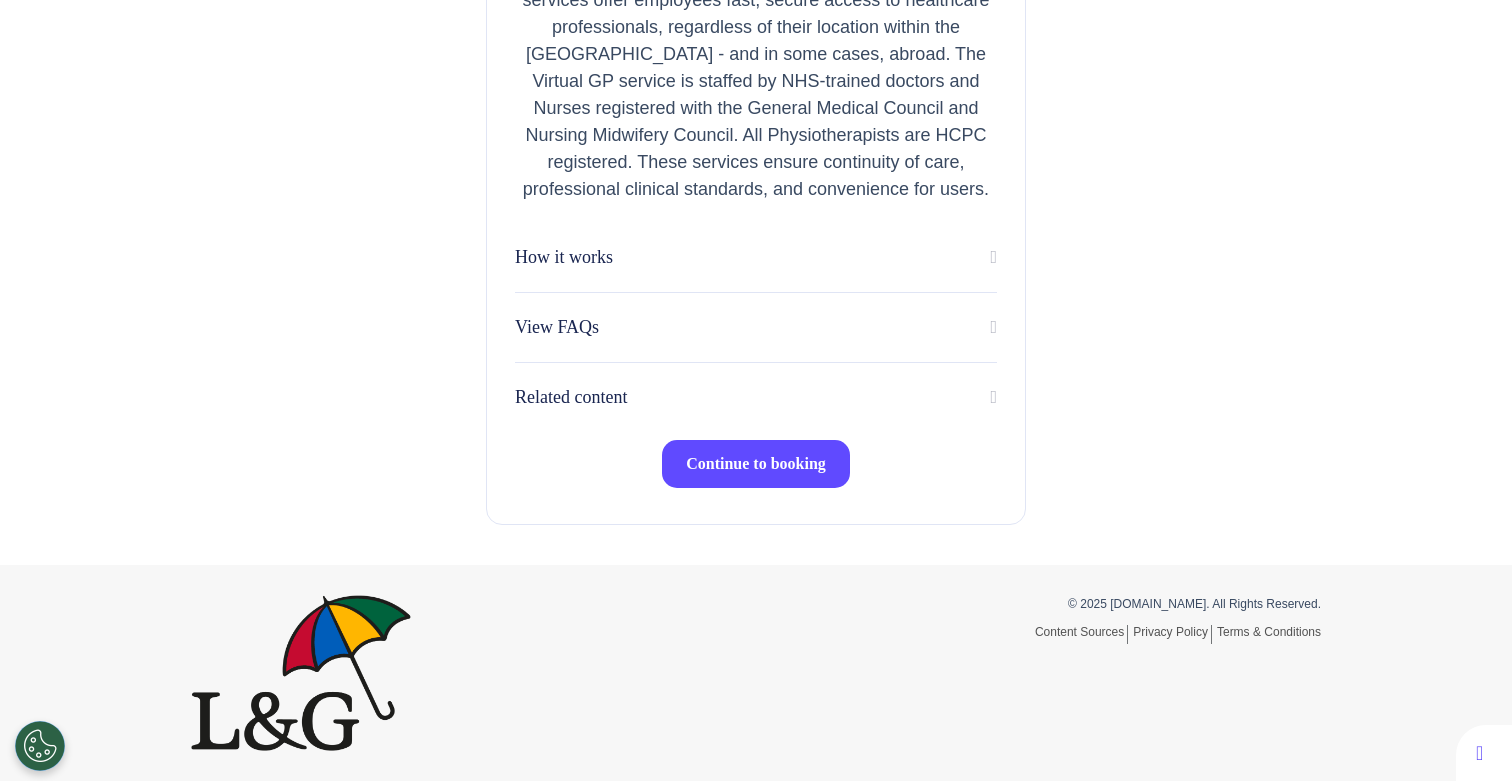click on "Continue to booking" at bounding box center (756, 464) 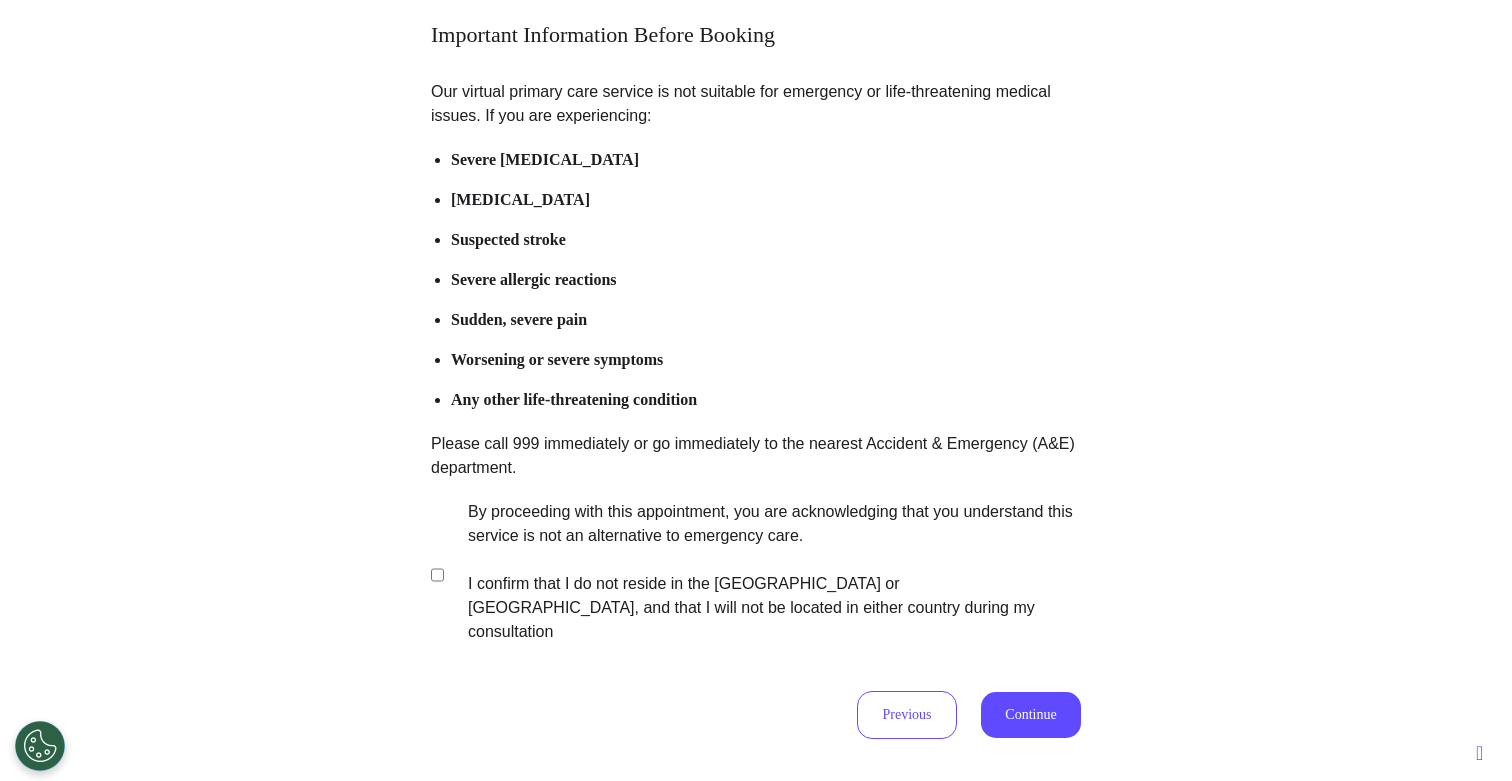 scroll, scrollTop: 300, scrollLeft: 0, axis: vertical 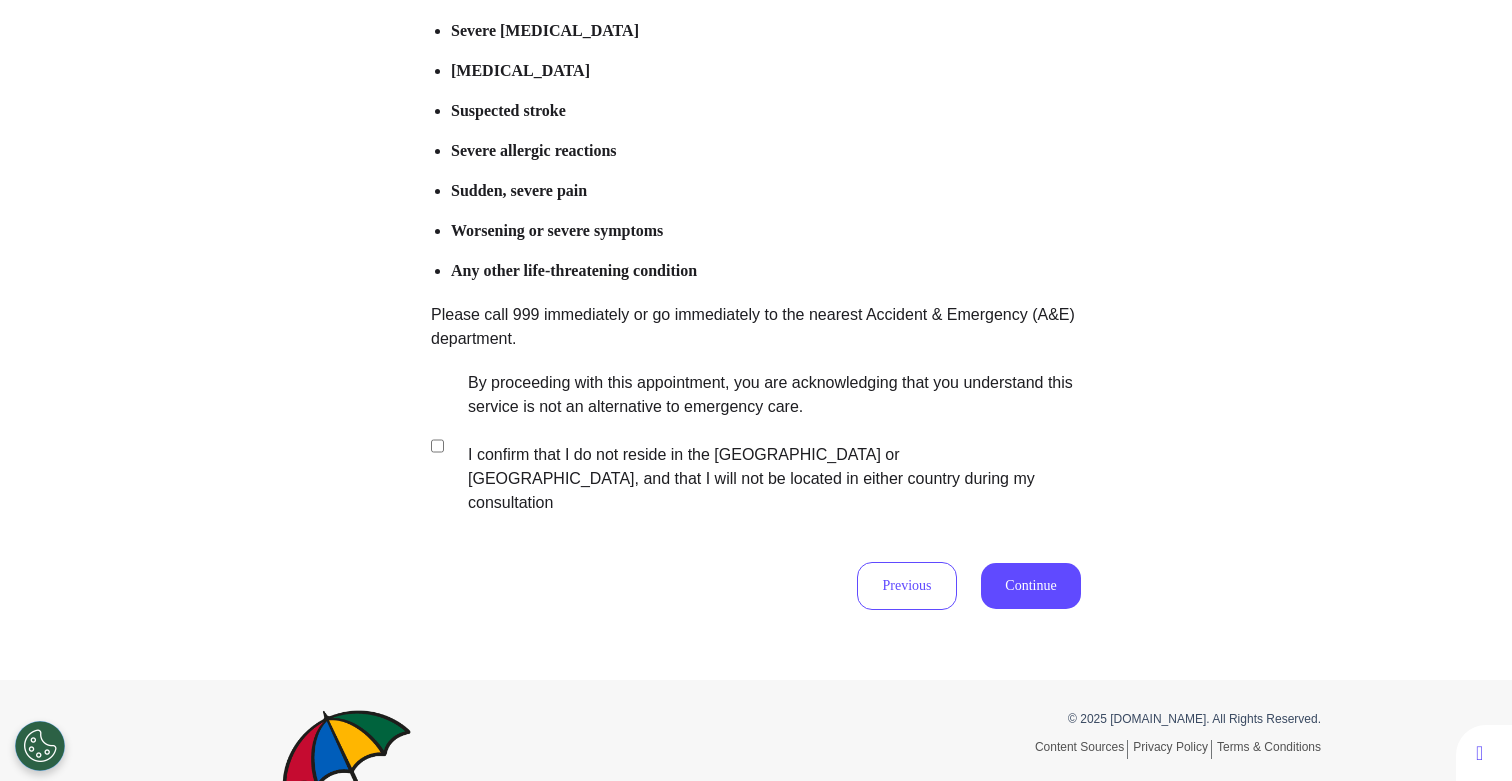 click on "By proceeding with this appointment, you are acknowledging that you understand this service is not an alternative to emergency care. I confirm that I do not reside in the [GEOGRAPHIC_DATA] or [GEOGRAPHIC_DATA], and that I will not be located in either country during my consultation" at bounding box center (761, 443) 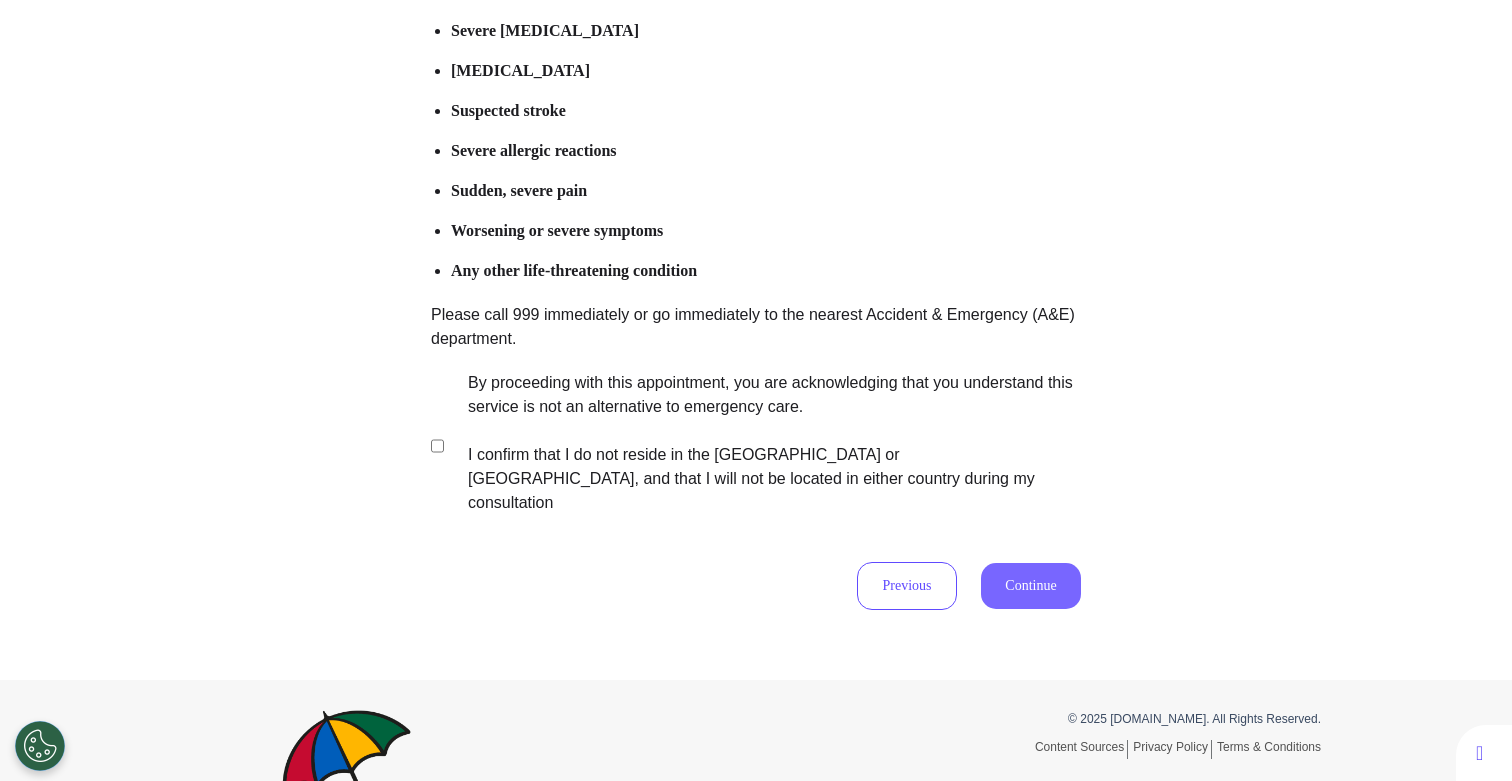 click on "Continue" at bounding box center (1031, 586) 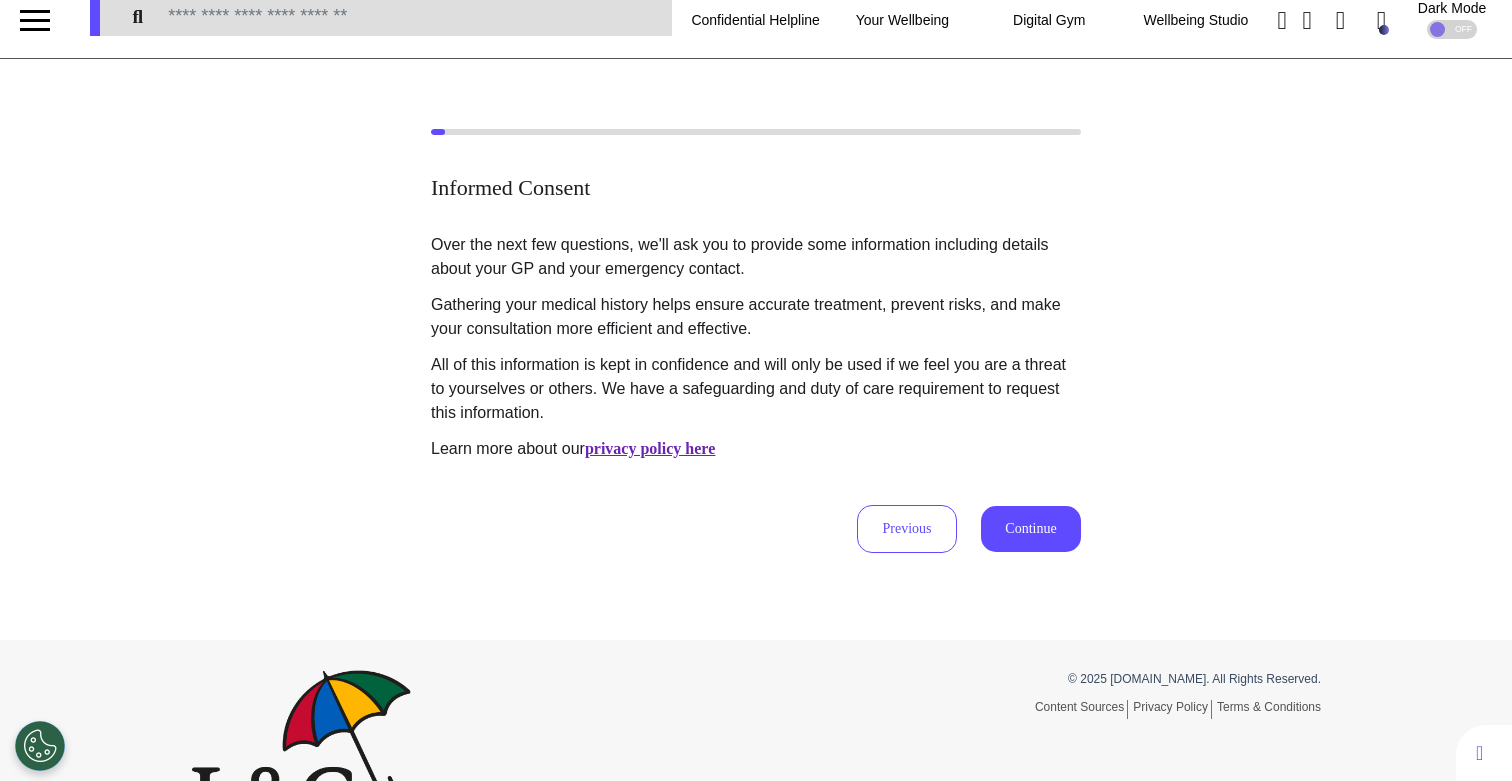 scroll, scrollTop: 0, scrollLeft: 0, axis: both 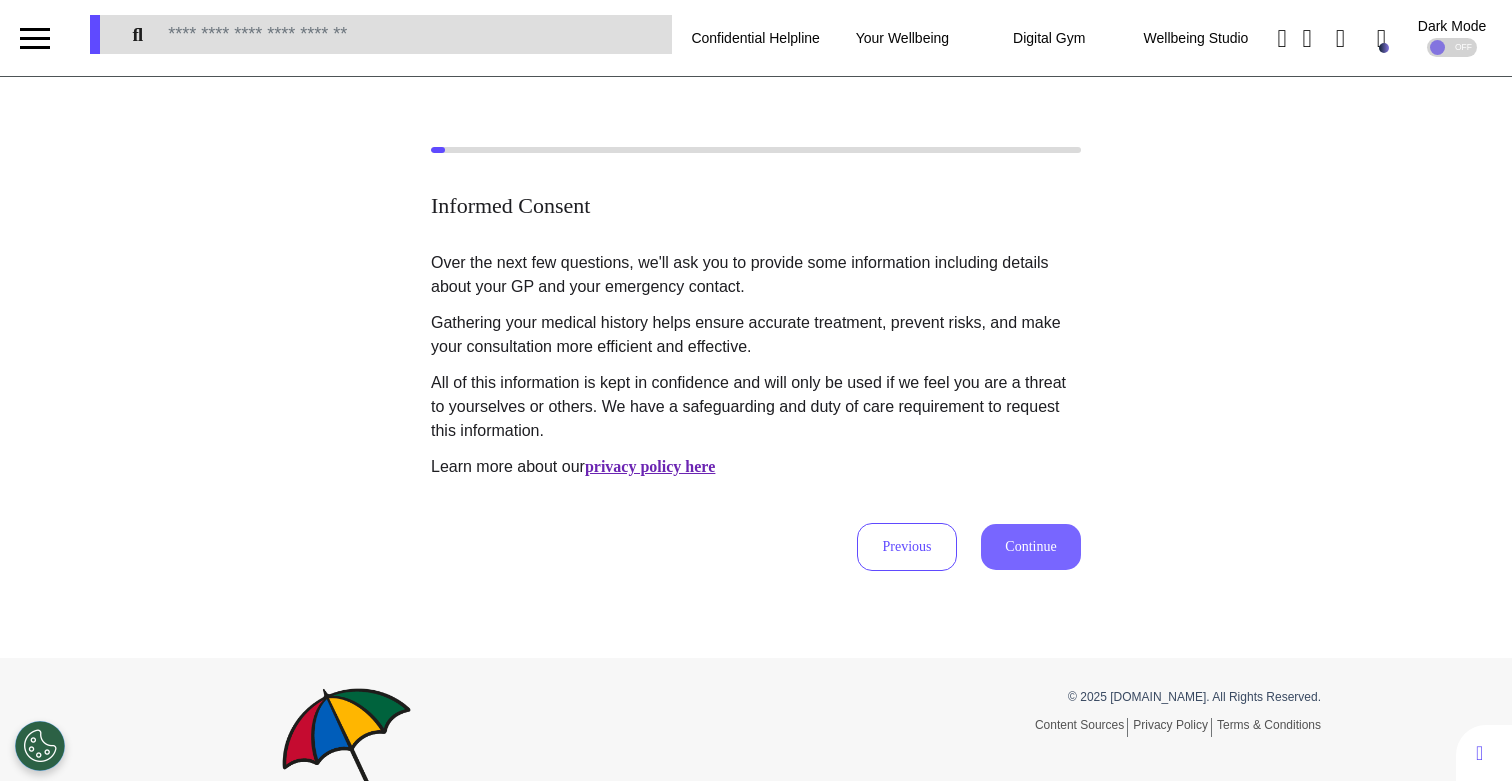 click on "Continue" at bounding box center [1031, 547] 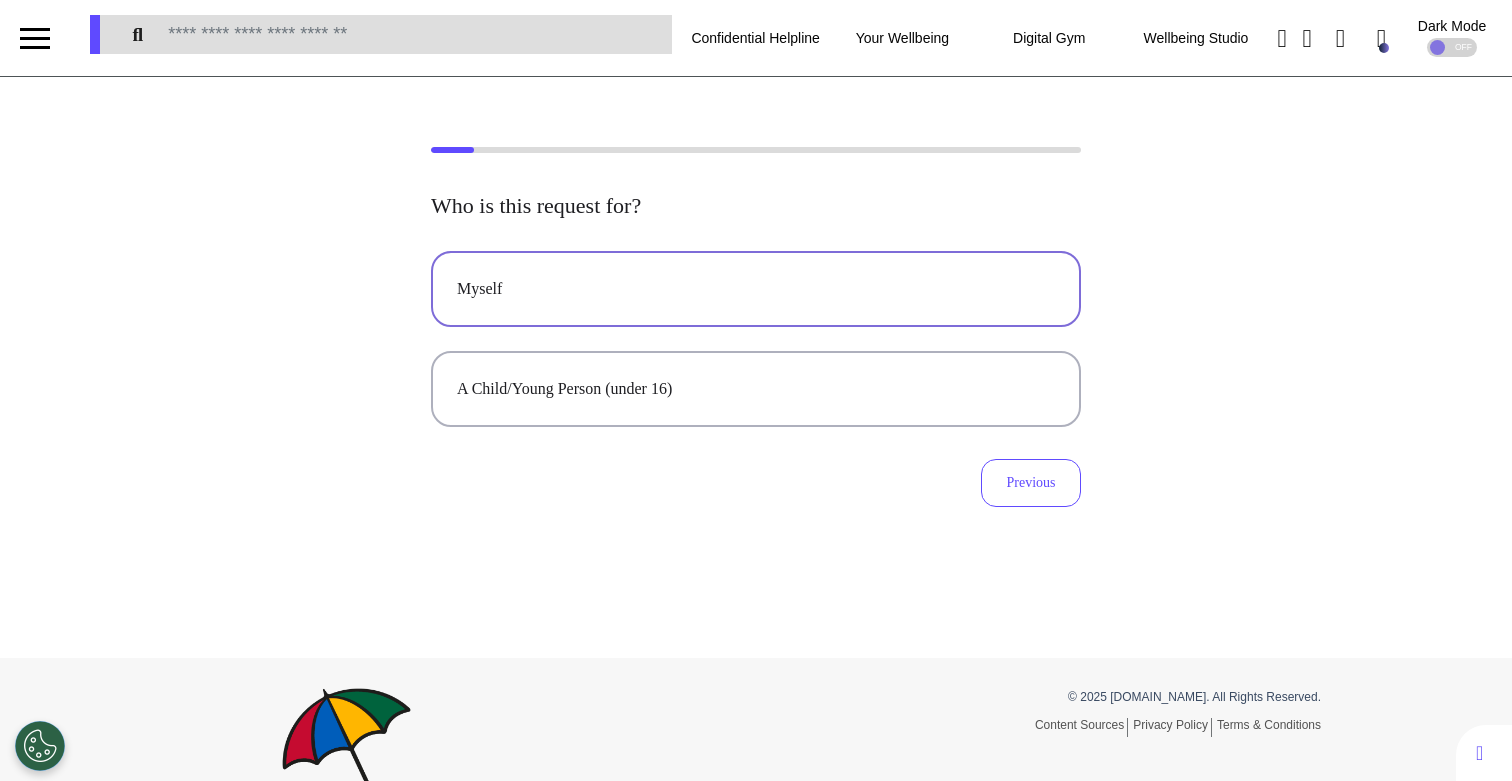 click on "Myself" at bounding box center [756, 289] 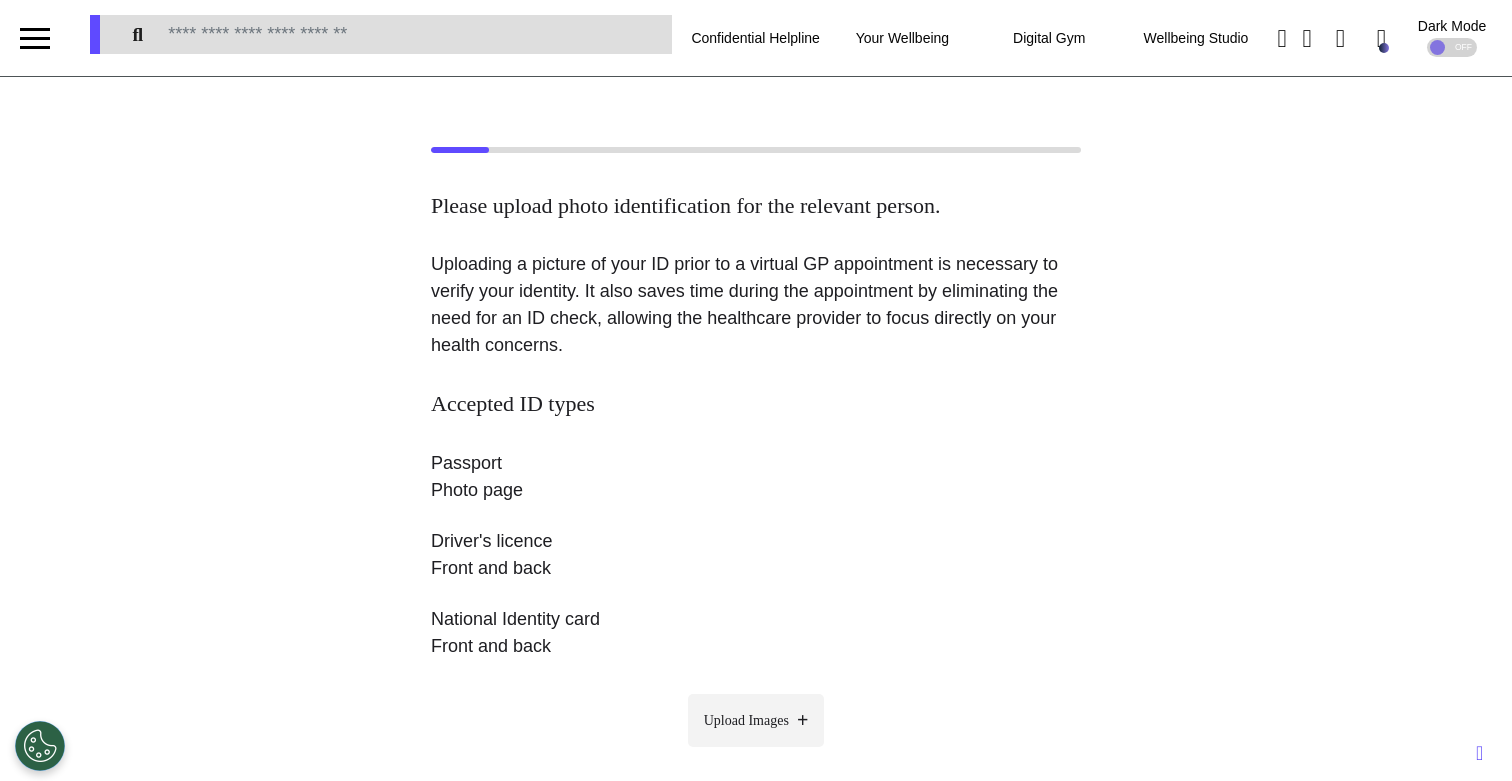 click at bounding box center [802, 720] 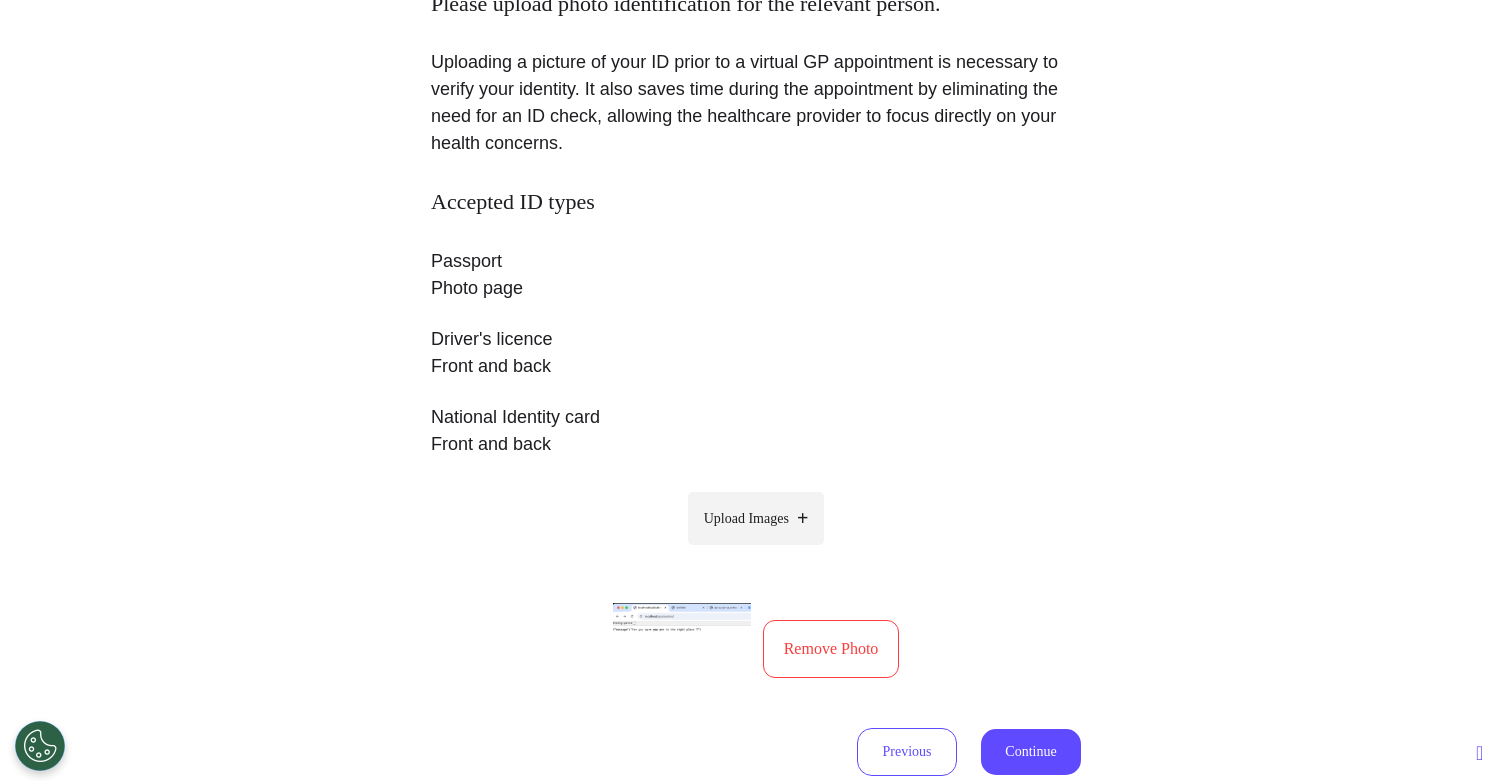 scroll, scrollTop: 322, scrollLeft: 0, axis: vertical 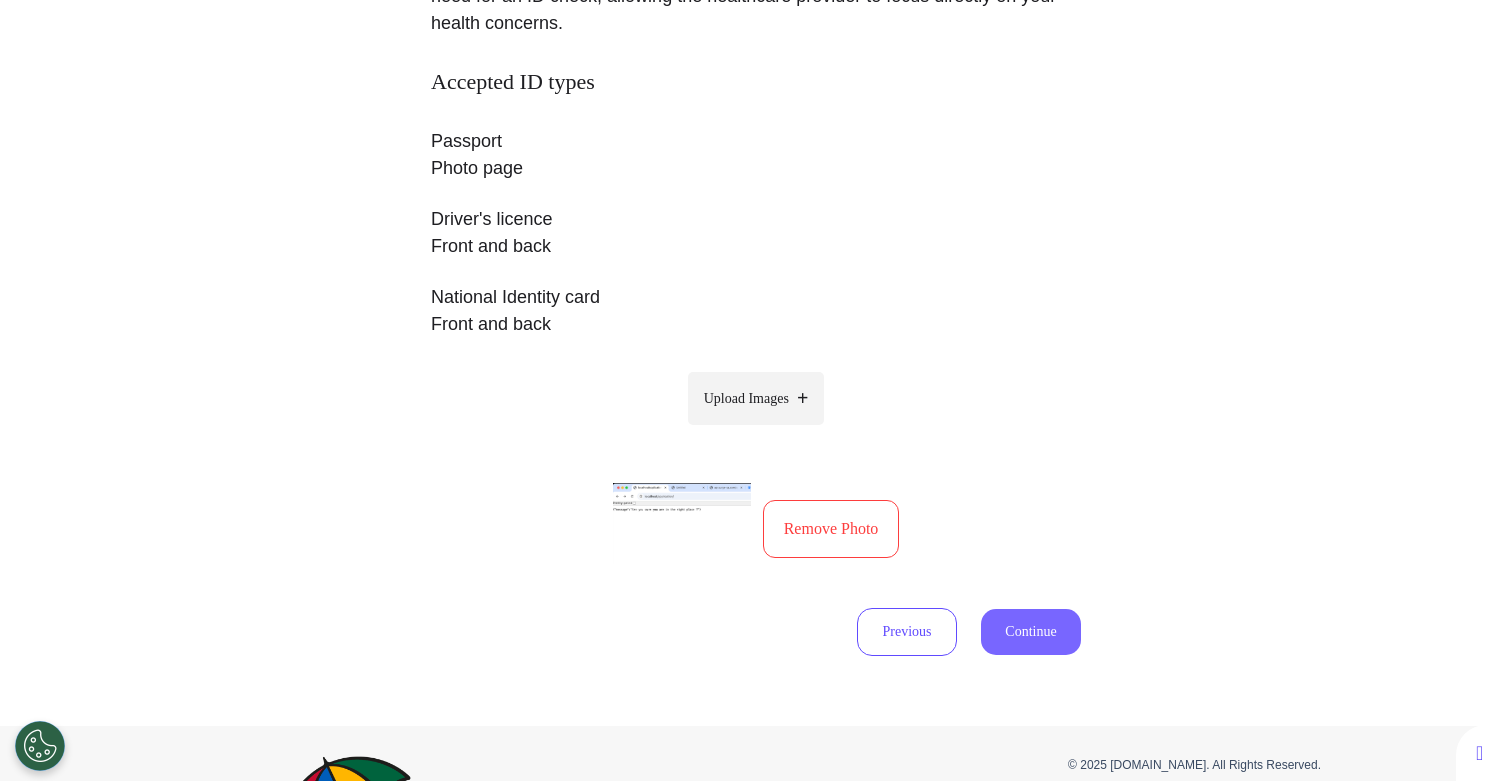 click on "Continue" at bounding box center [1031, 632] 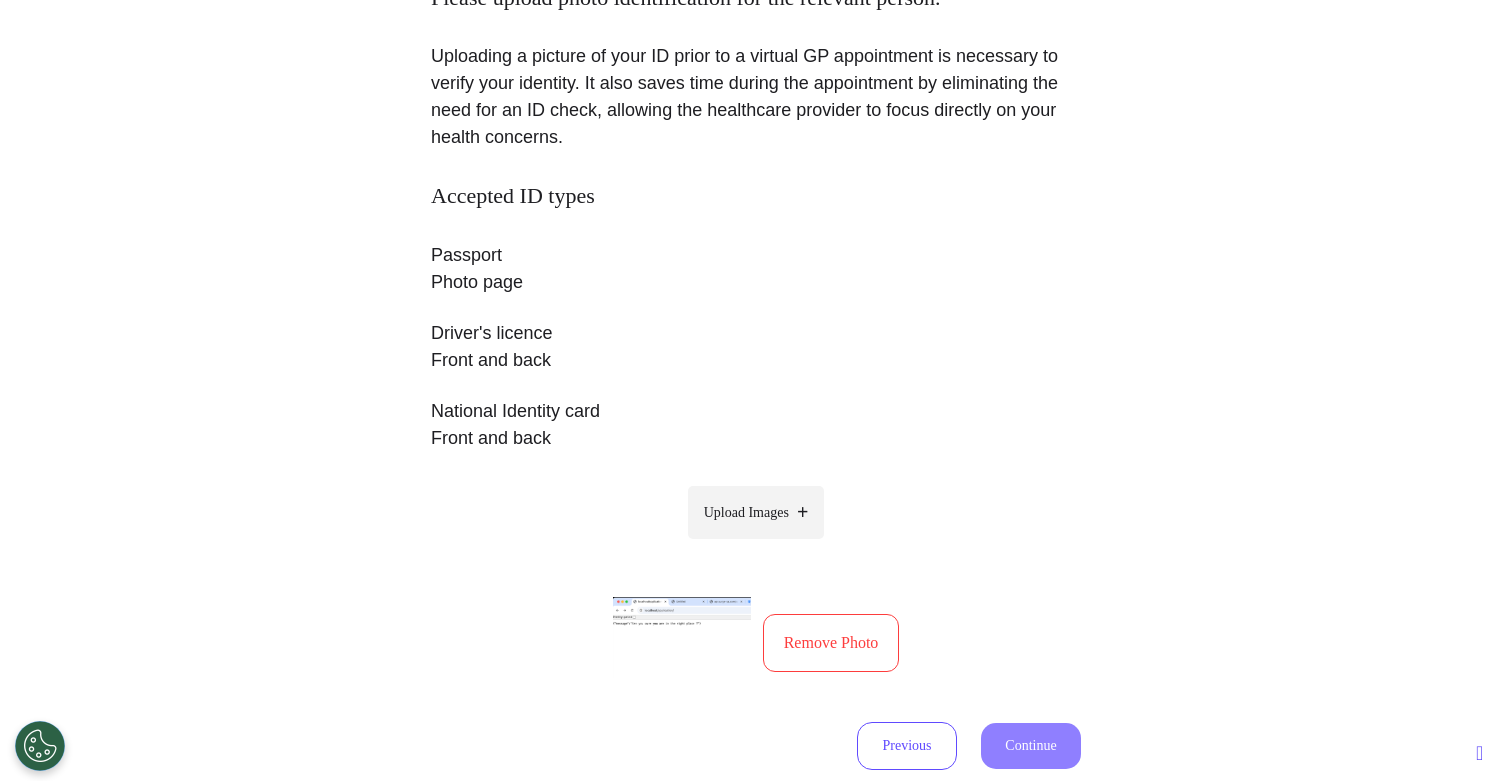 select on "******" 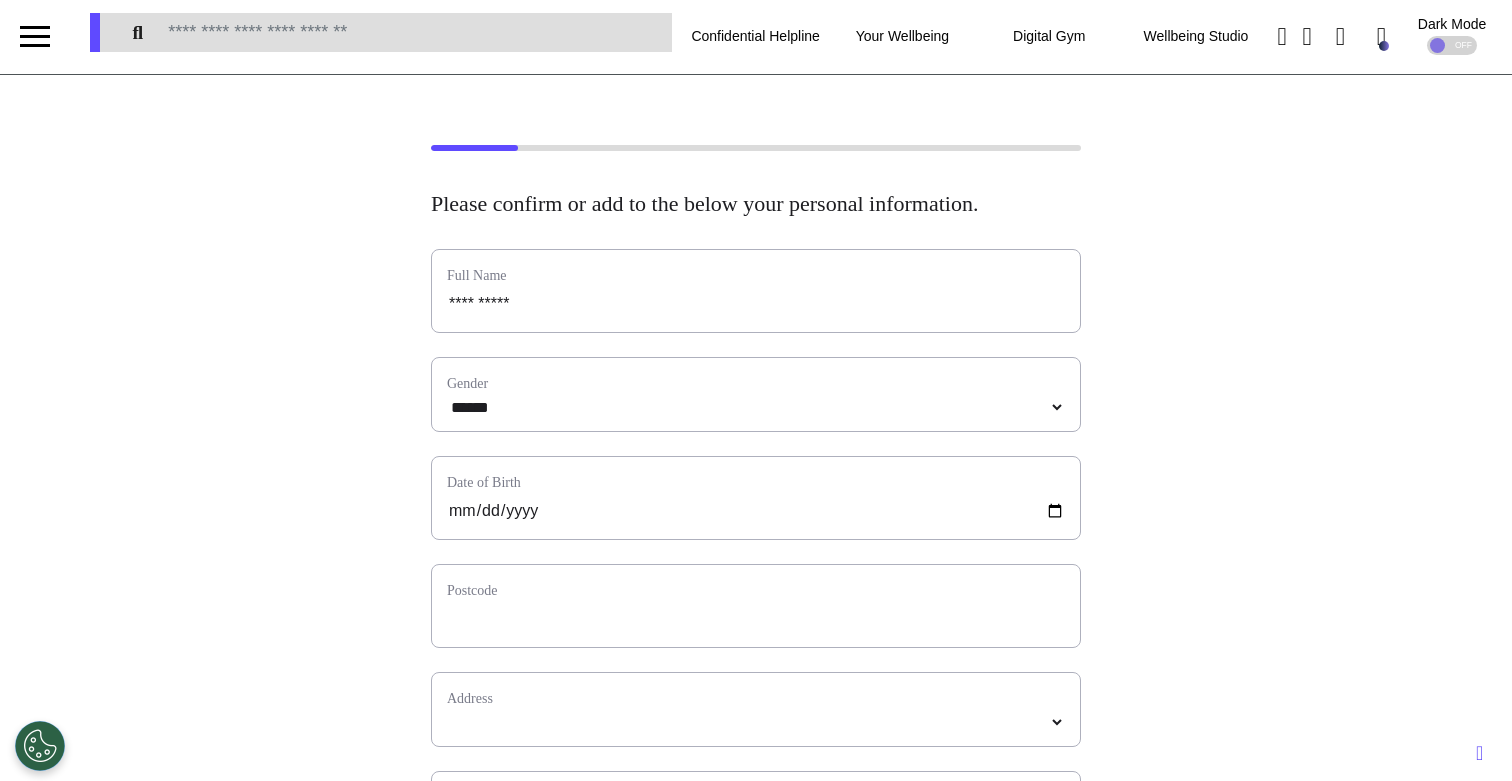 scroll, scrollTop: 4, scrollLeft: 0, axis: vertical 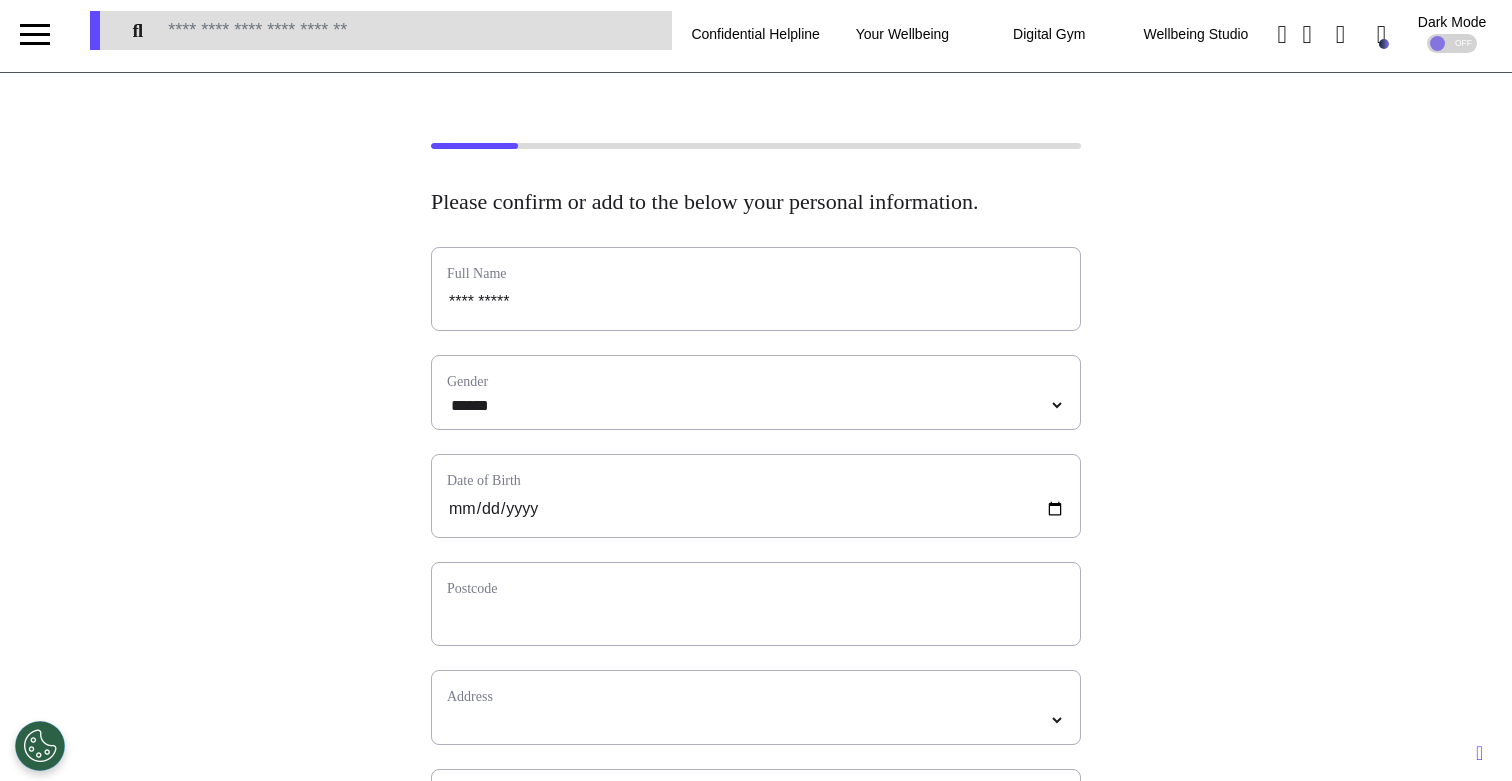 click on "Postcode" at bounding box center [756, 588] 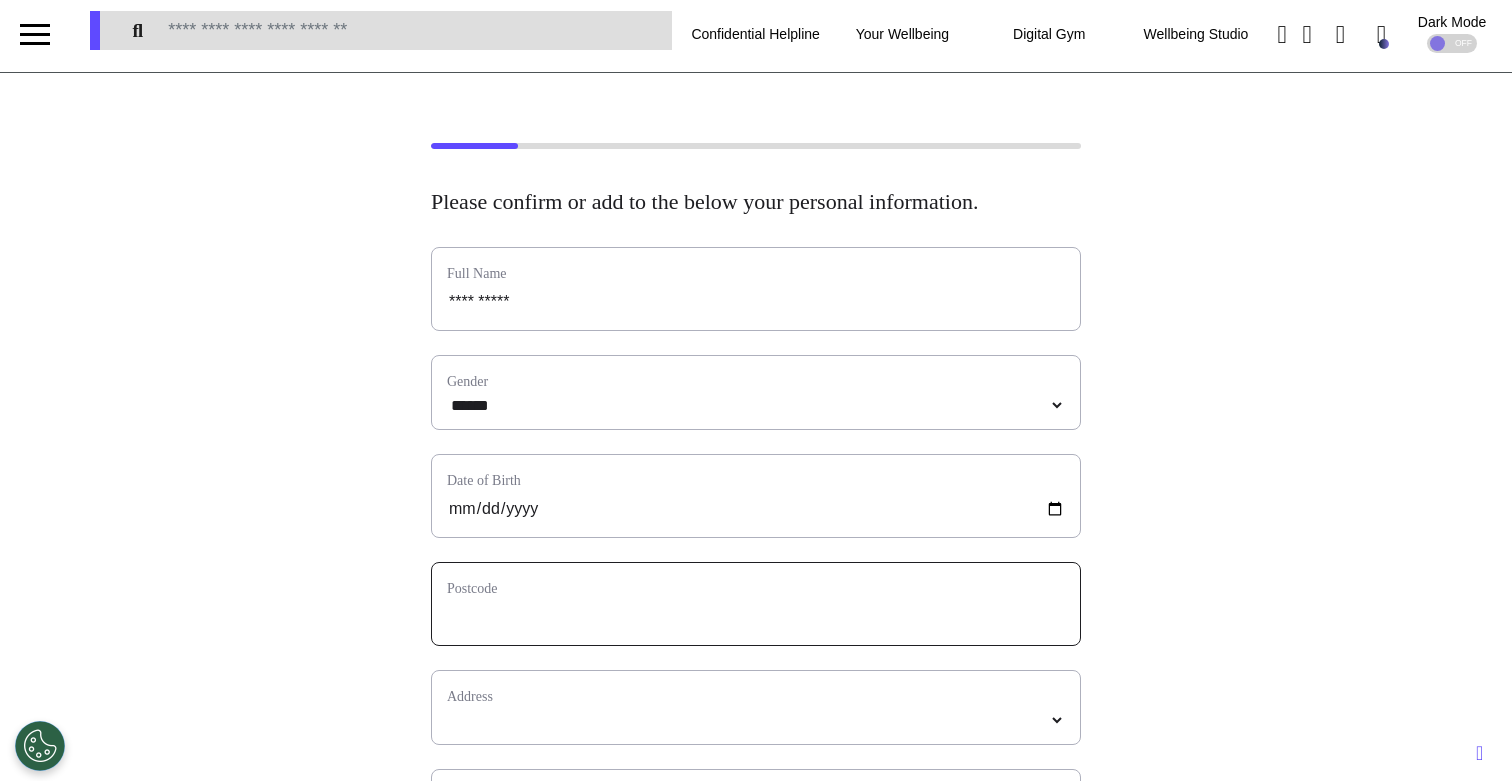 click at bounding box center [756, 617] 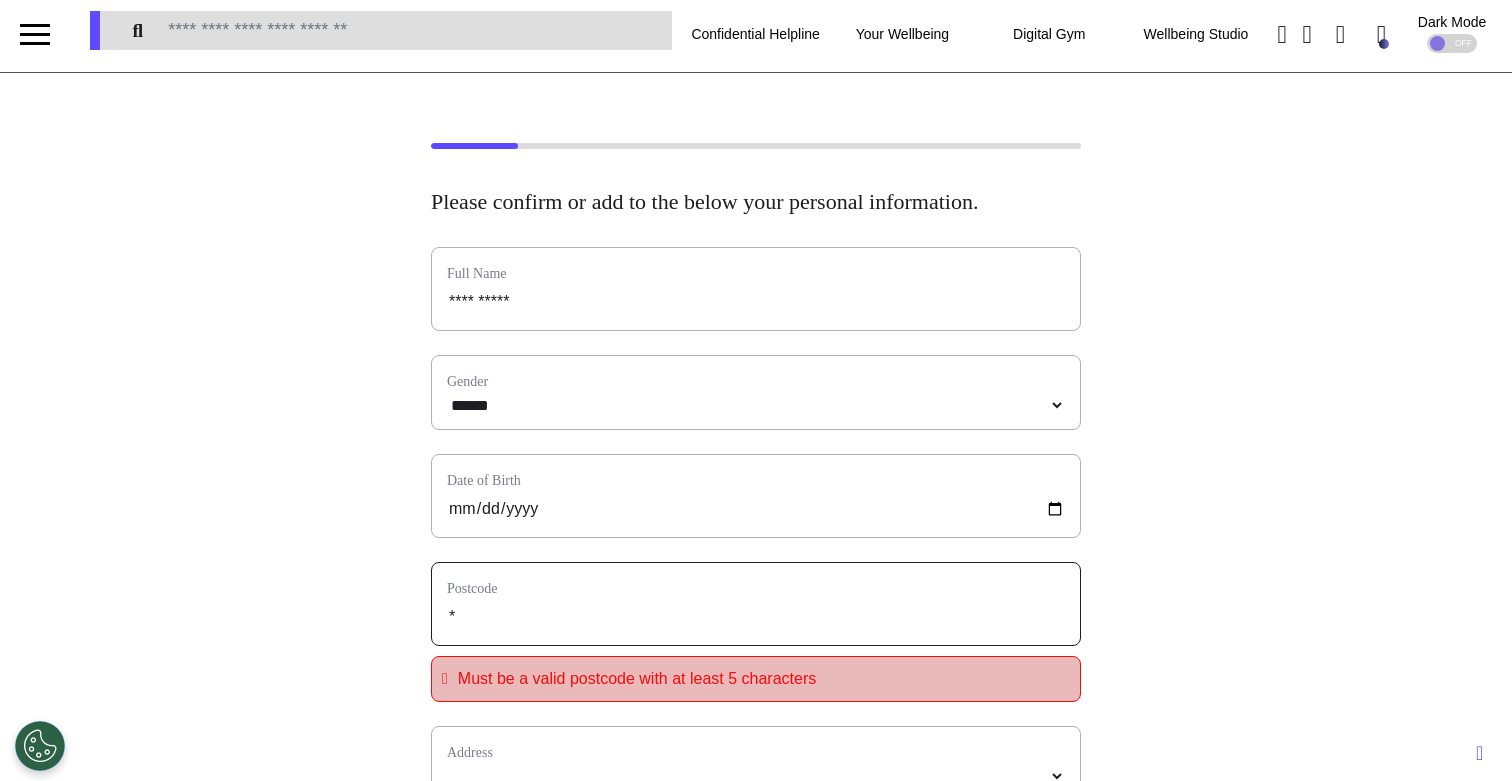 type on "**" 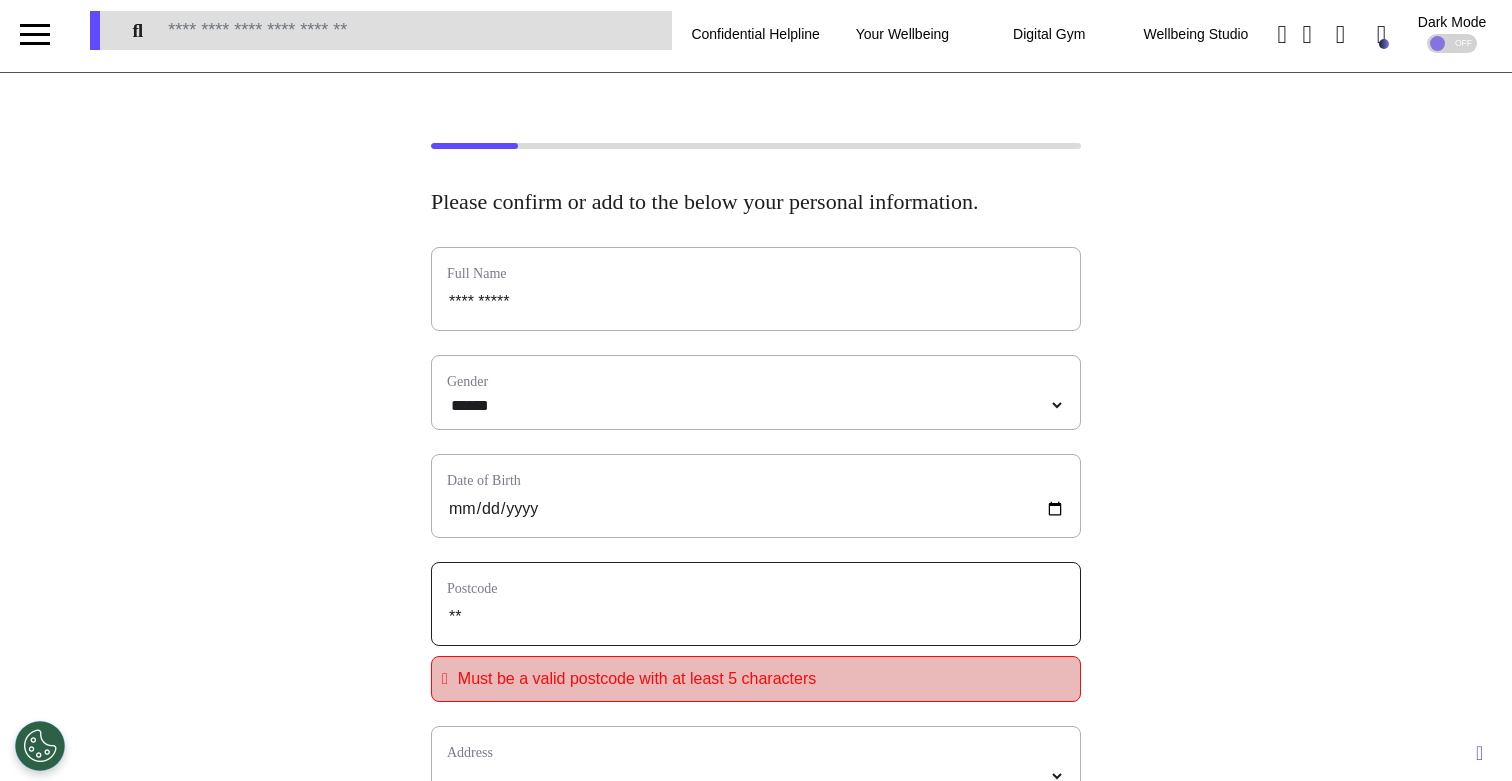type on "***" 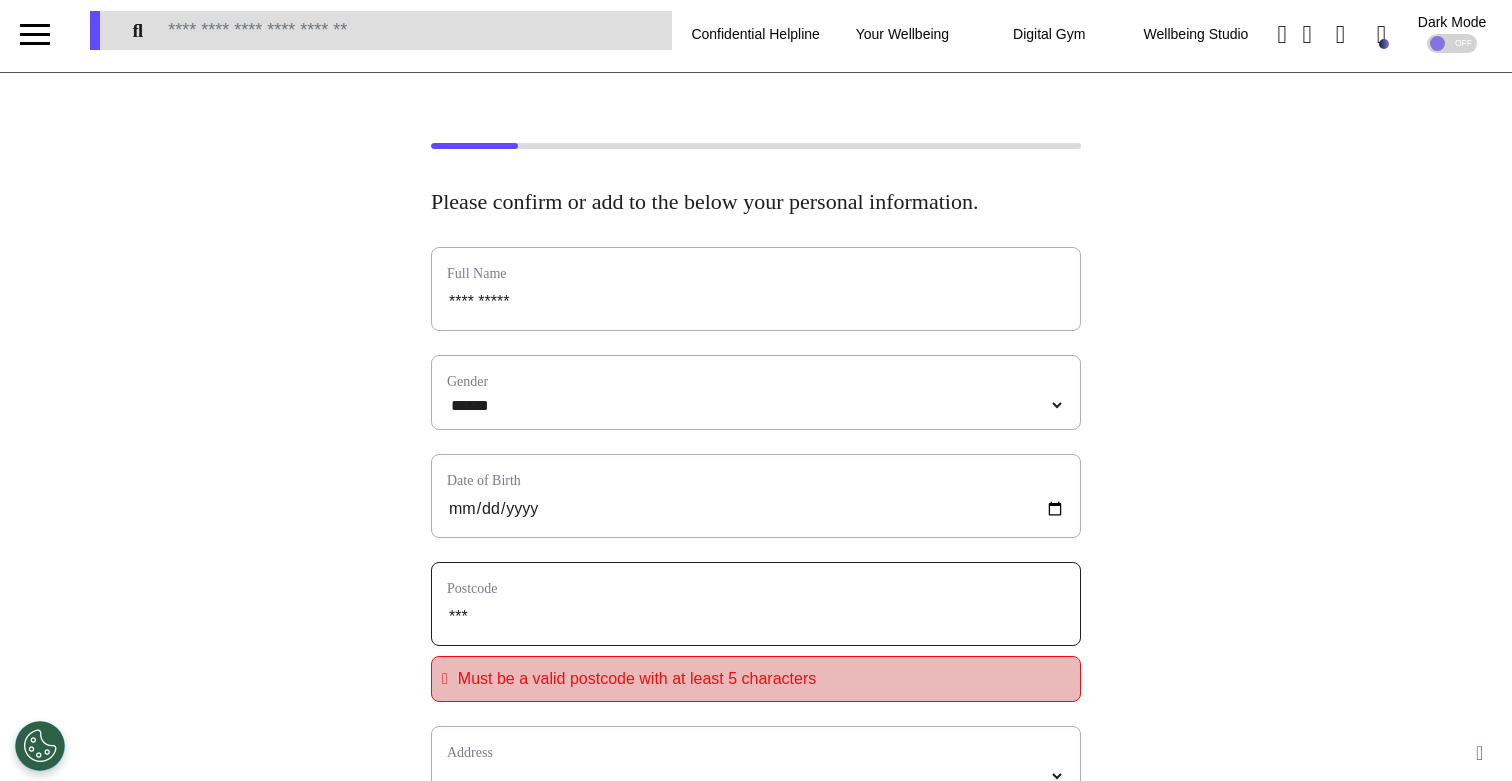type on "****" 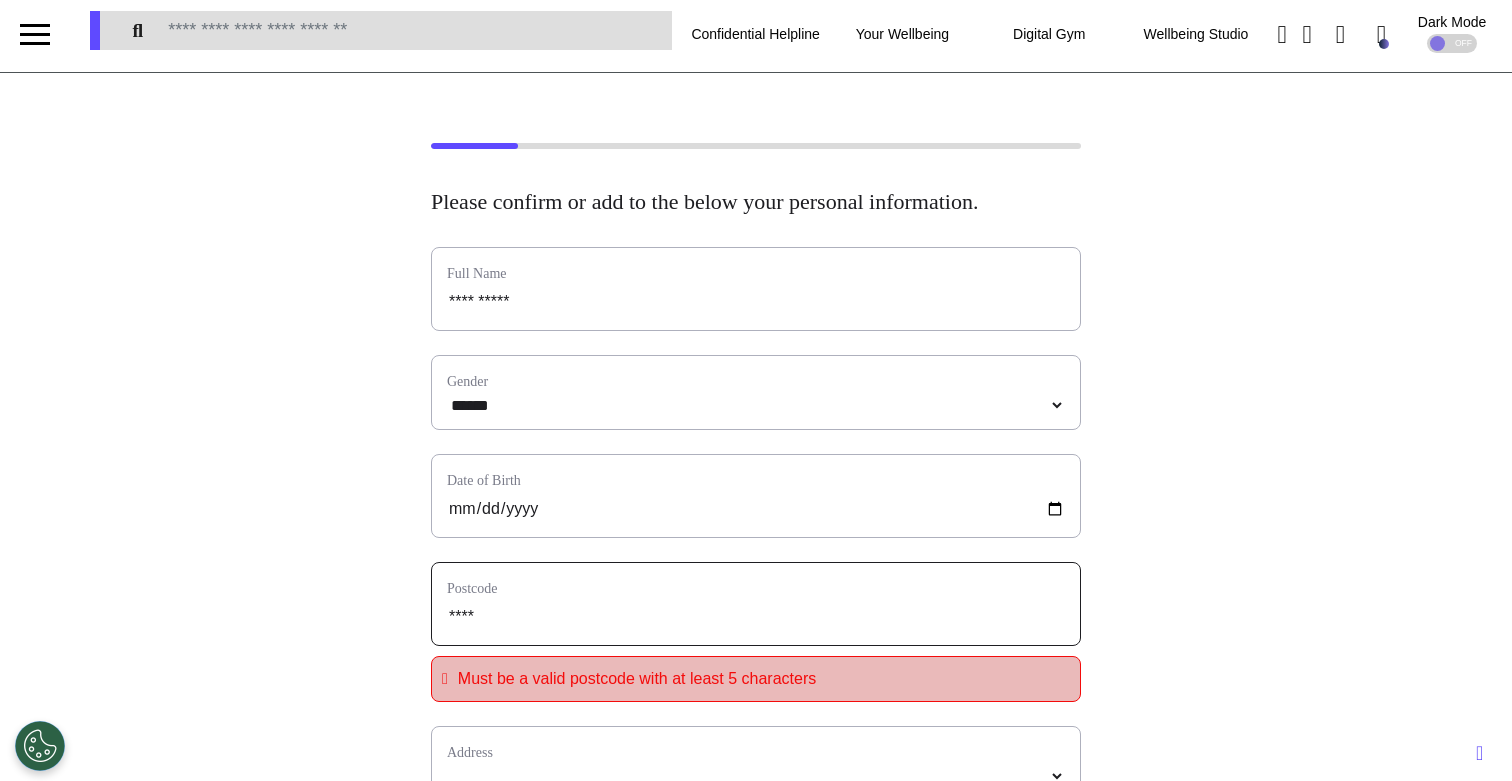 select 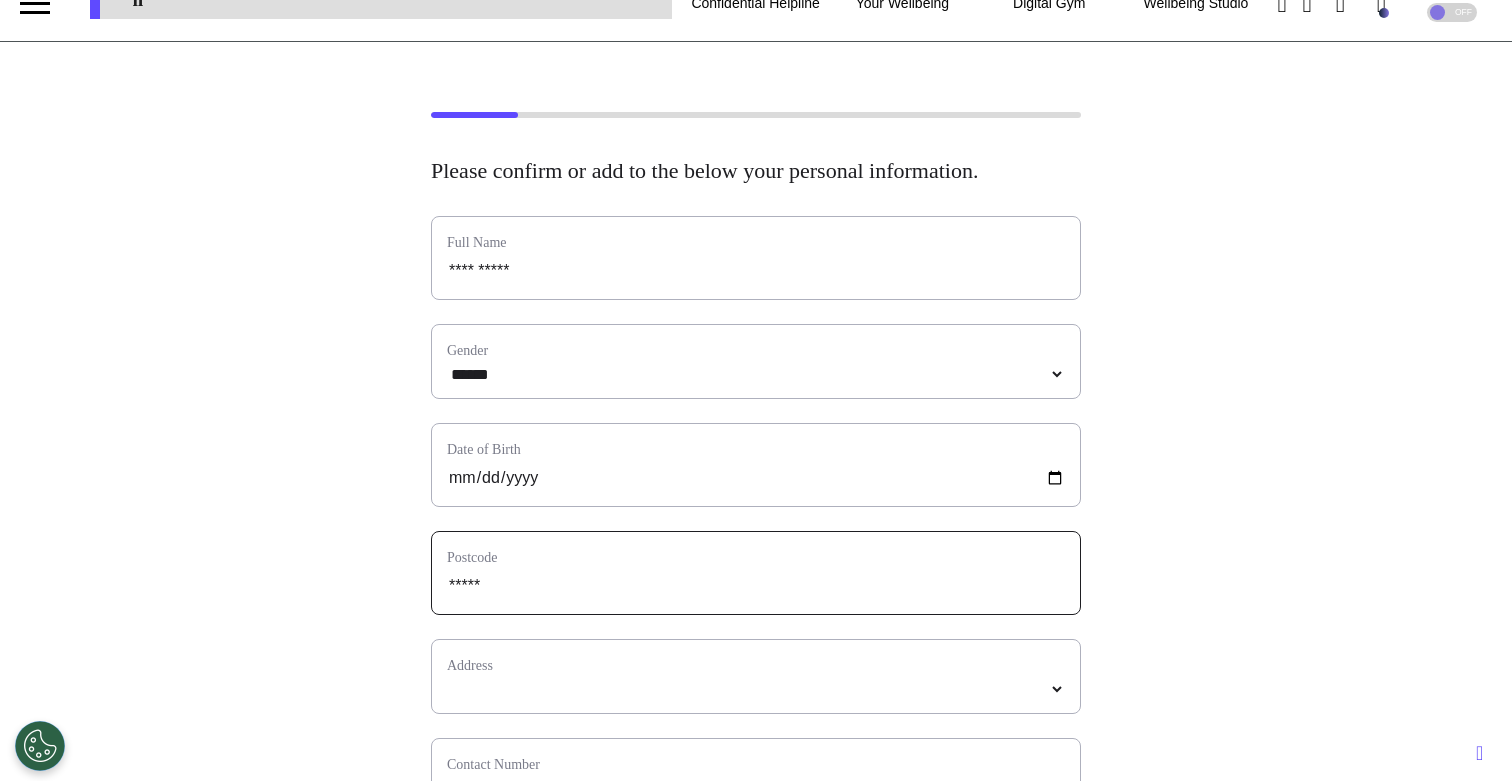 scroll, scrollTop: 46, scrollLeft: 0, axis: vertical 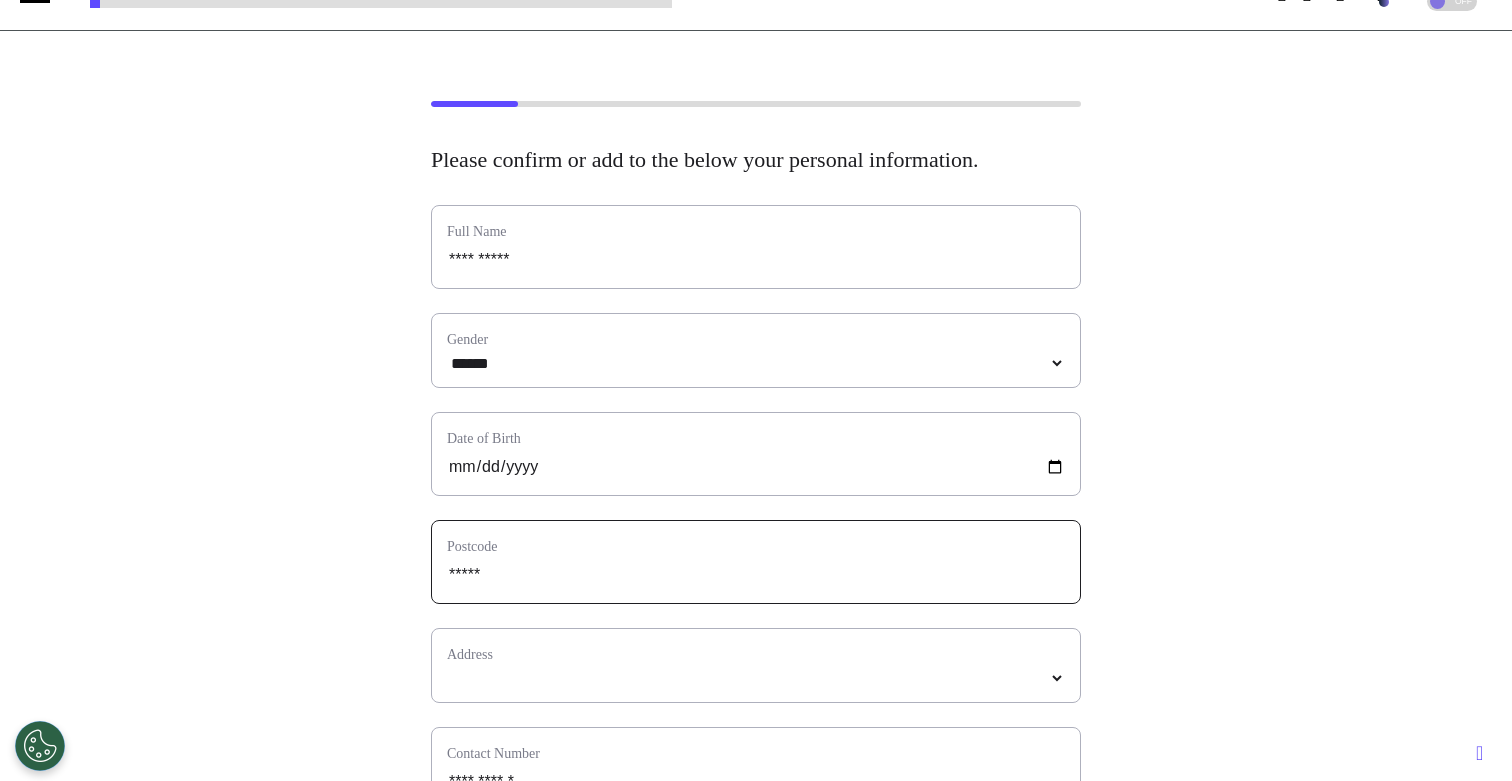 type on "*****" 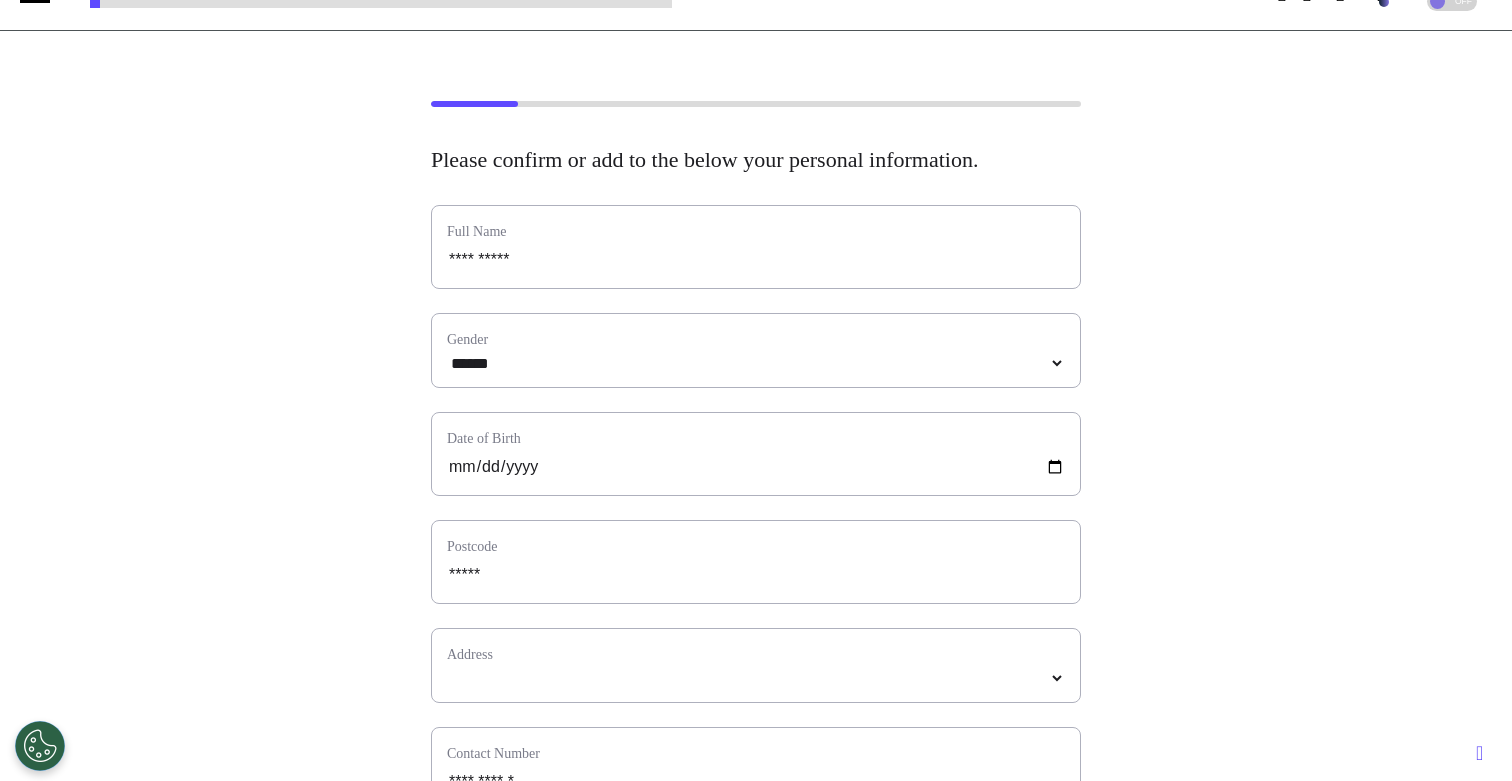 click on "**********" at bounding box center (756, 684) 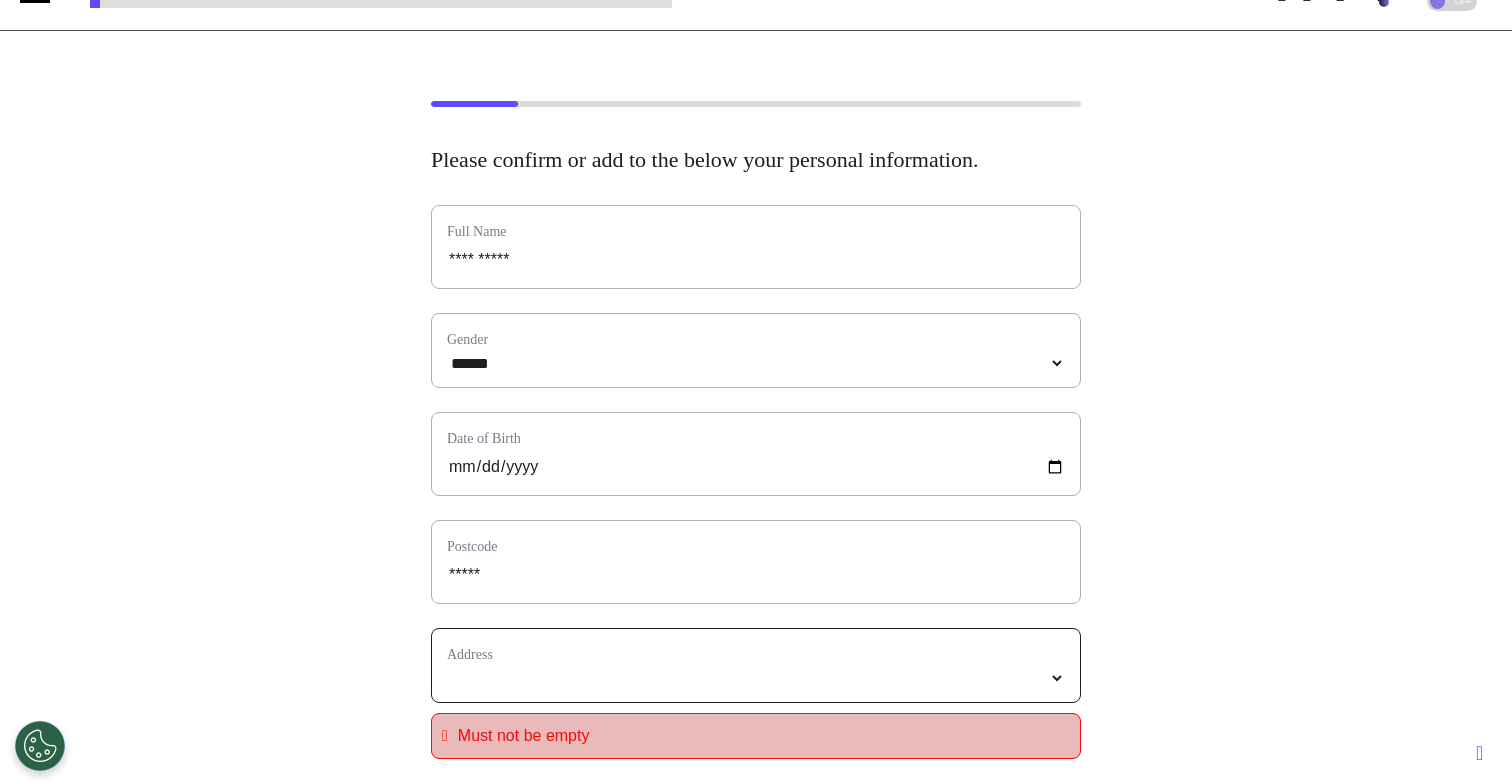click at bounding box center [756, 678] 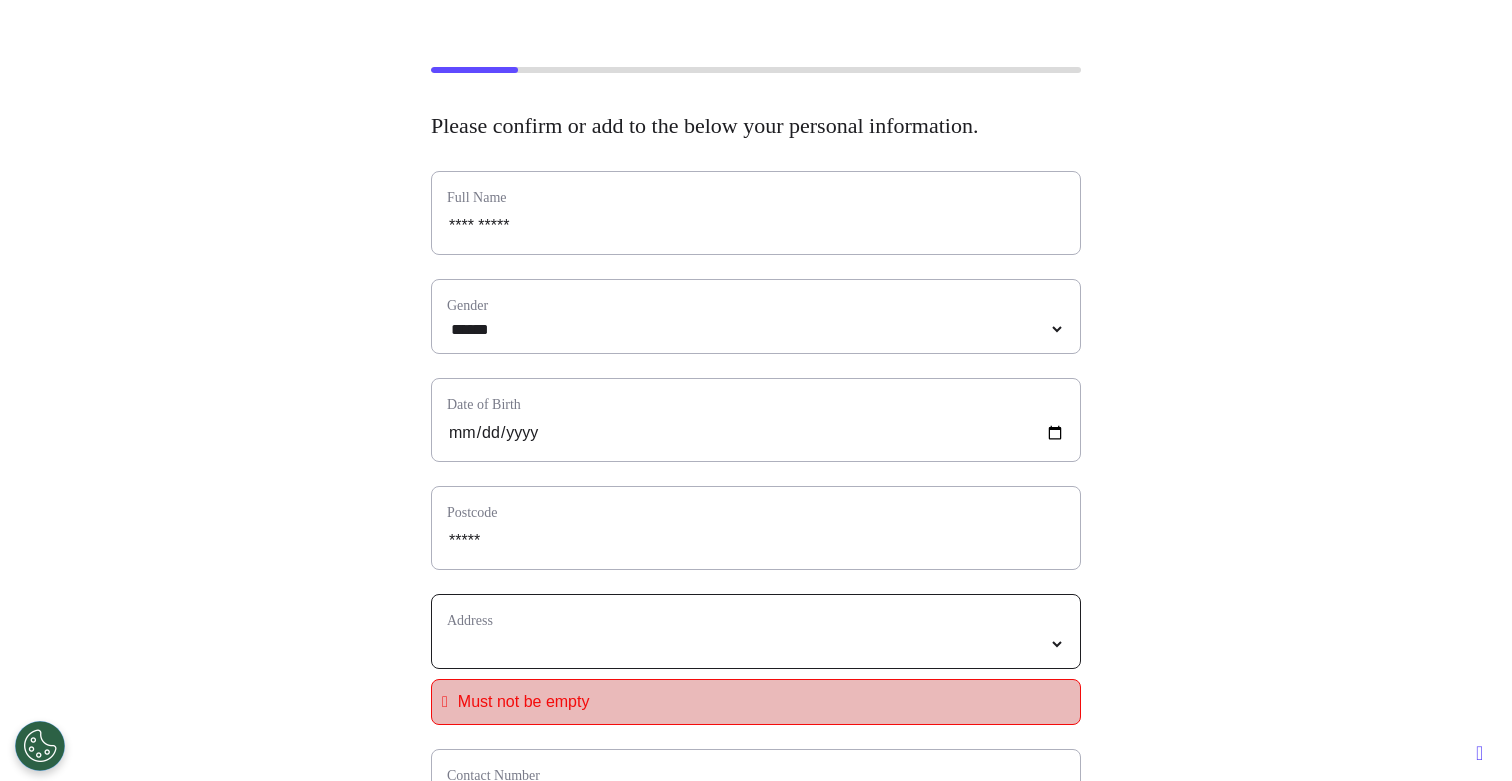 scroll, scrollTop: 96, scrollLeft: 0, axis: vertical 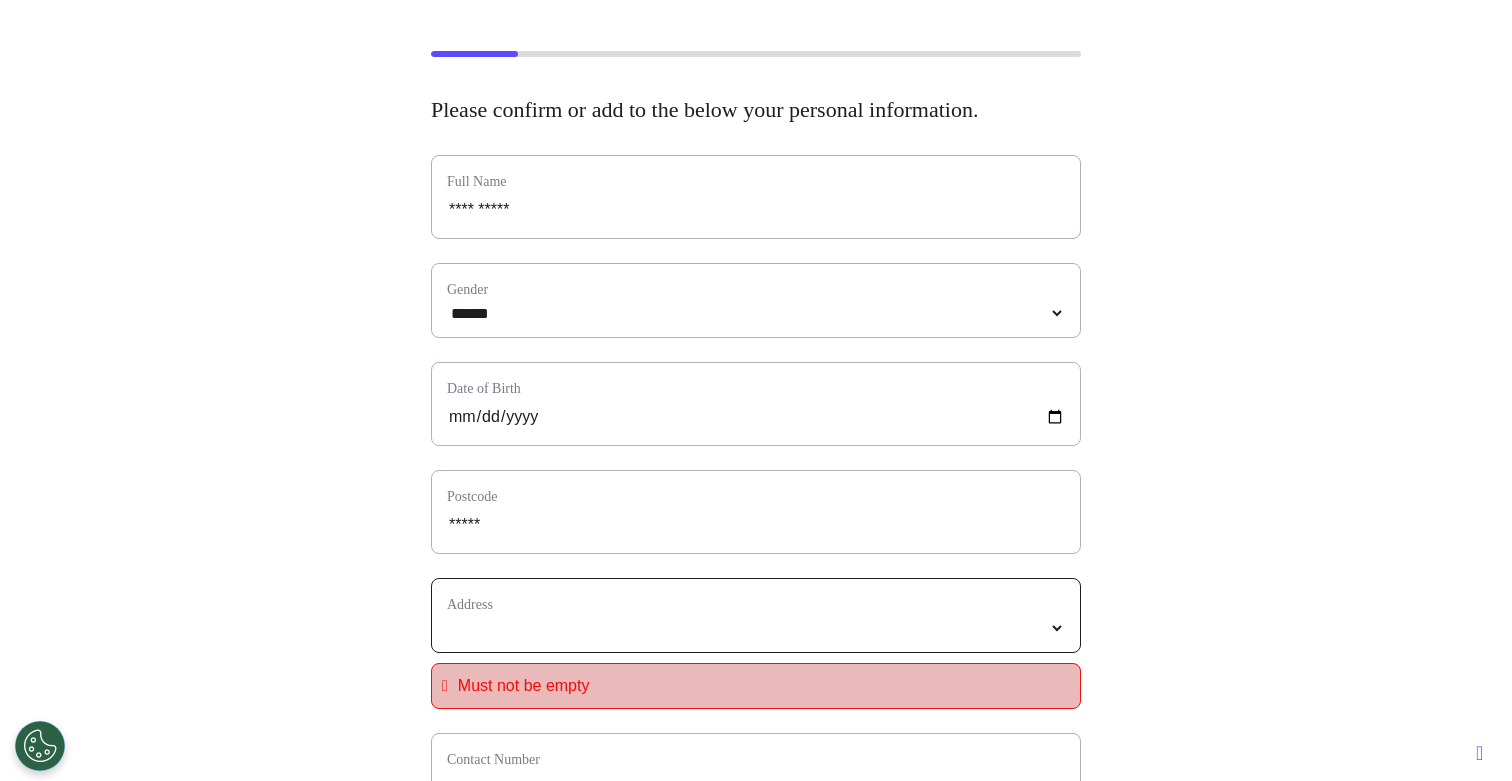 click on "**********" at bounding box center [756, 628] 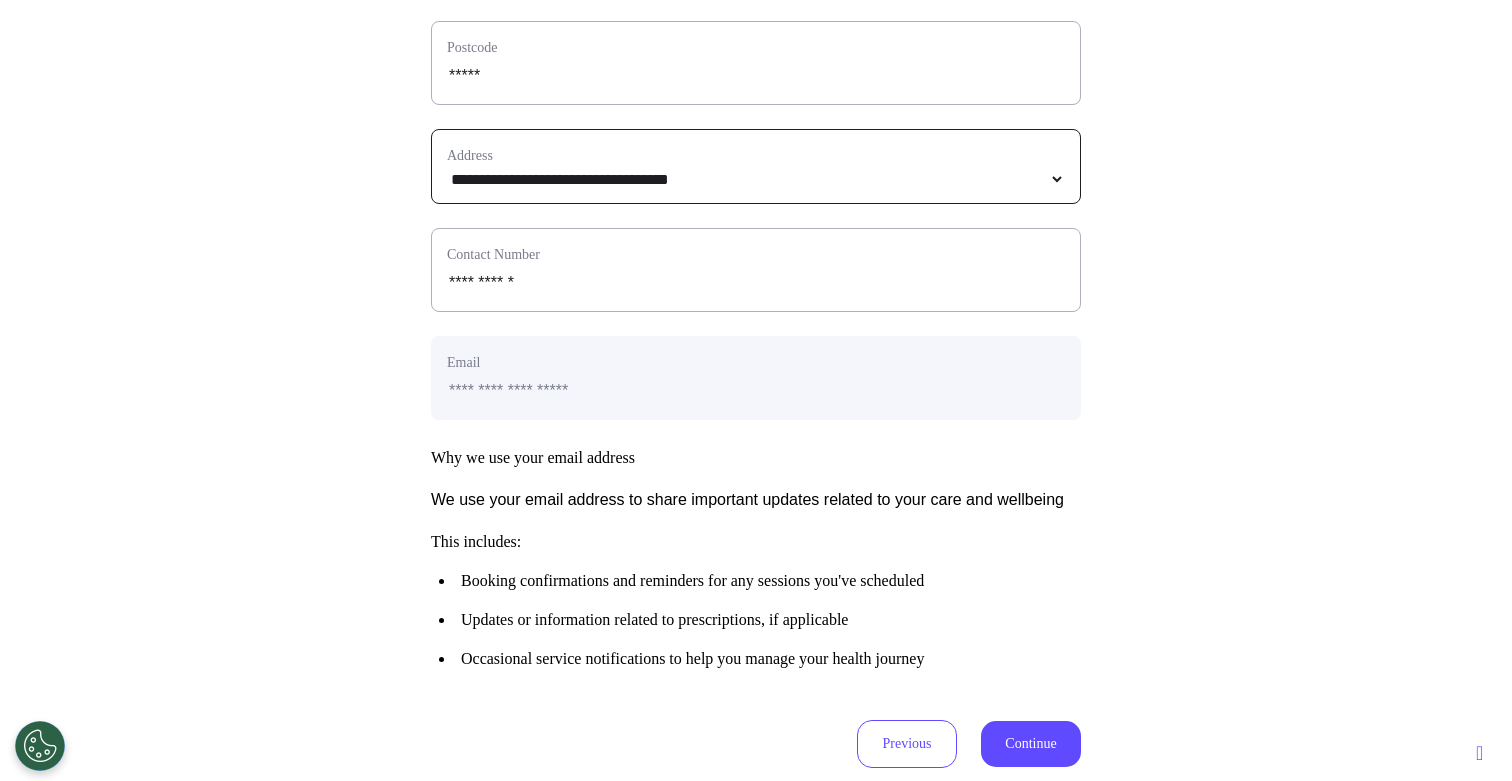 scroll, scrollTop: 645, scrollLeft: 0, axis: vertical 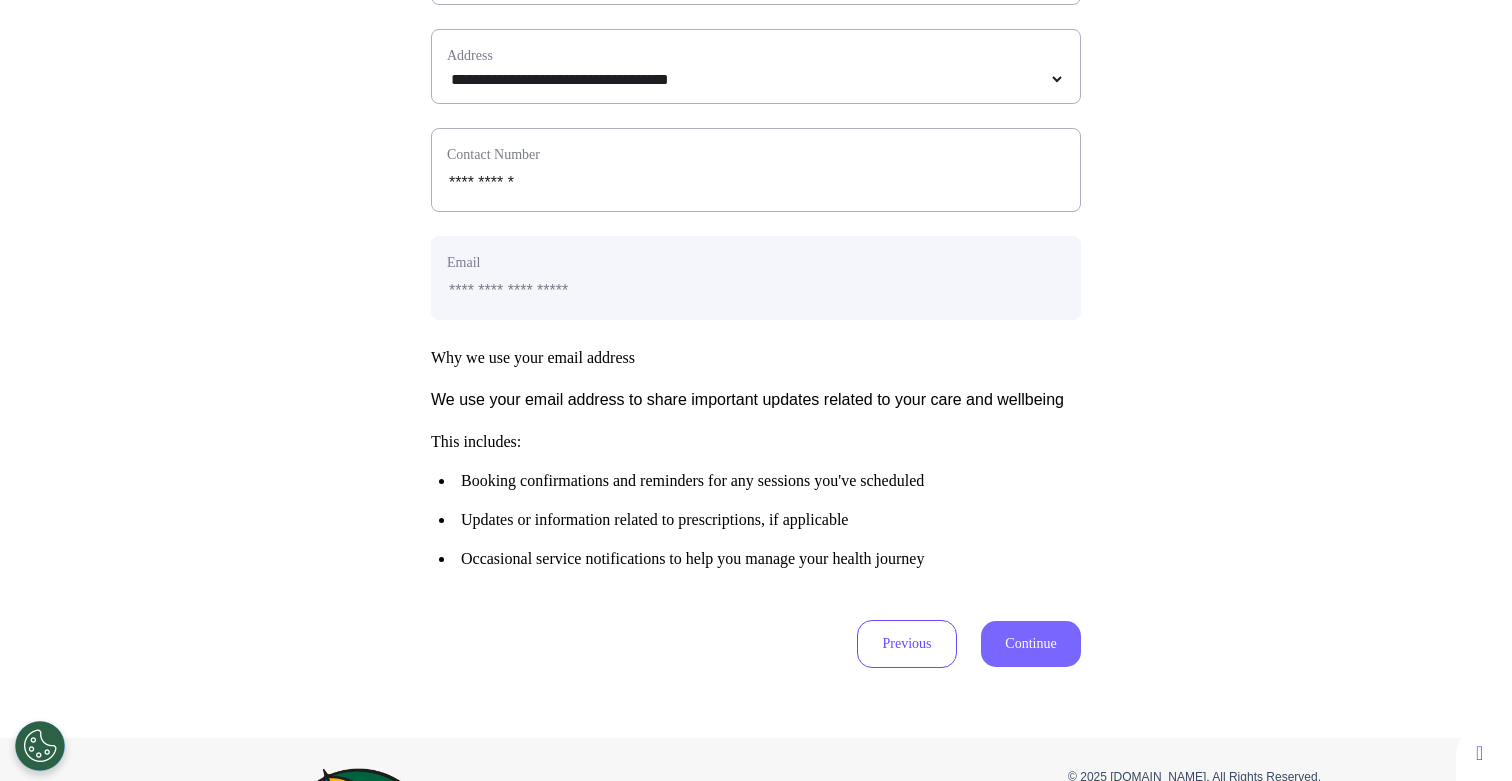 click on "Continue" at bounding box center (1031, 644) 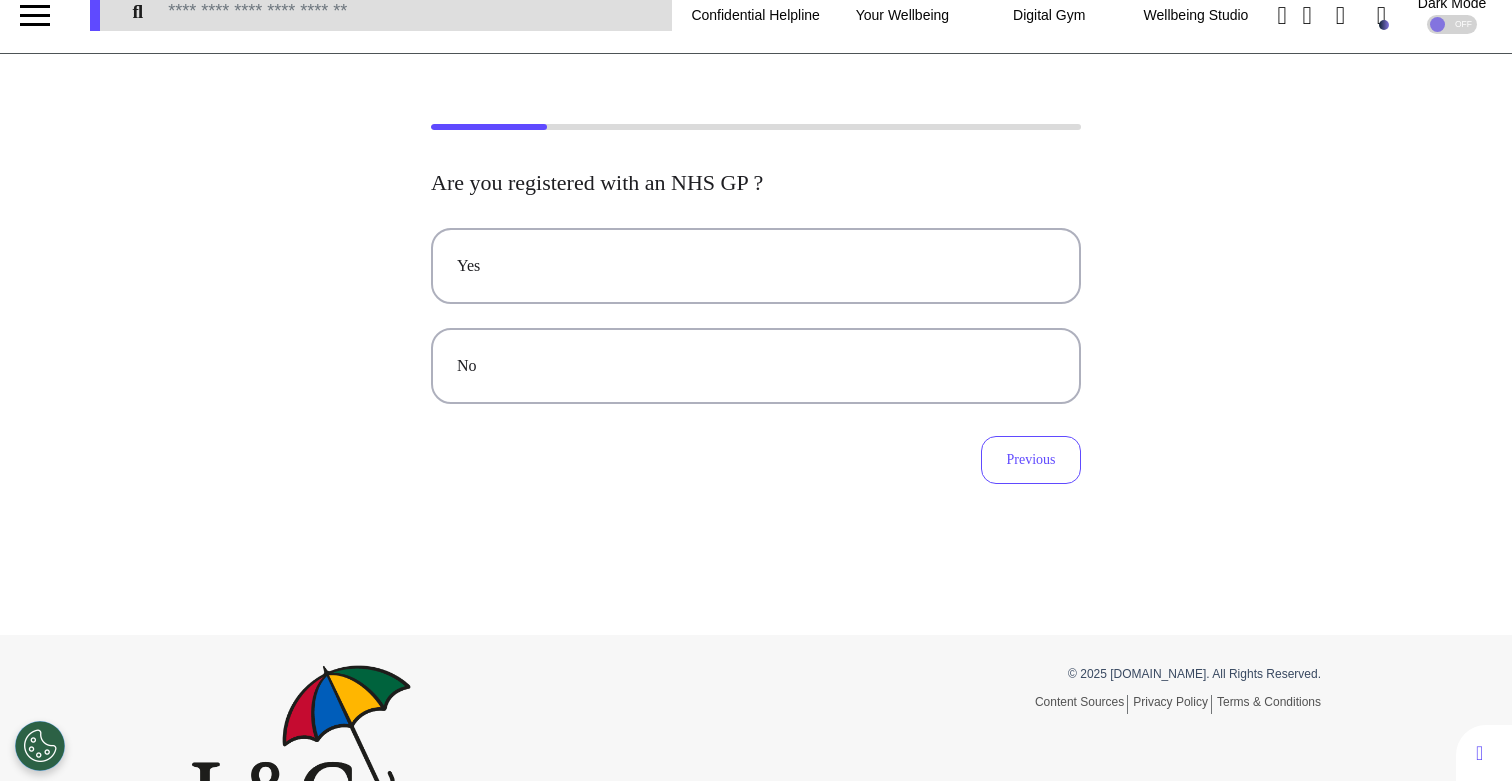scroll, scrollTop: 0, scrollLeft: 0, axis: both 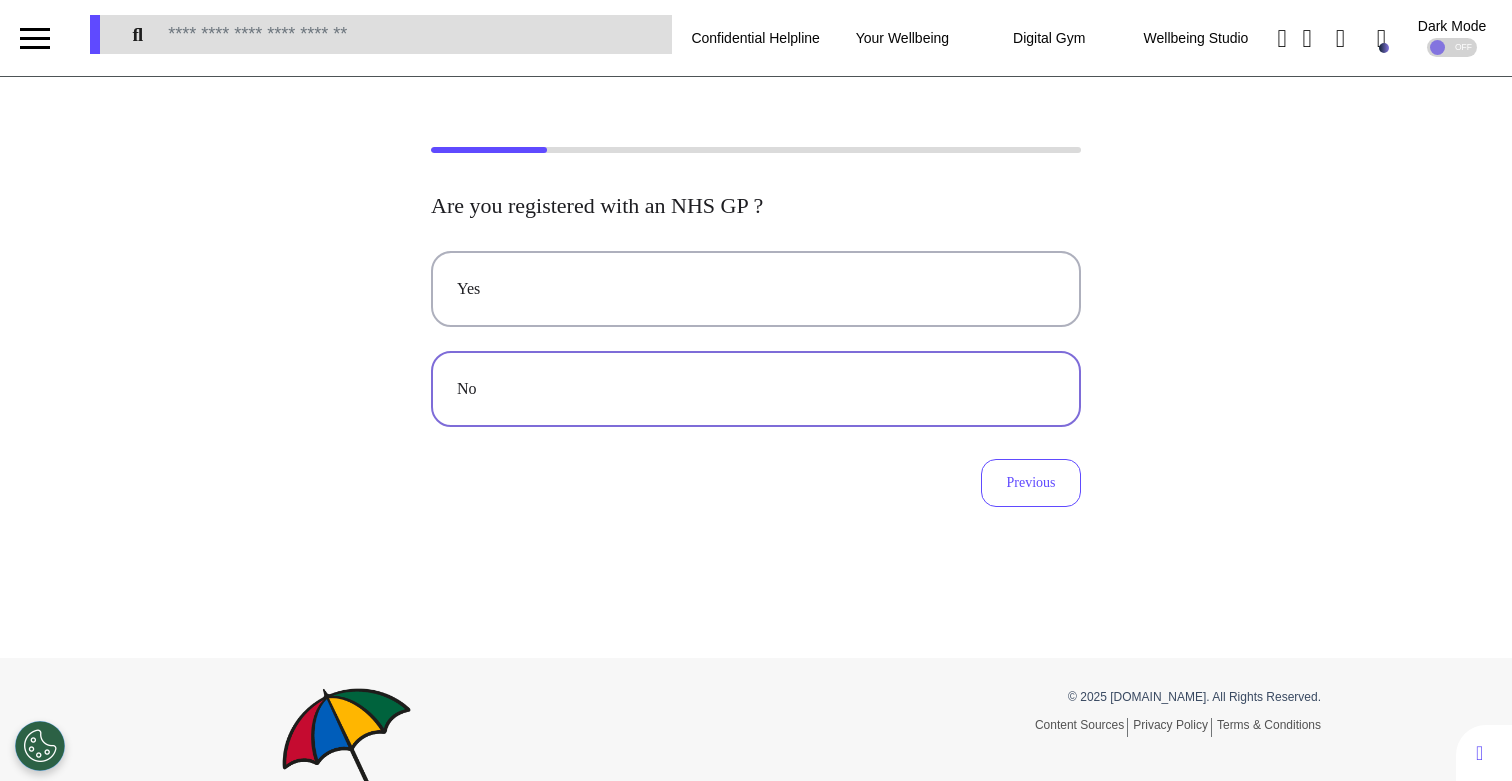 click on "No" at bounding box center [756, 389] 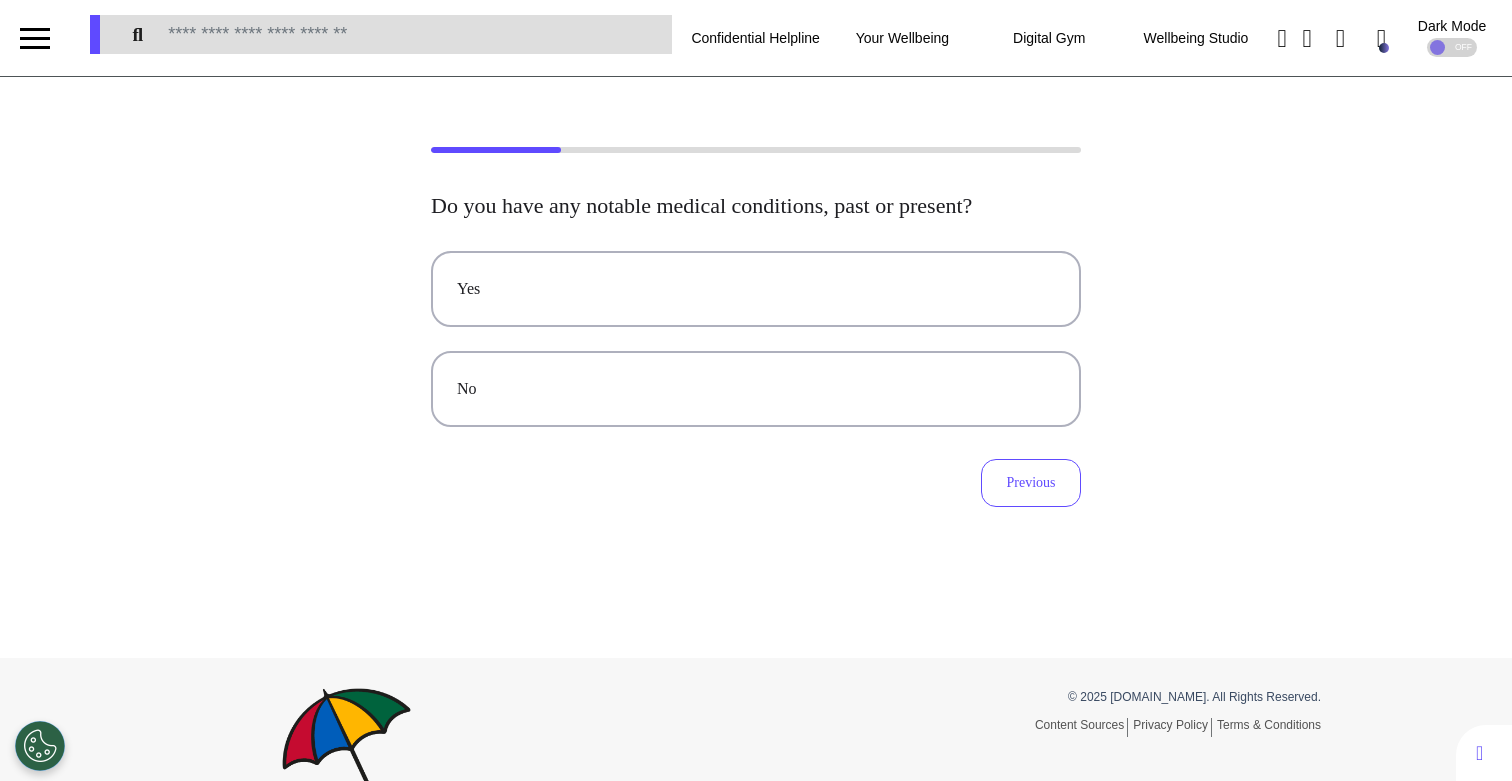 click on "No" at bounding box center (756, 389) 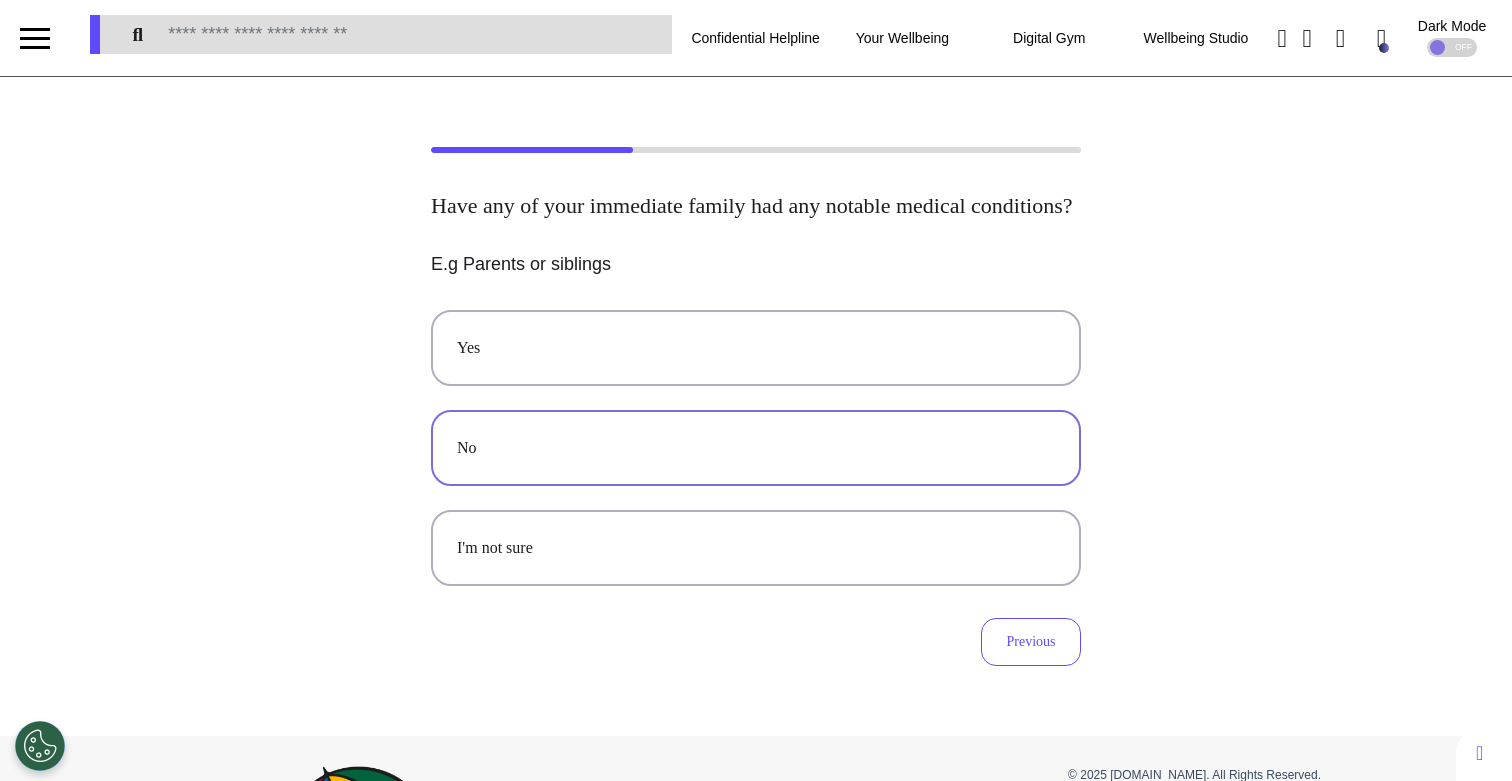 click on "No" at bounding box center [756, 448] 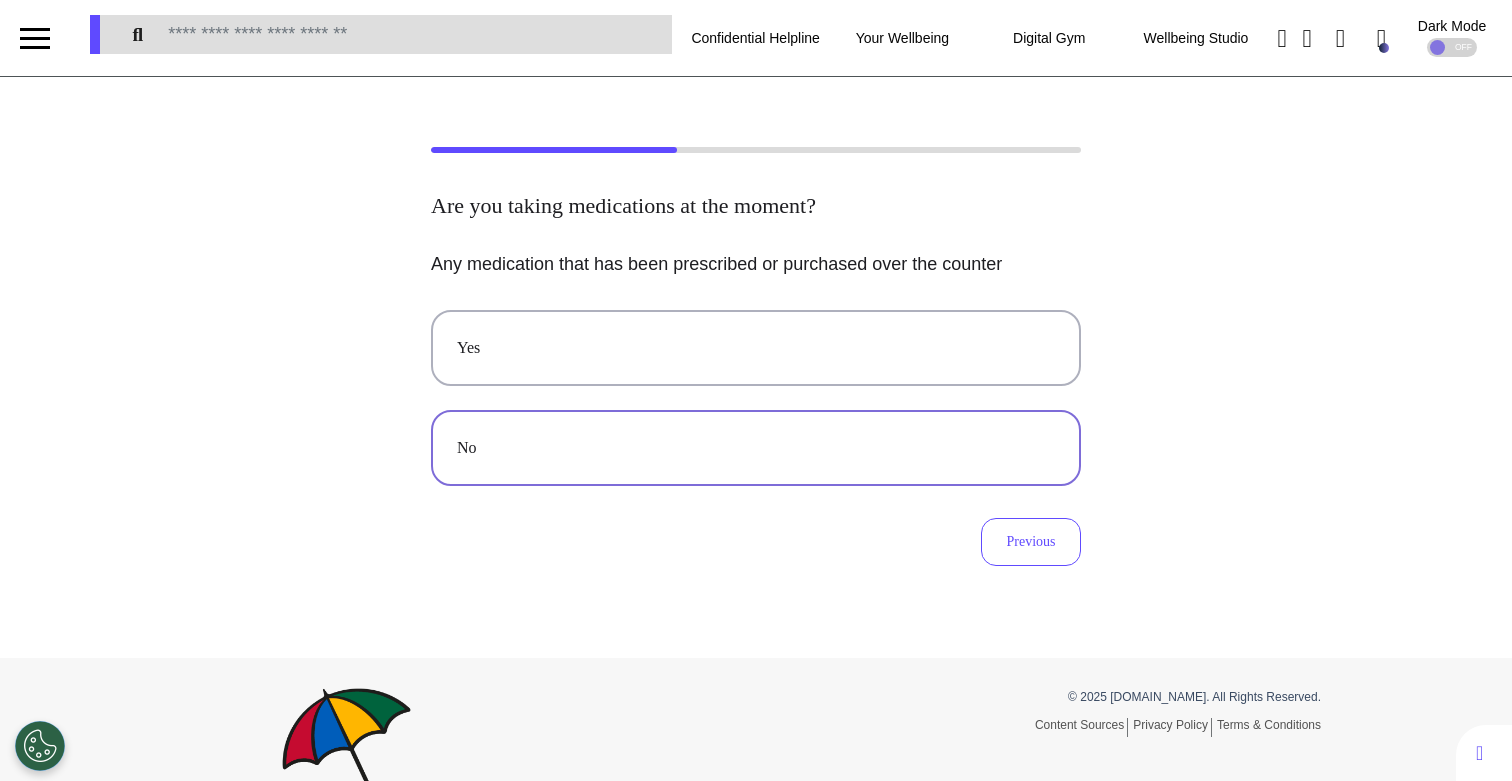 click on "No" at bounding box center [756, 448] 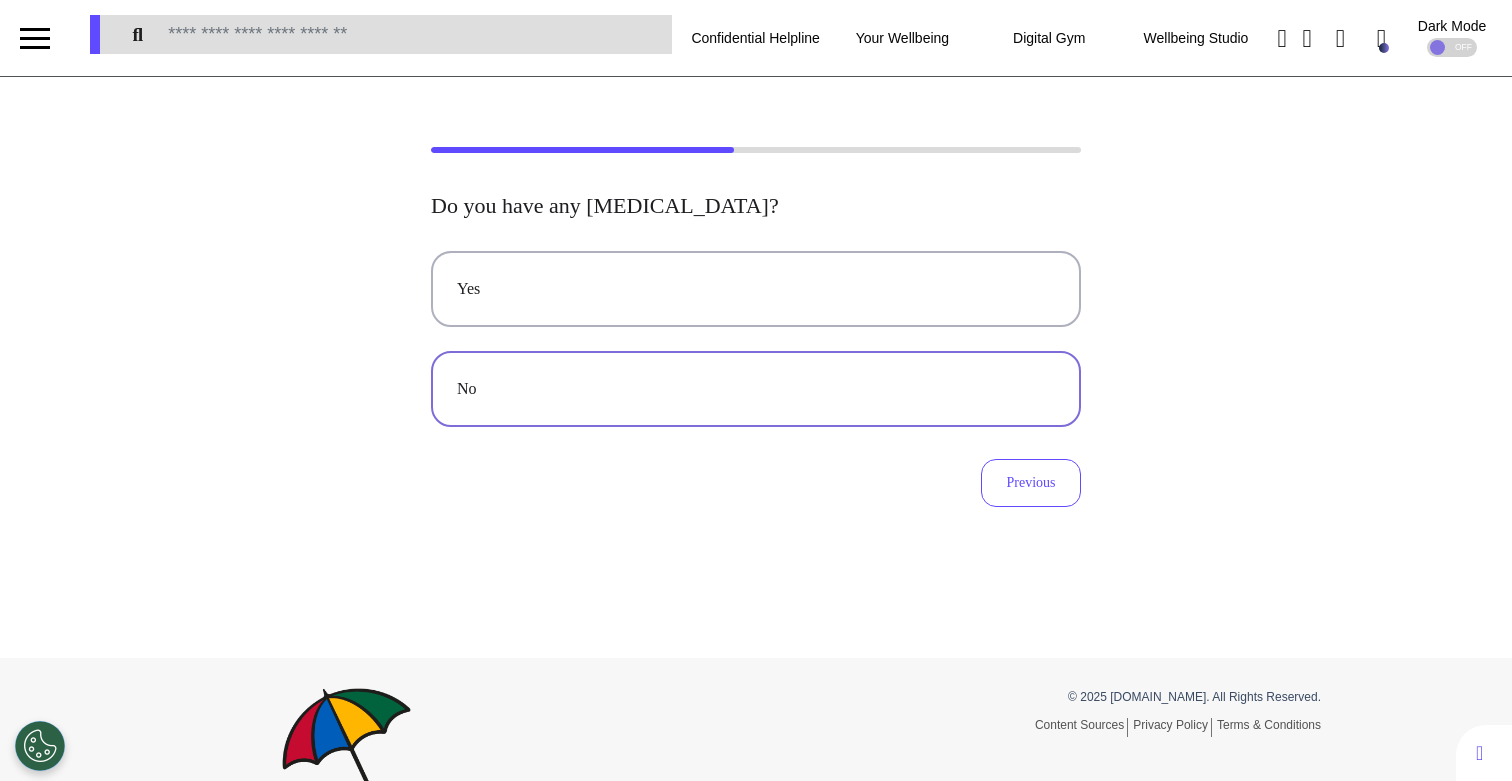 click on "No" at bounding box center (756, 389) 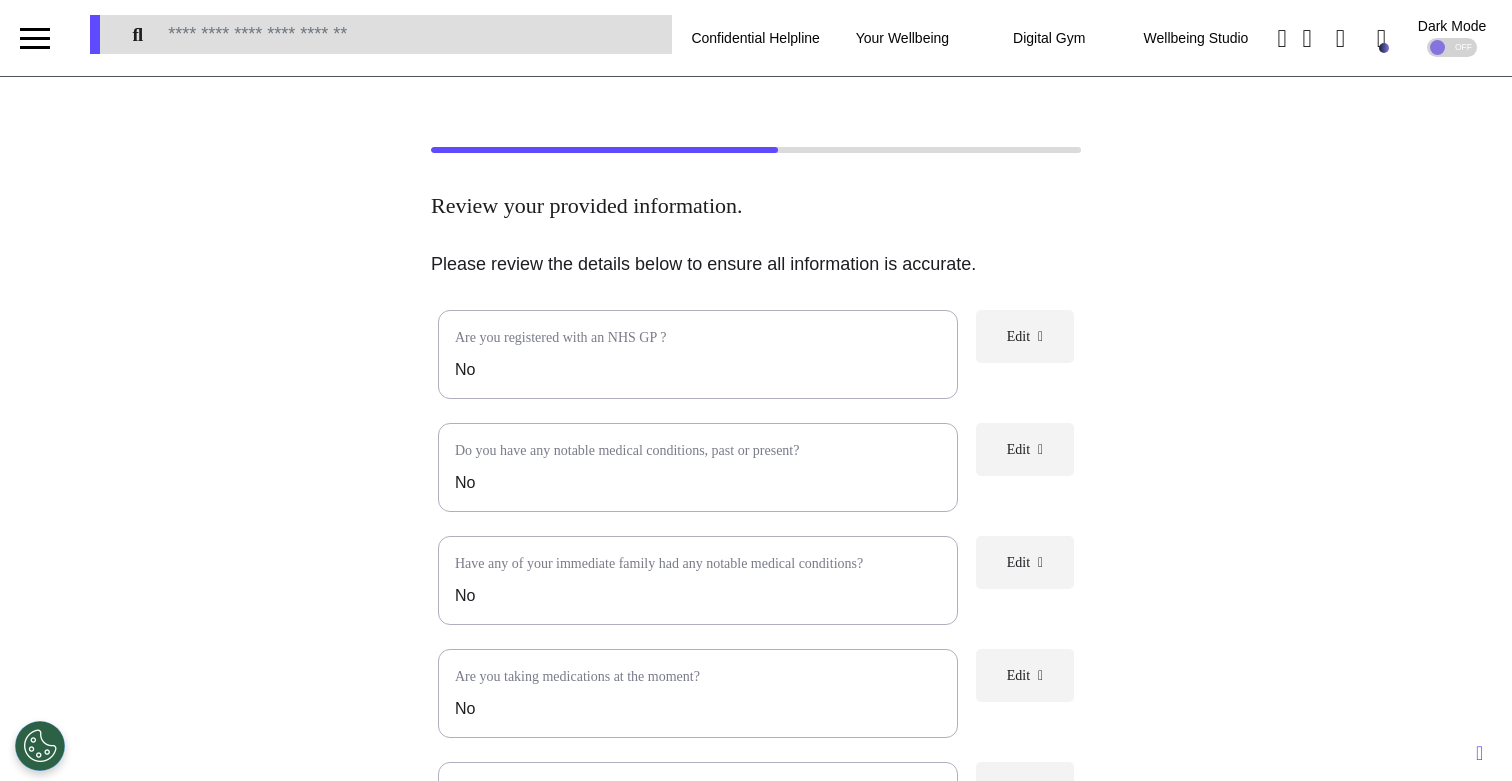 scroll, scrollTop: 458, scrollLeft: 0, axis: vertical 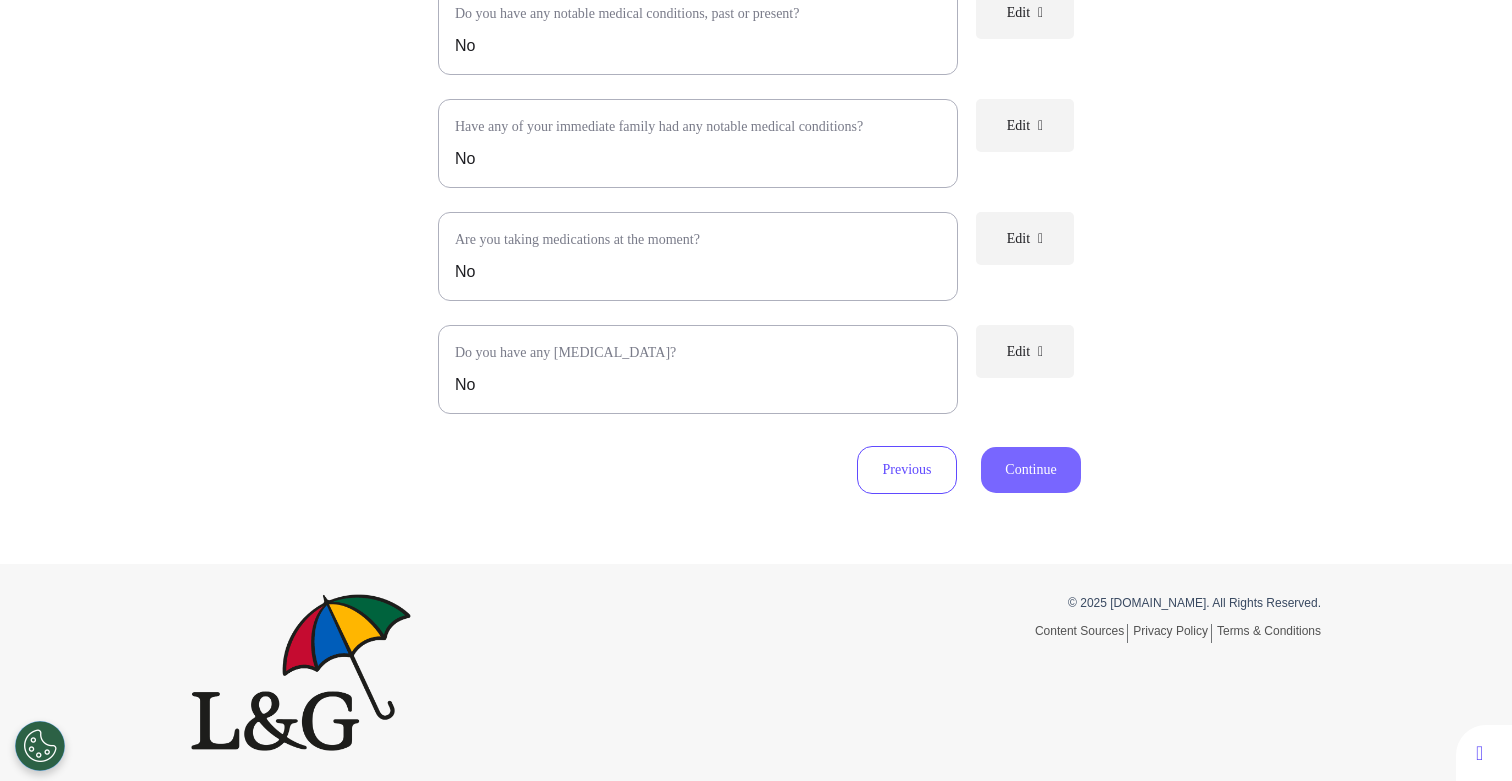 click on "Continue" at bounding box center [1031, 470] 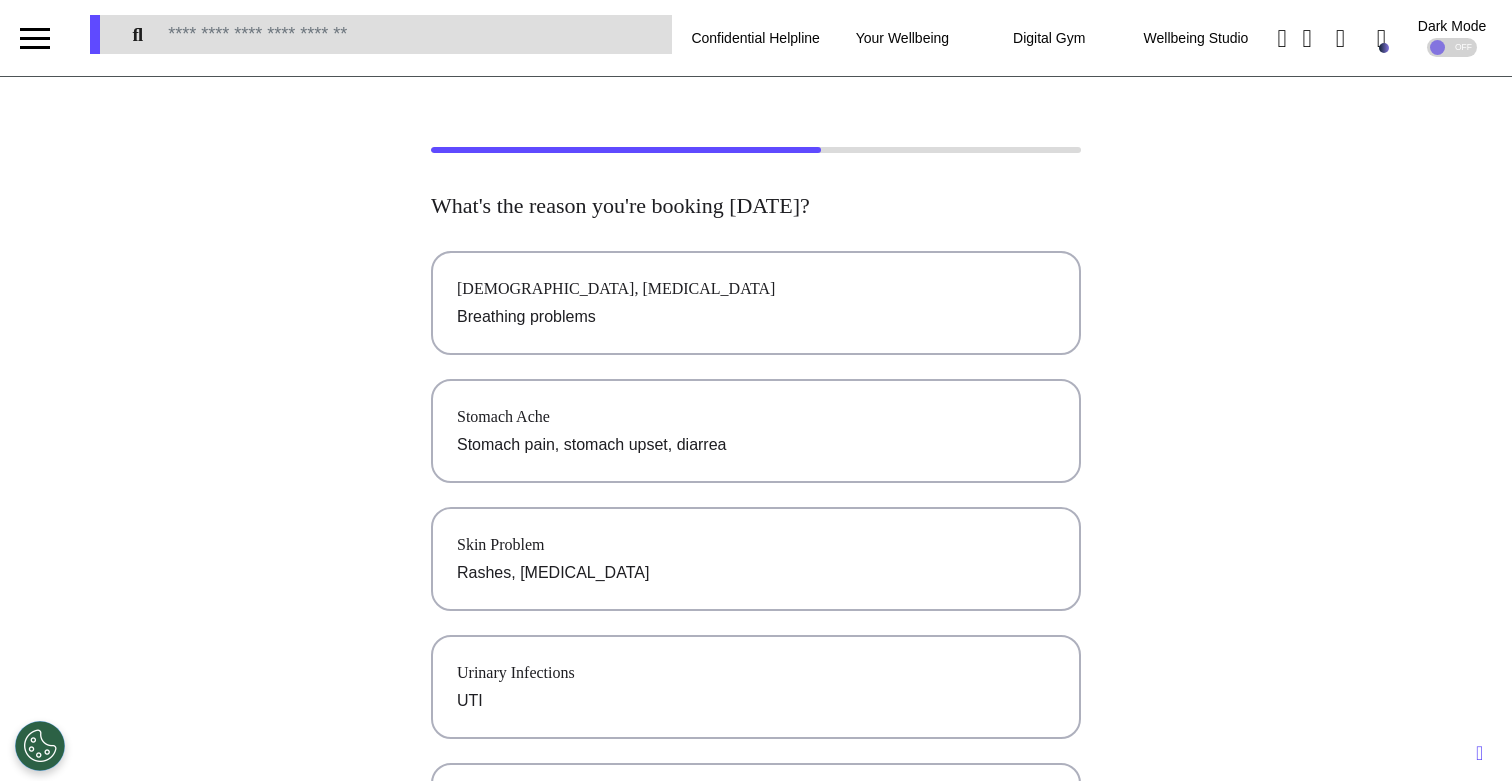 scroll, scrollTop: 0, scrollLeft: 0, axis: both 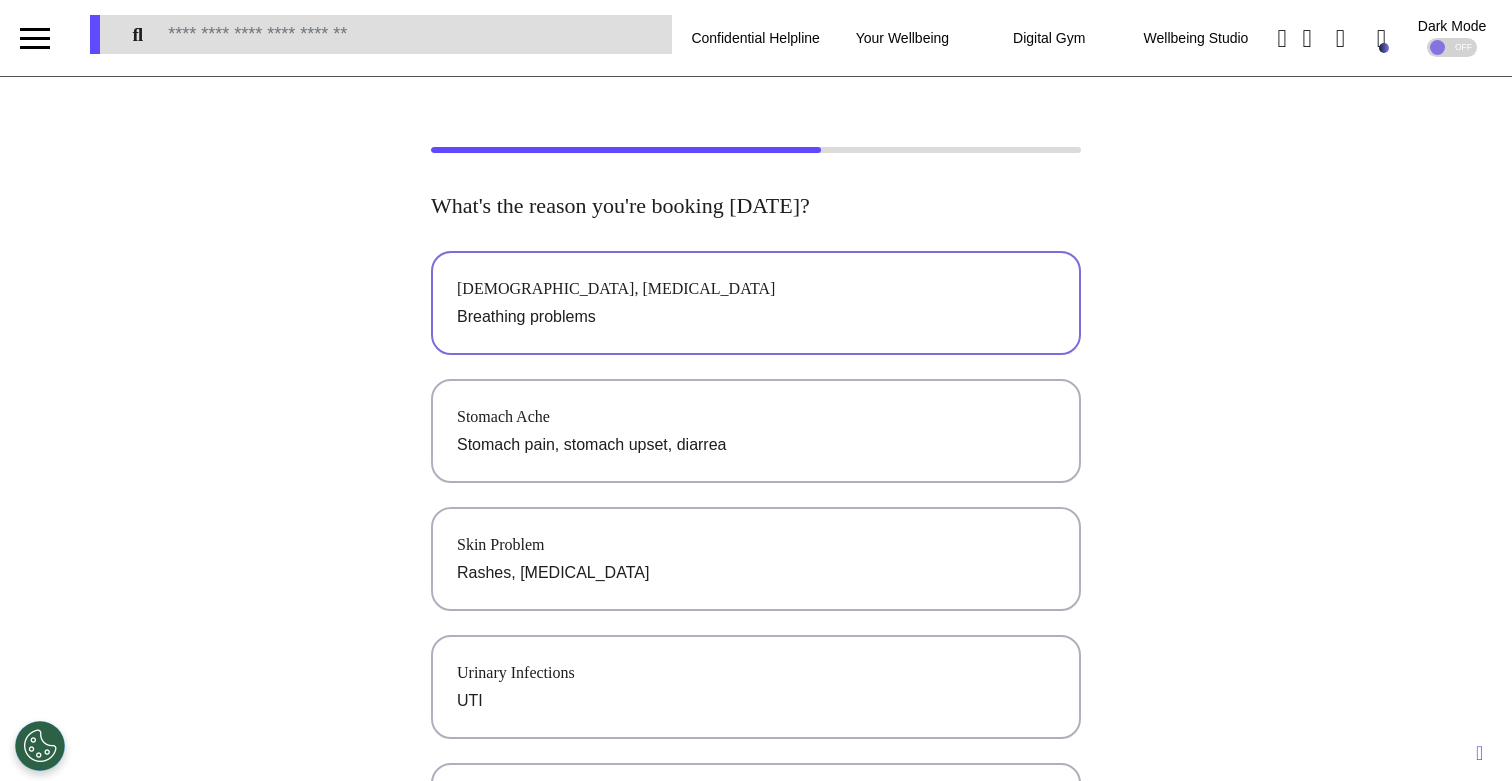 click on "[DEMOGRAPHIC_DATA], [MEDICAL_DATA] Breathing problems" at bounding box center (756, 303) 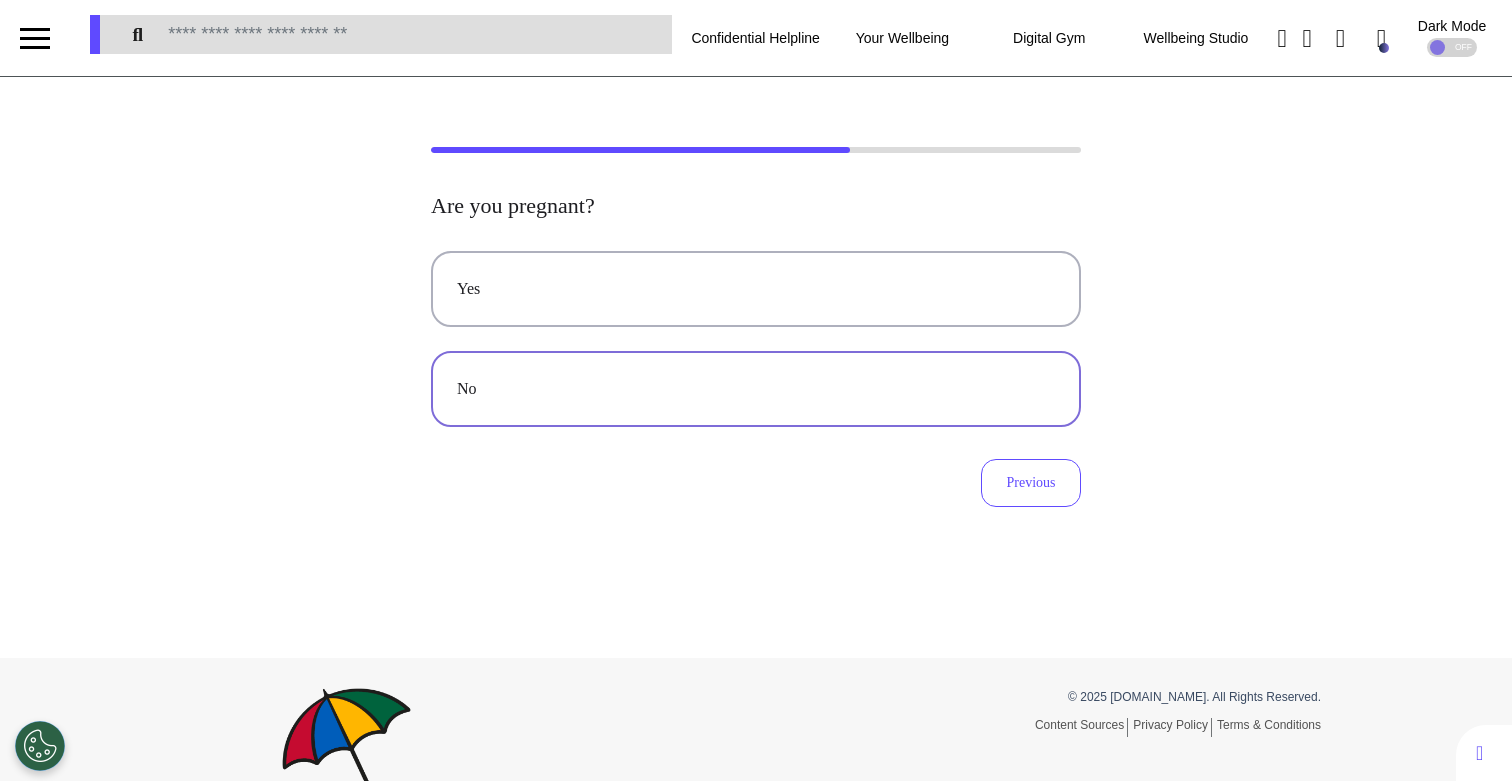 click on "No" at bounding box center (756, 389) 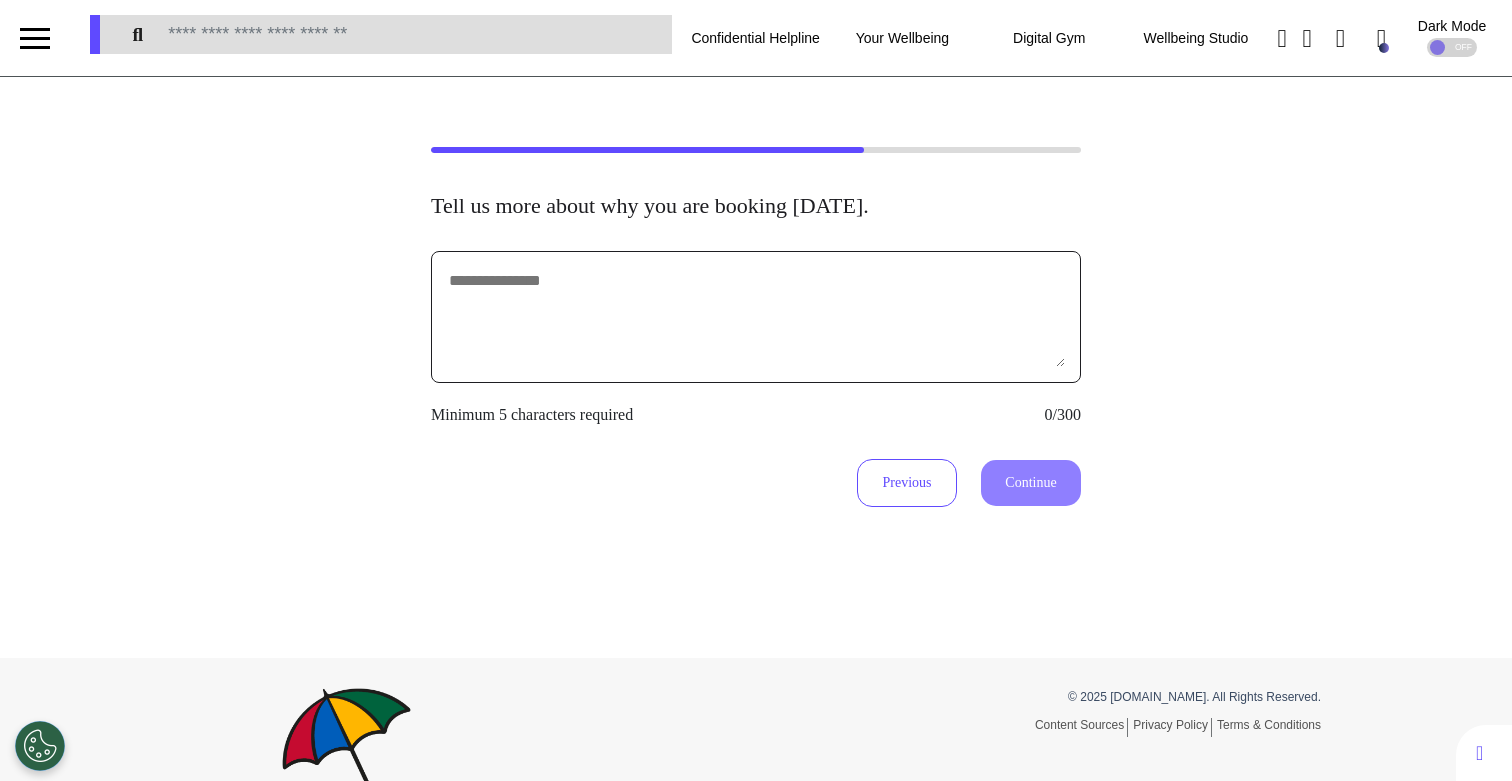 click at bounding box center [756, 317] 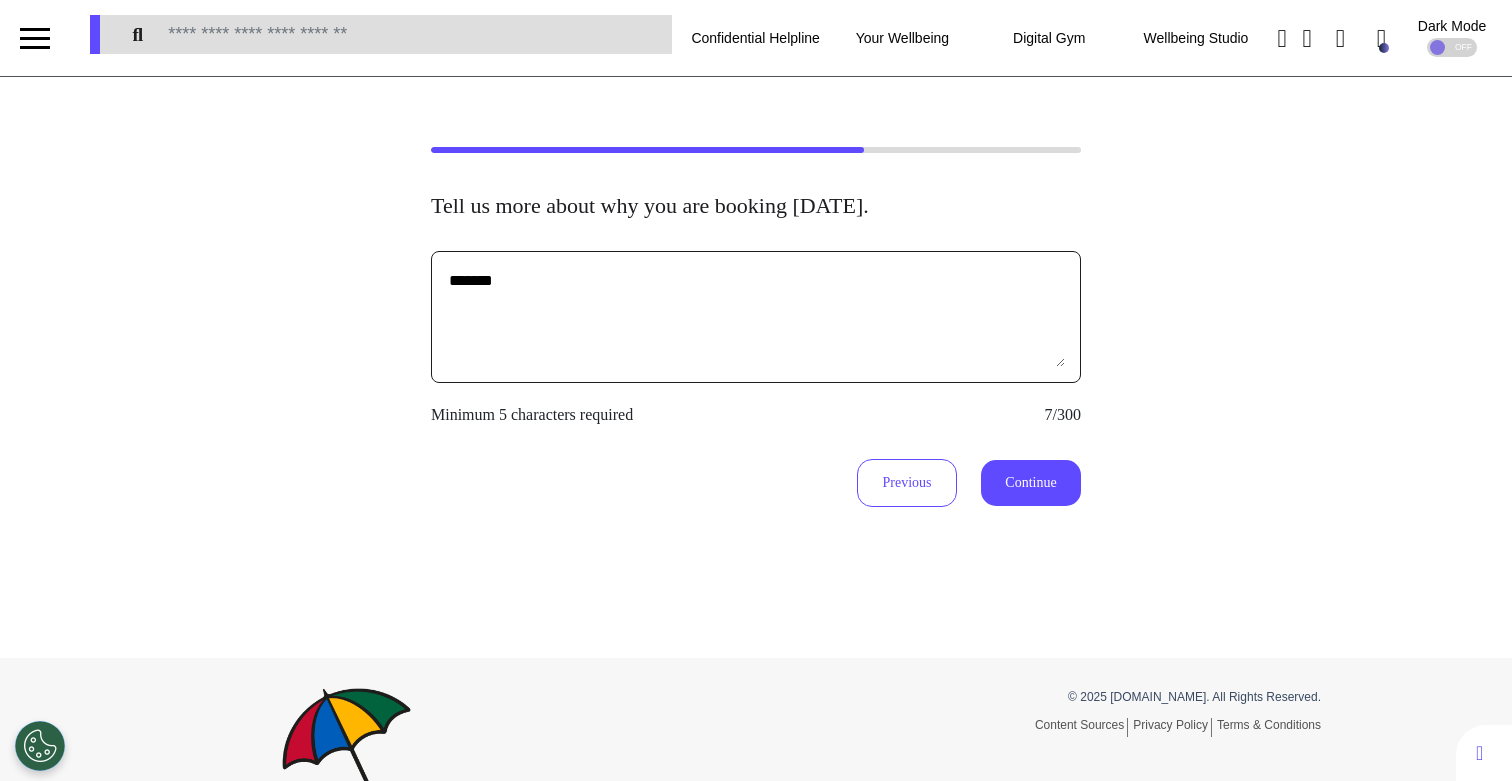 type on "*******" 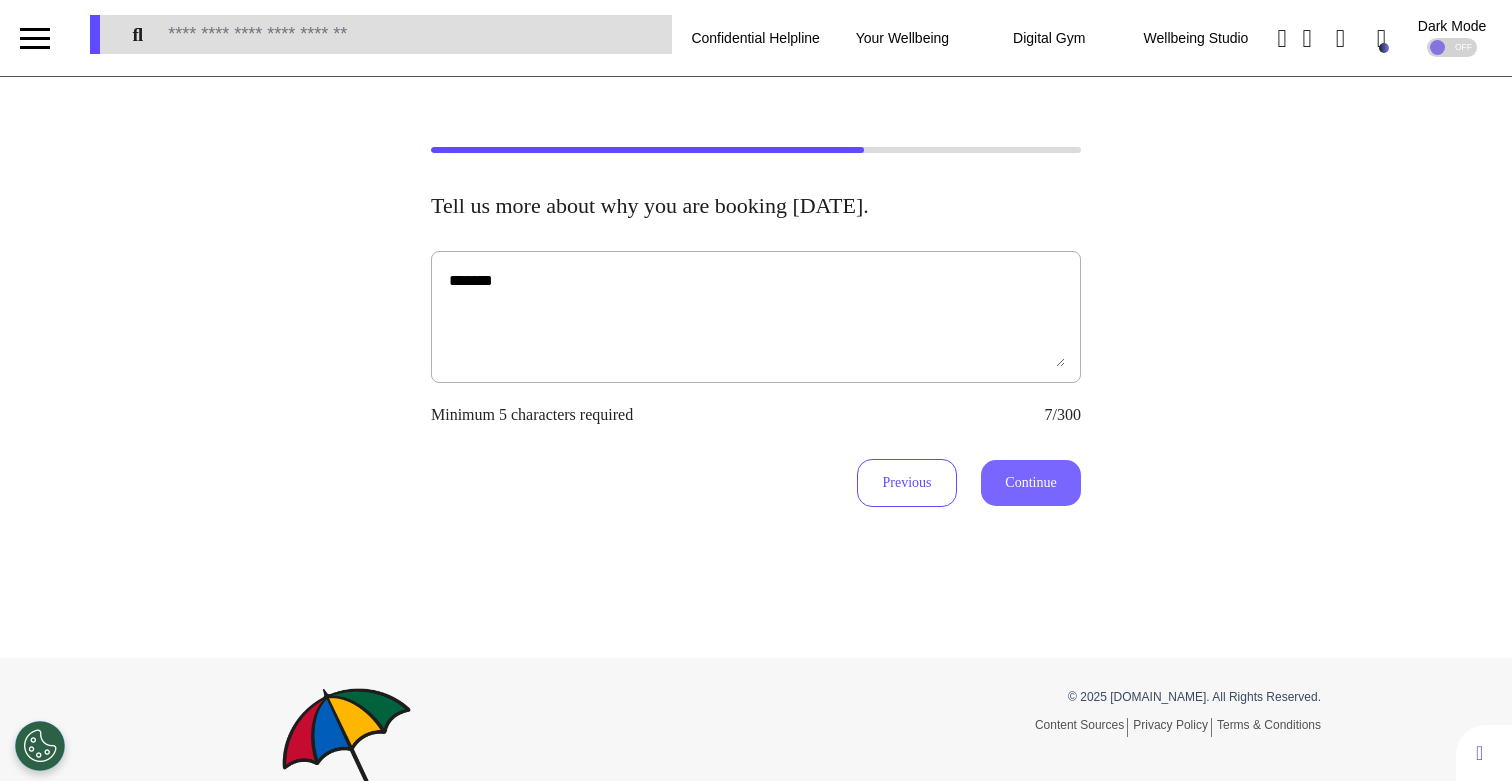 click on "Continue" at bounding box center (1031, 483) 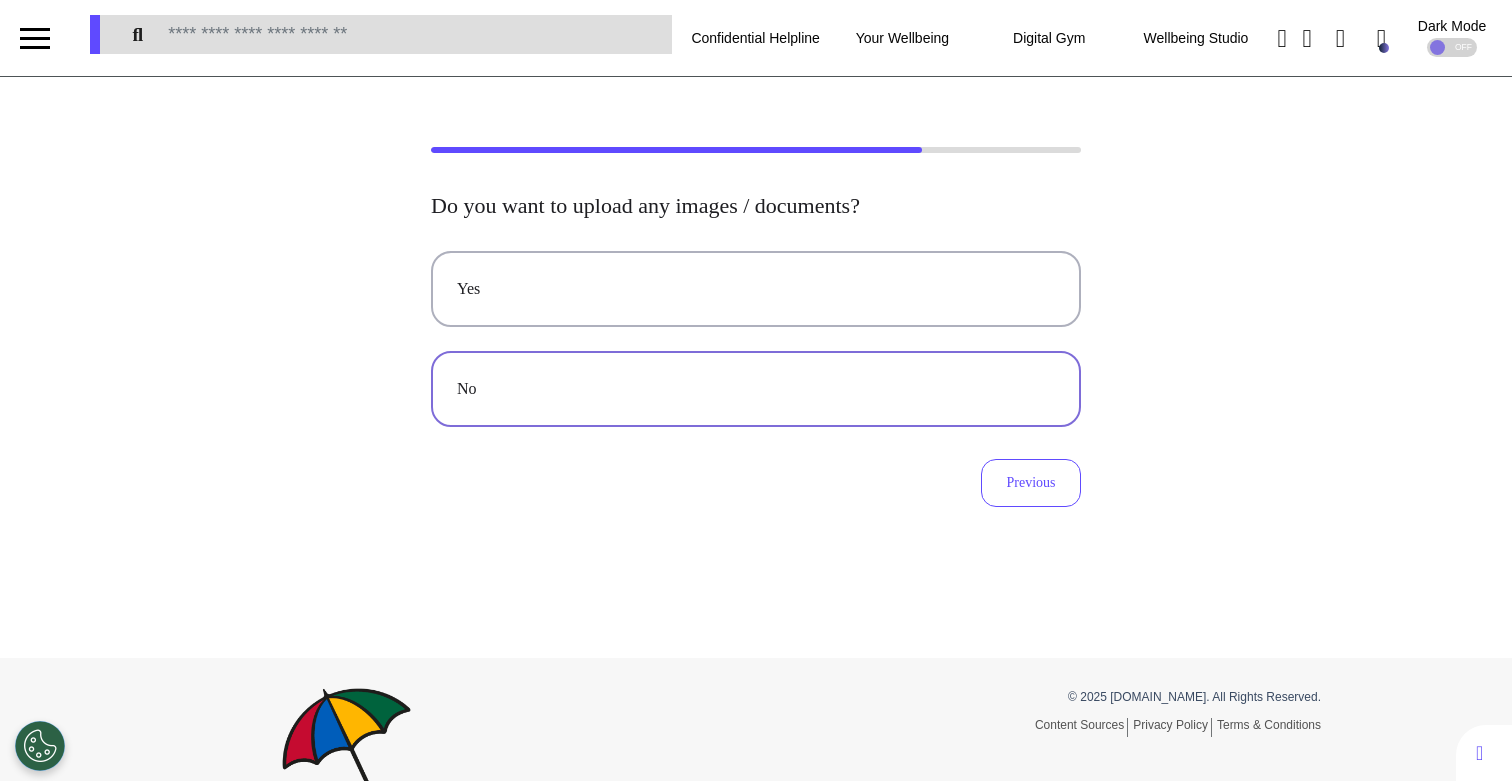 click on "No" at bounding box center [756, 389] 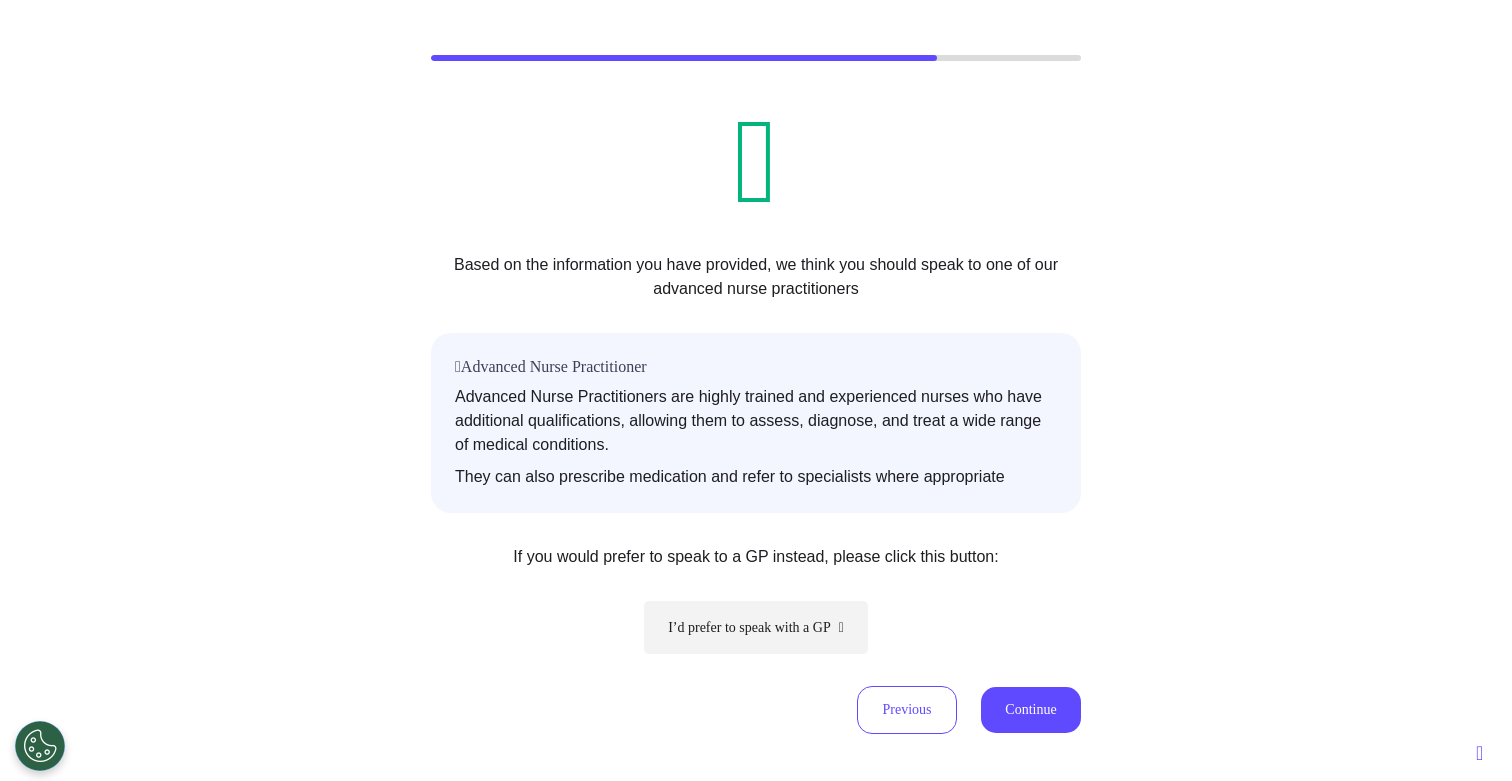 scroll, scrollTop: 331, scrollLeft: 0, axis: vertical 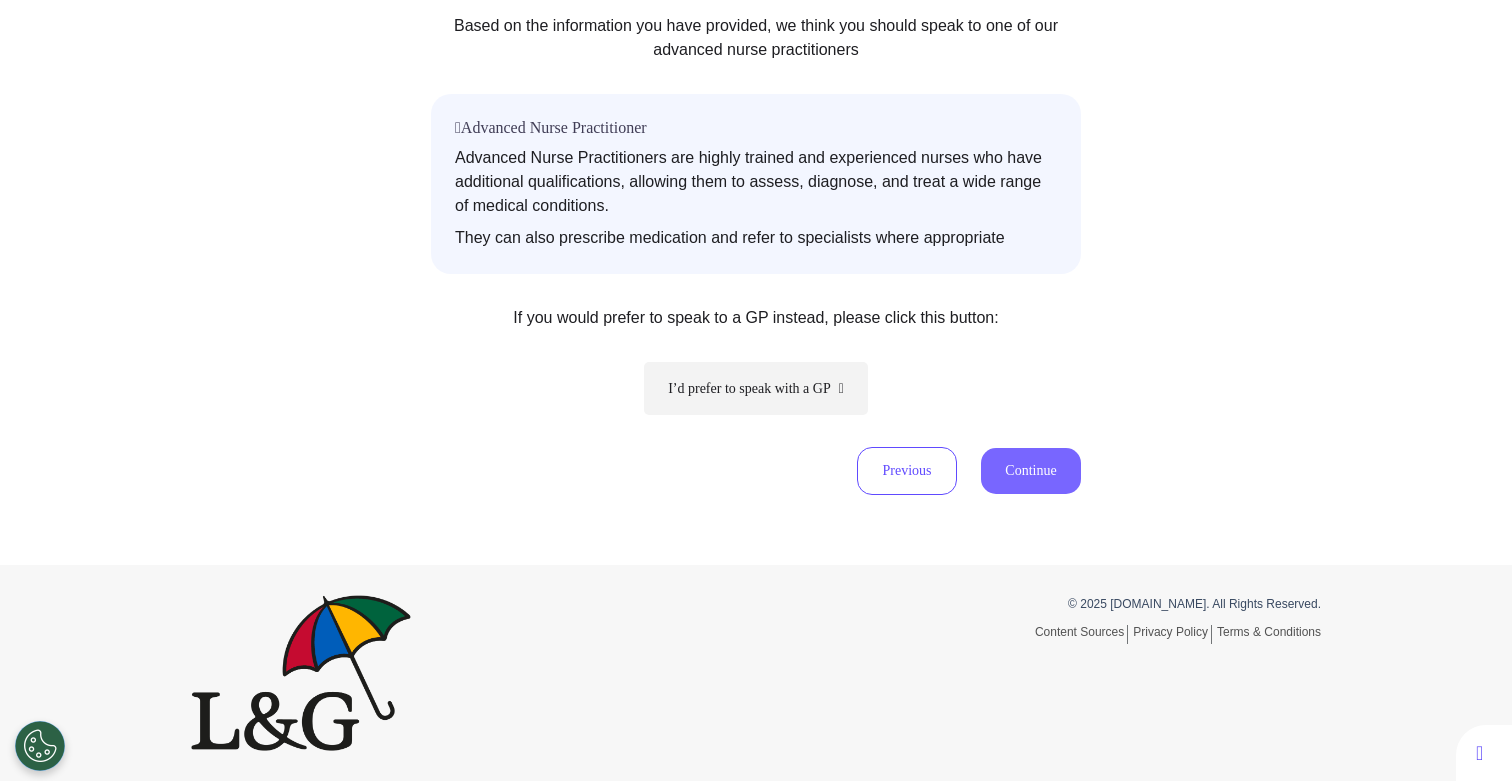 click on "Continue" at bounding box center (1031, 471) 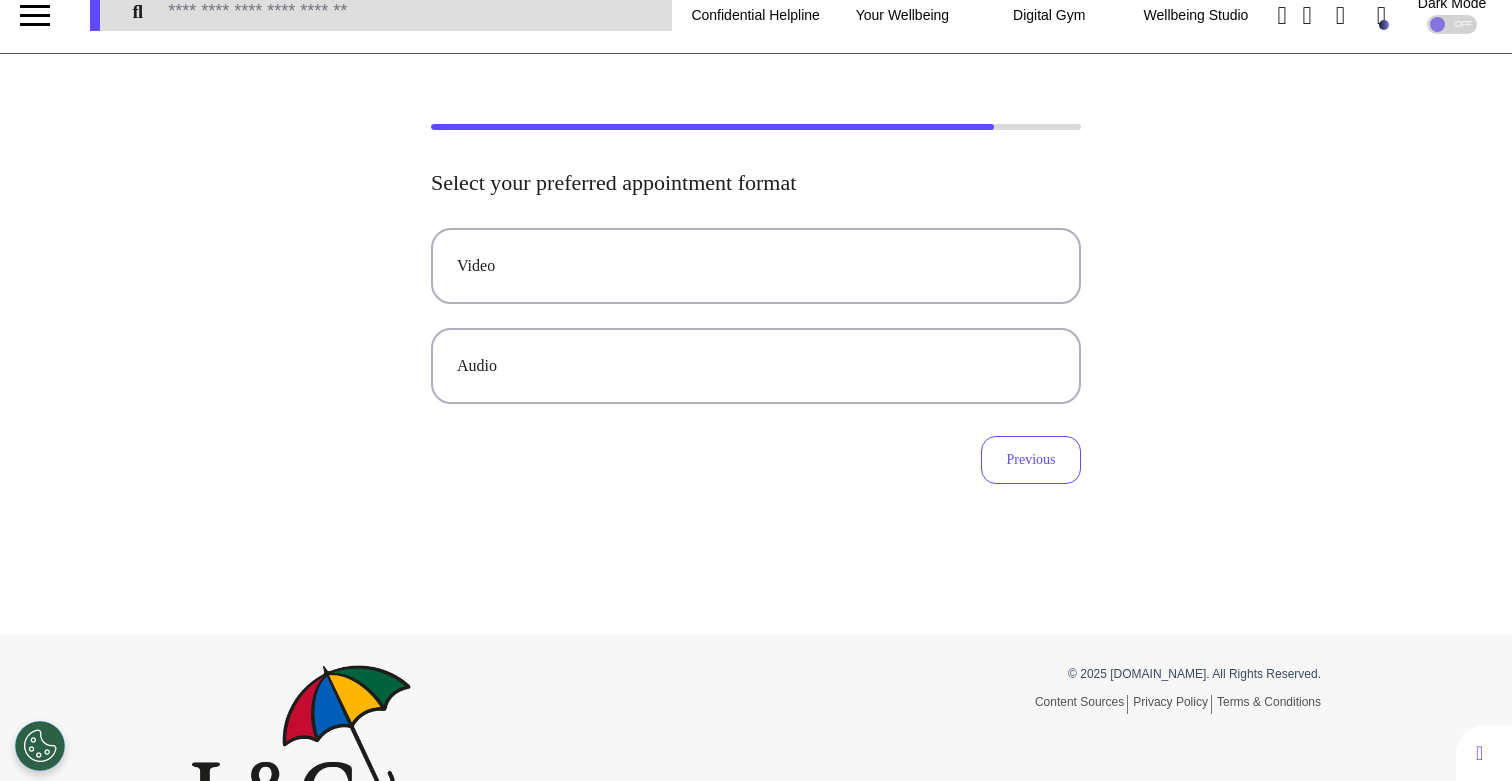 scroll, scrollTop: 0, scrollLeft: 0, axis: both 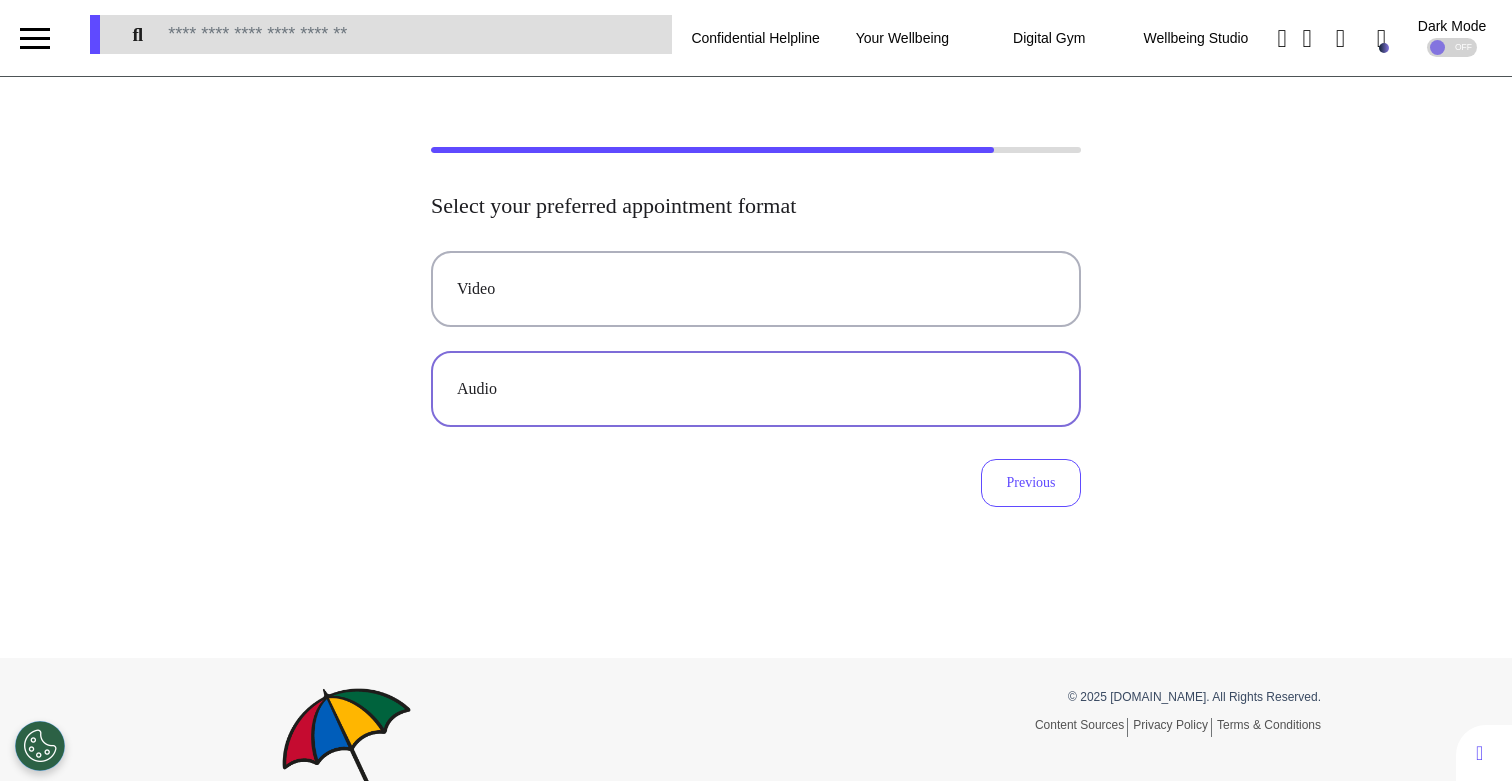 click on "Audio" at bounding box center [756, 389] 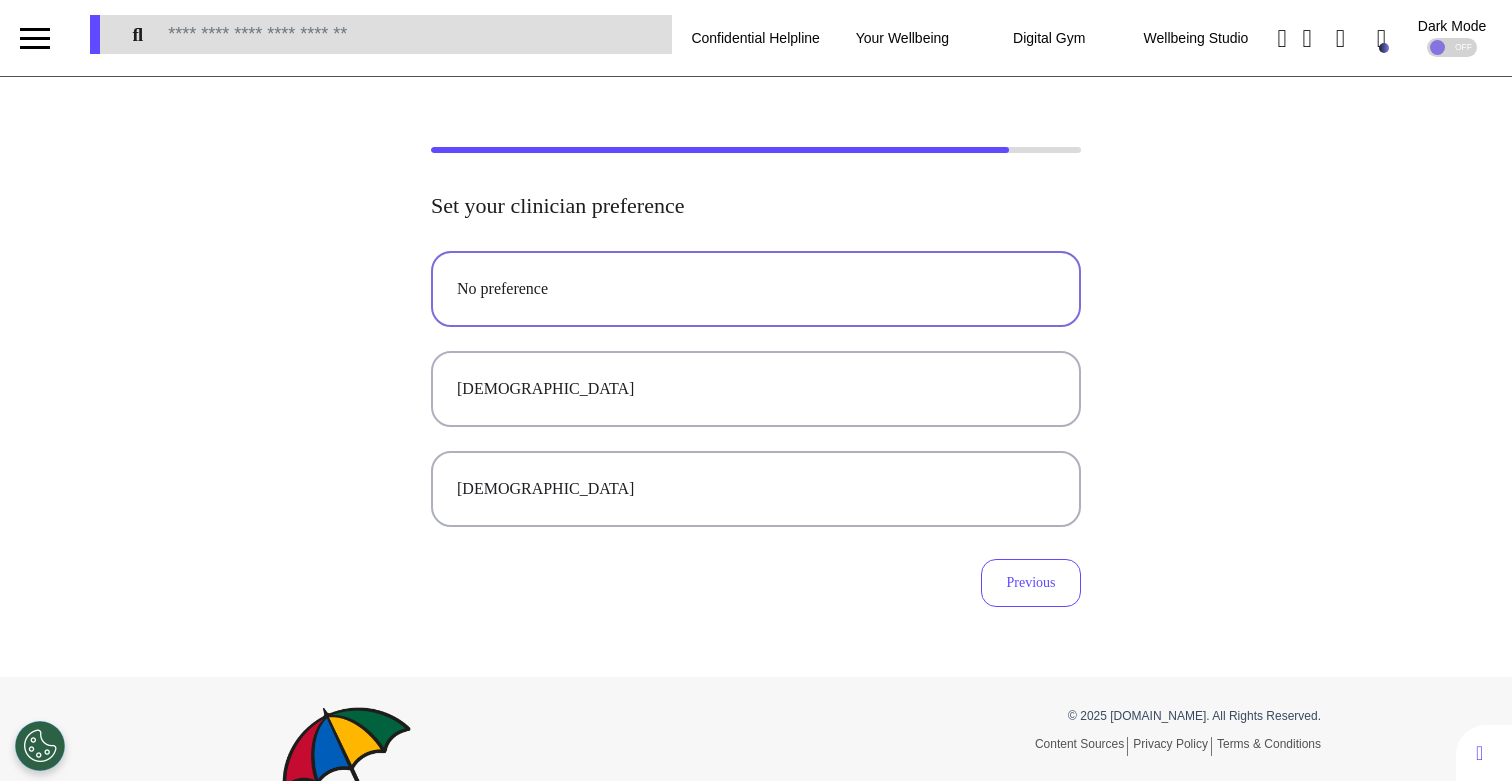 click on "No preference" at bounding box center [756, 289] 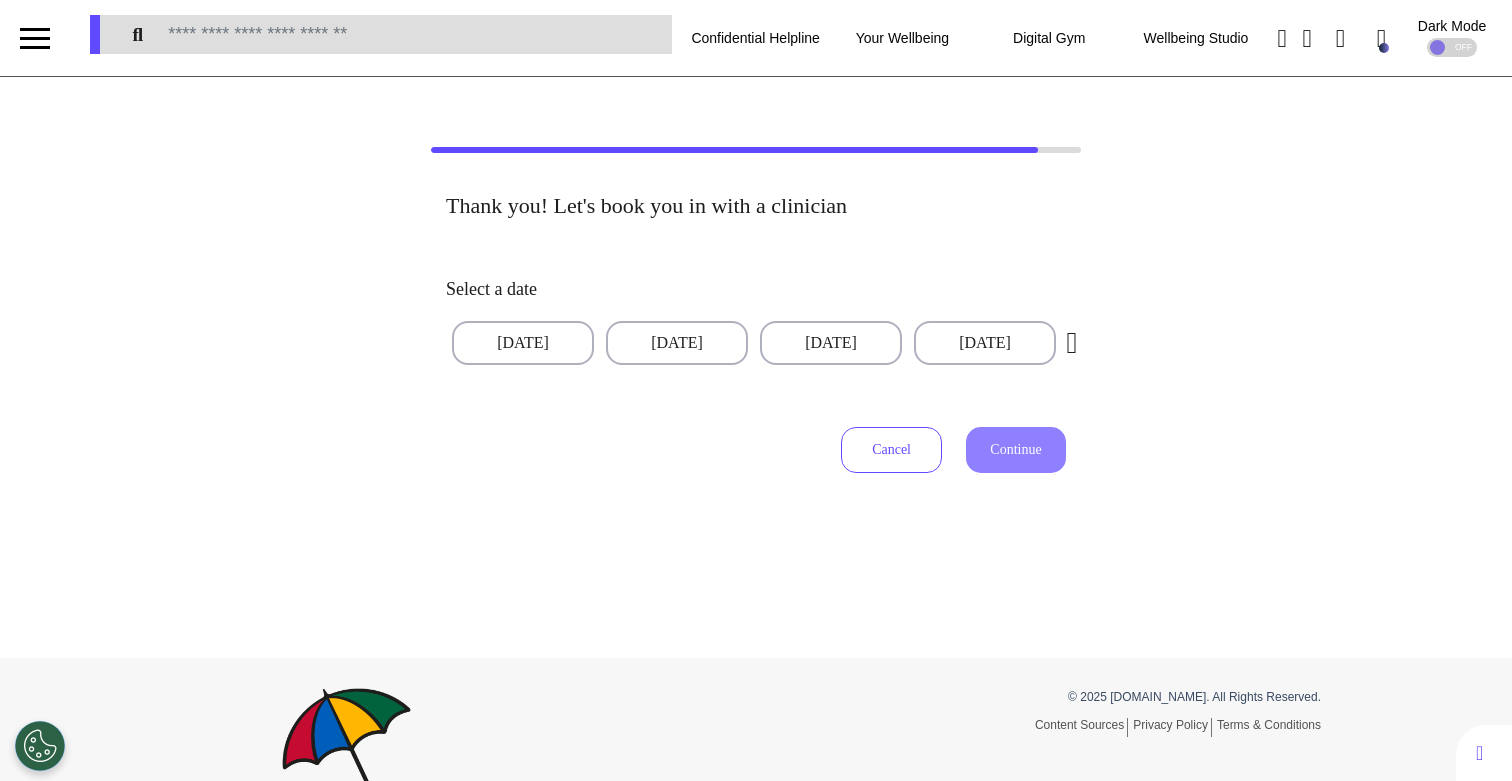 click at bounding box center [1072, 343] 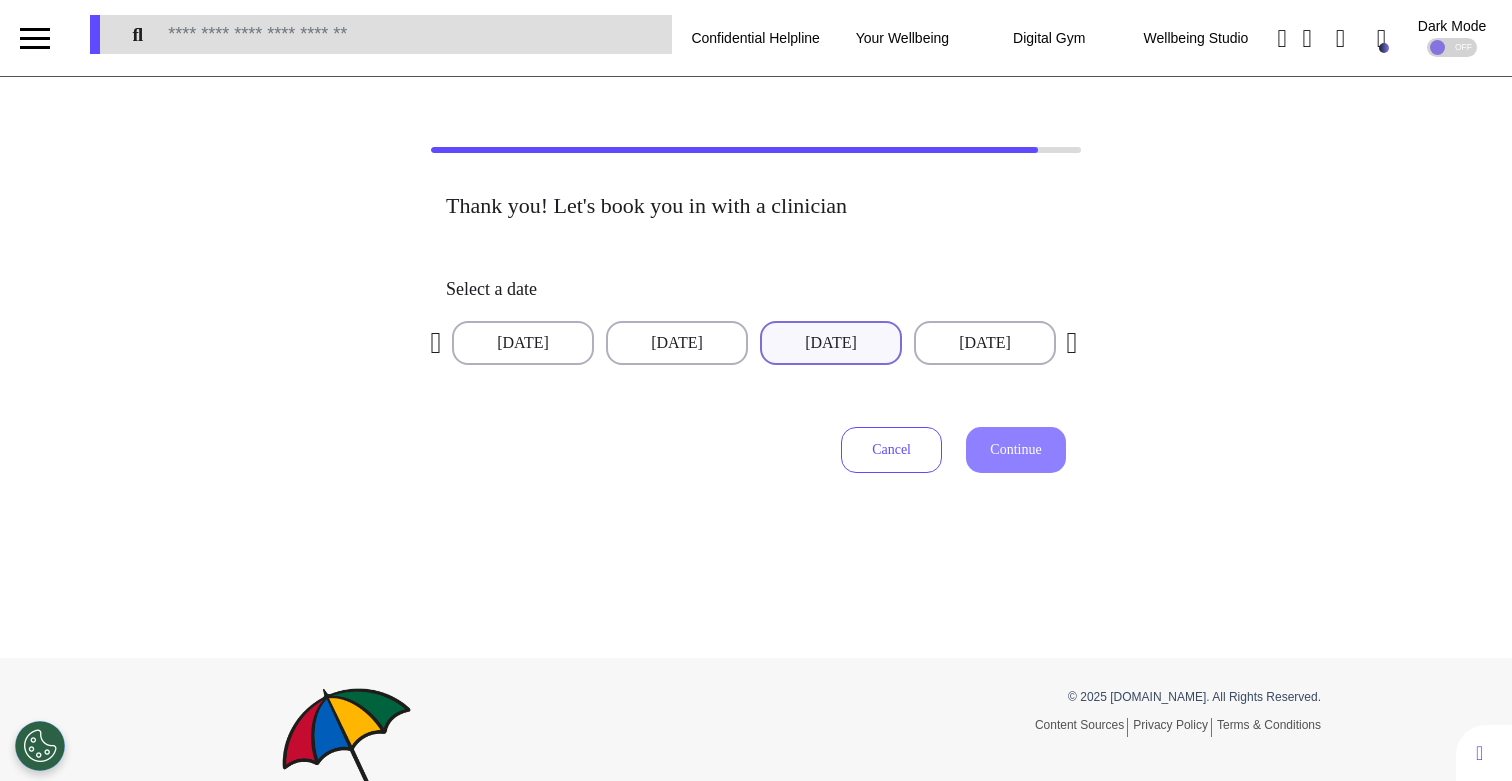 click on "[DATE]" at bounding box center [831, 343] 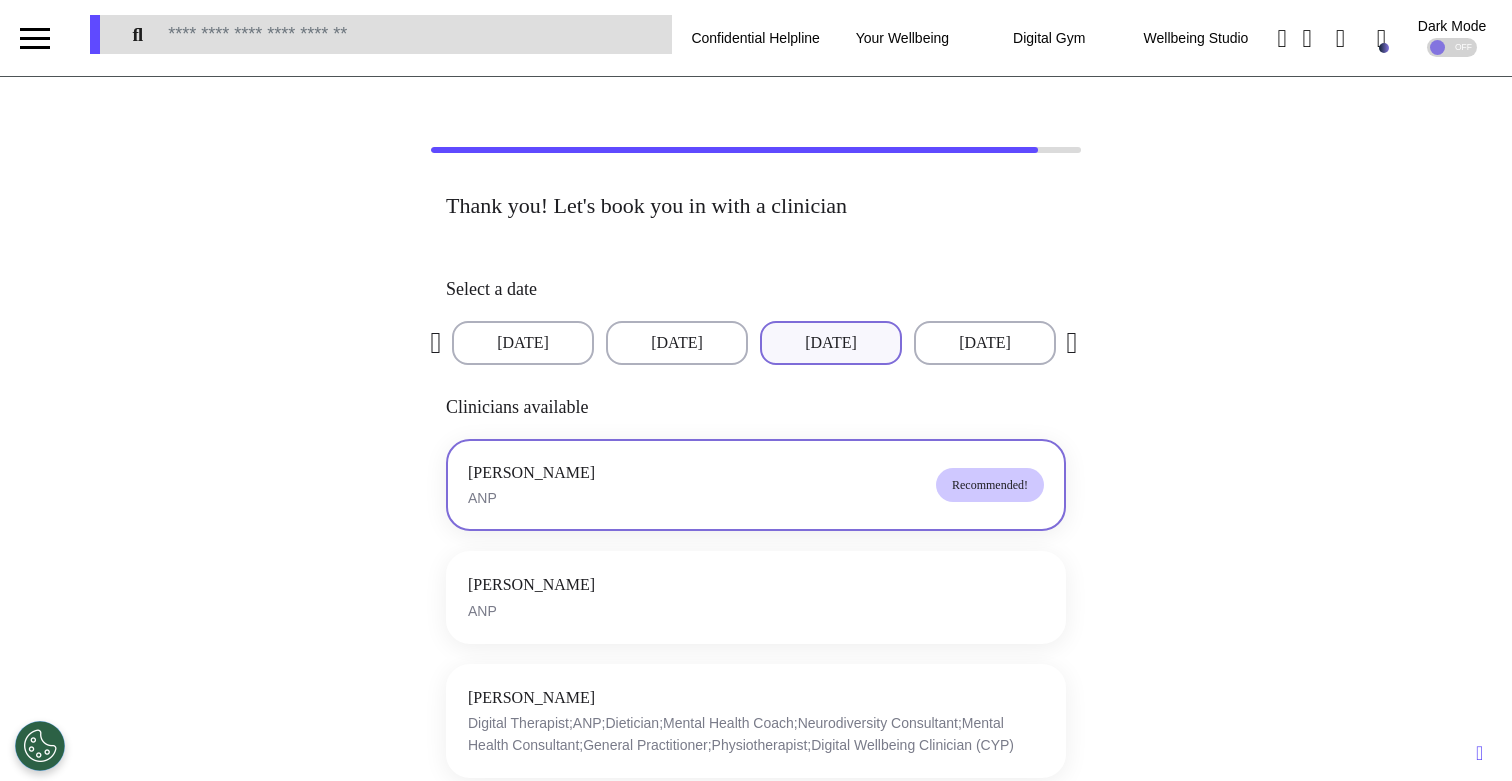 click on "[PERSON_NAME] ANP Recommended!" at bounding box center [756, 485] 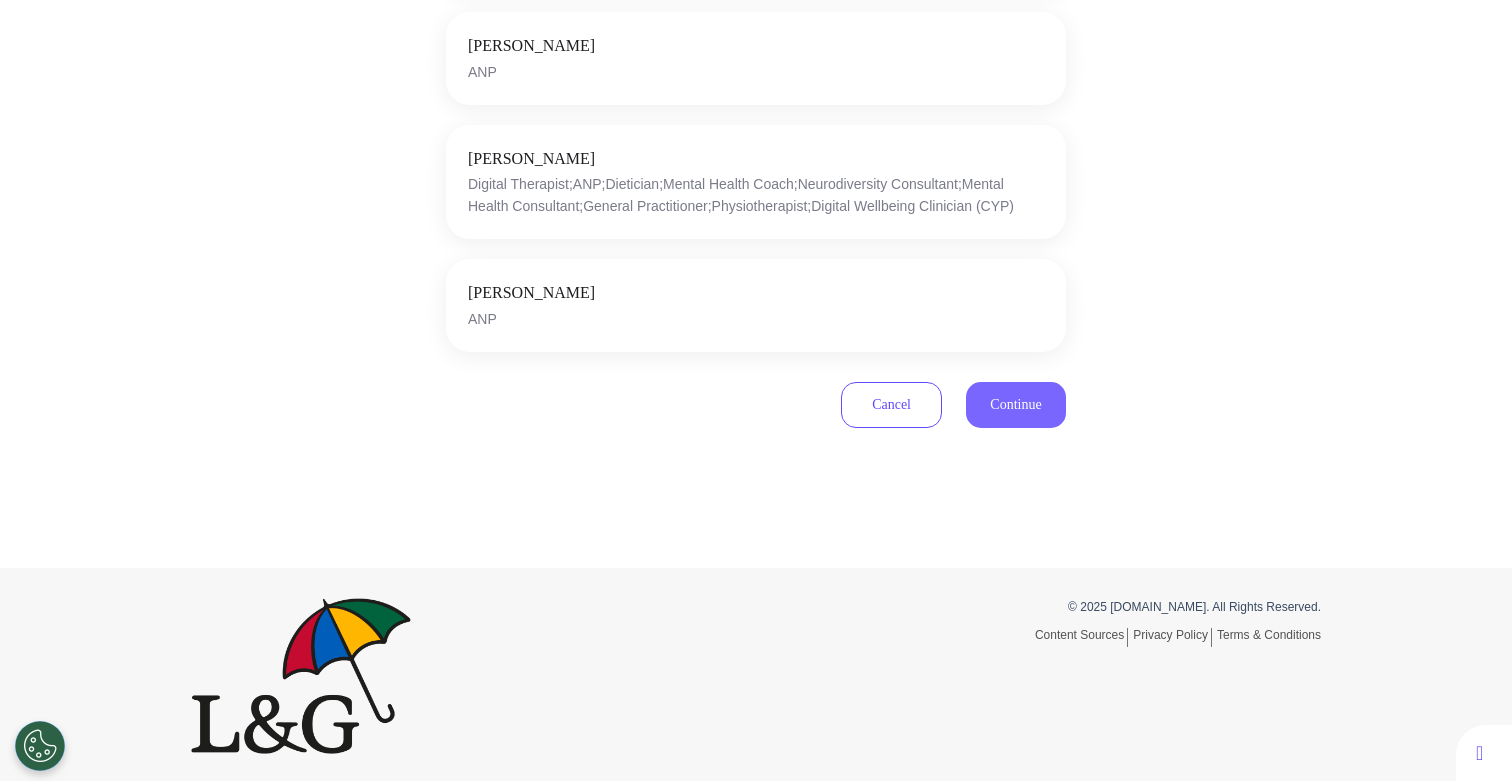click on "Continue" at bounding box center [1016, 405] 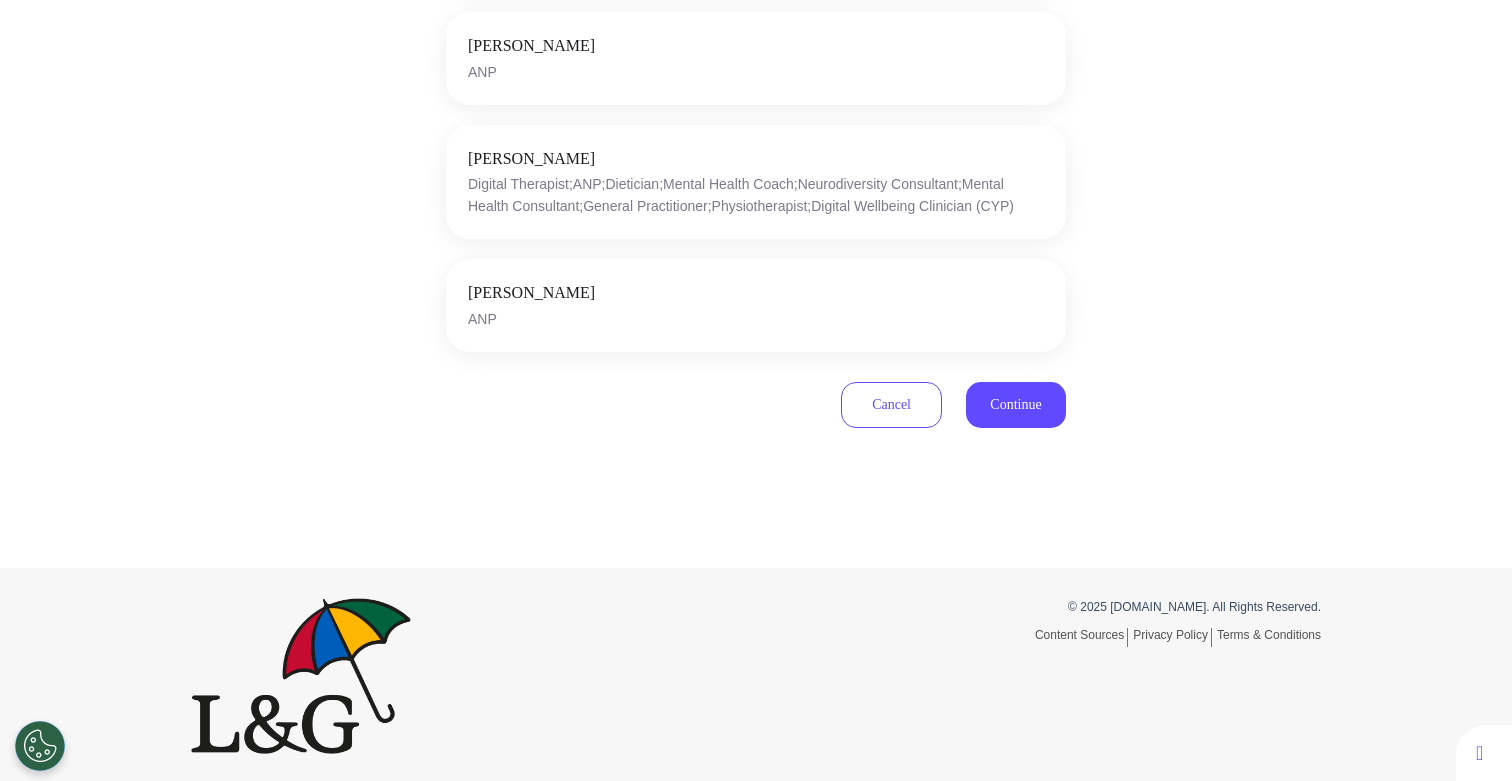 scroll, scrollTop: 583, scrollLeft: 0, axis: vertical 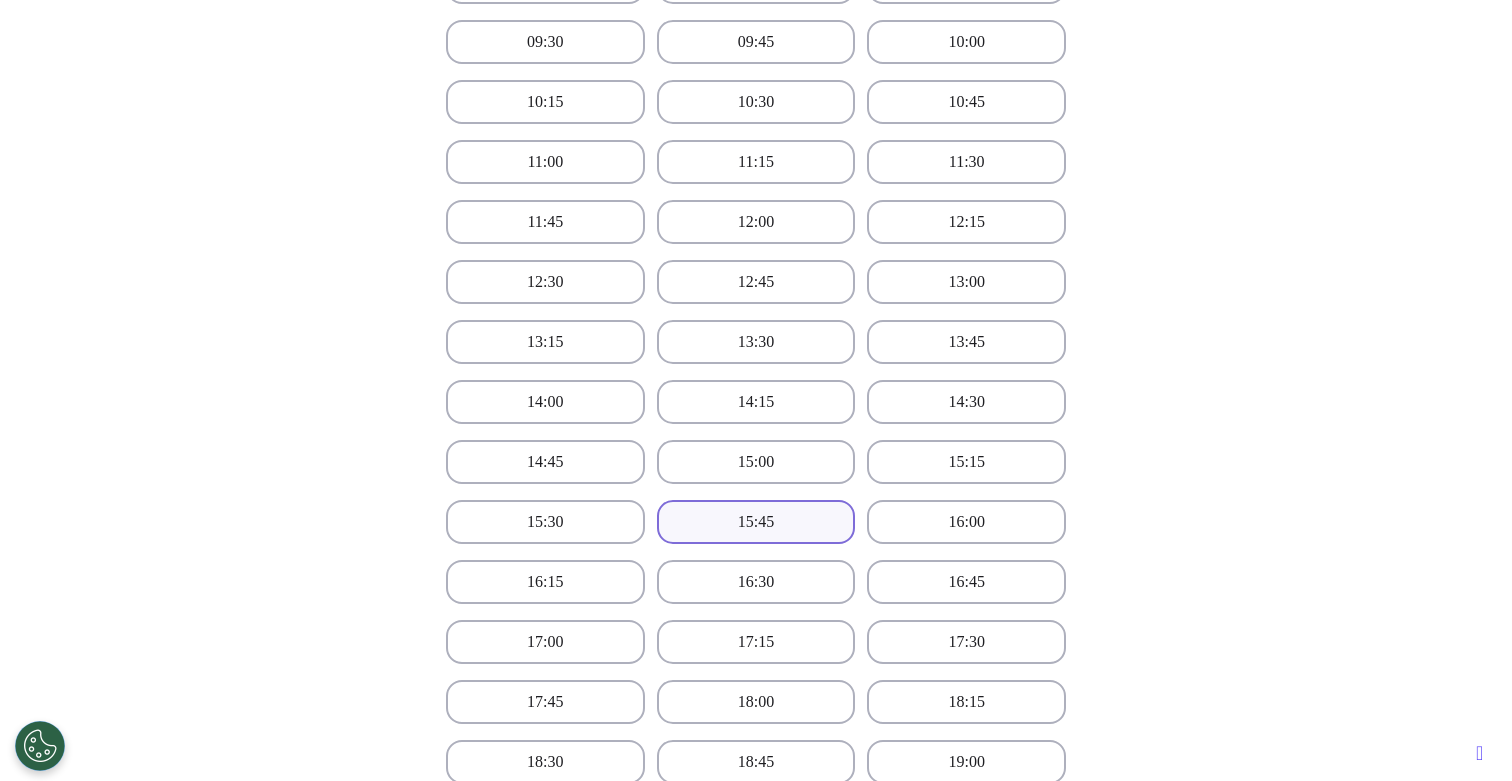 click on "15:45" at bounding box center (756, 522) 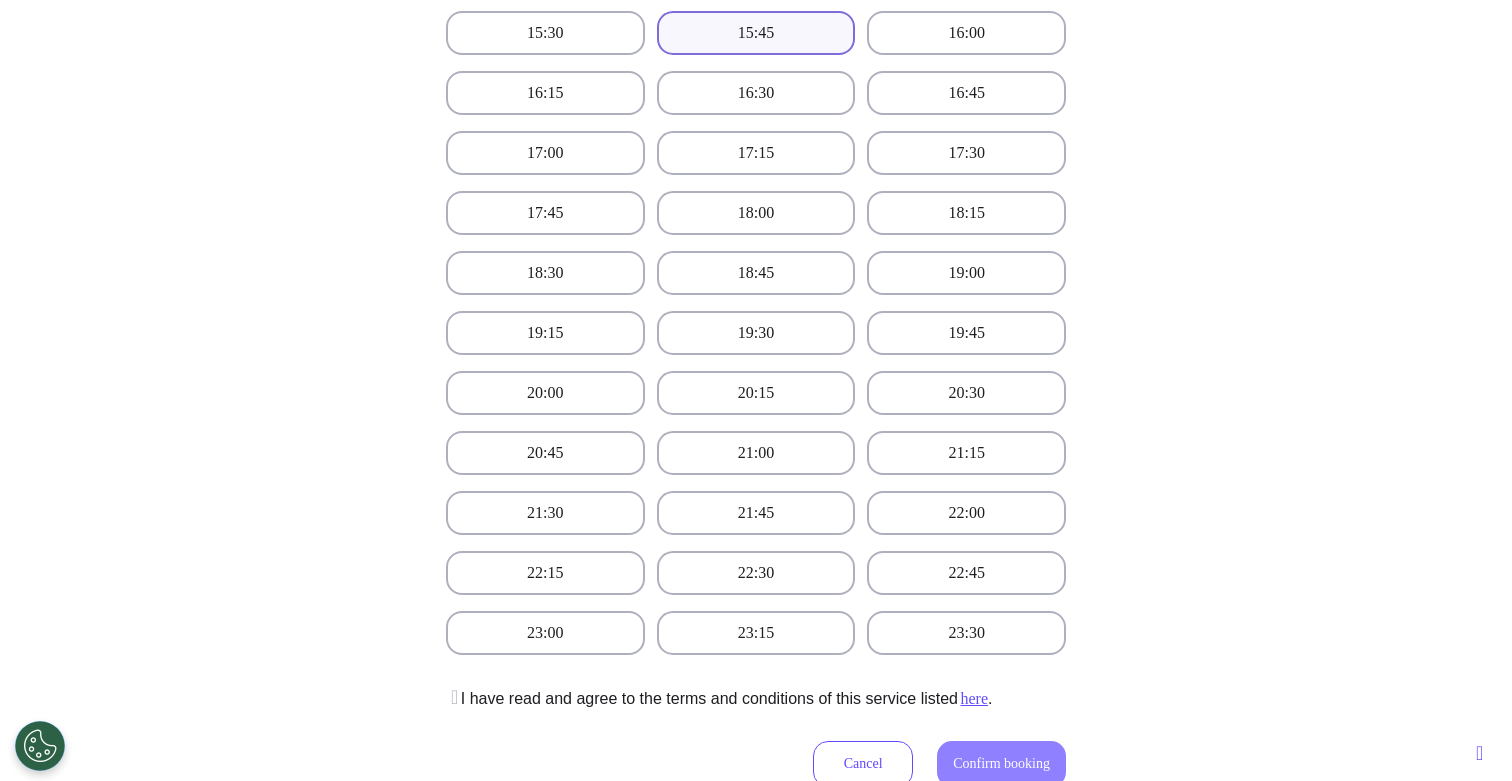 scroll, scrollTop: 1100, scrollLeft: 0, axis: vertical 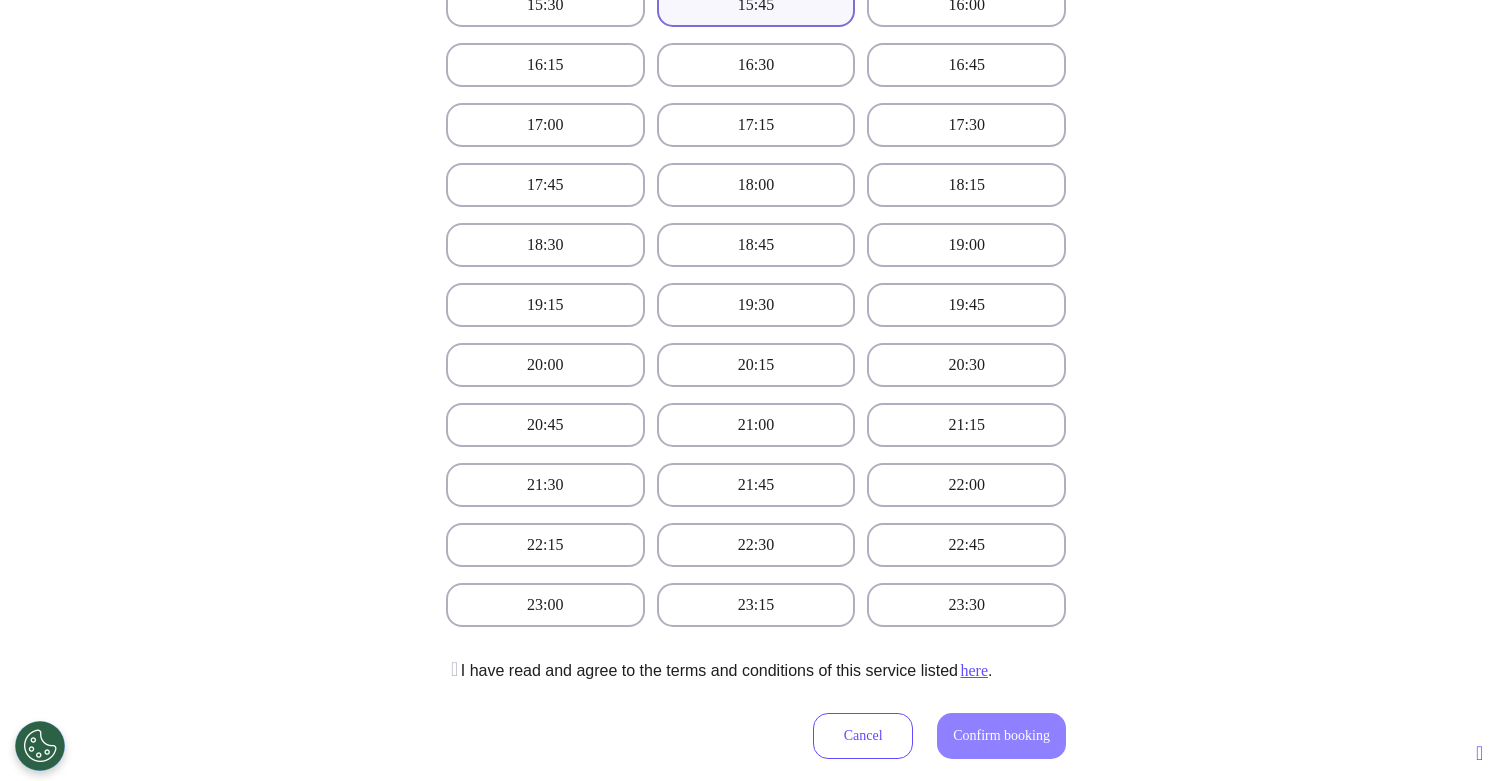 click on "[PERSON_NAME]  ANP   Change date or clinician  Select a time  08:00   08:15   08:30   08:45   09:00   09:15   09:30   09:45   10:00   10:15   10:30   10:45   11:00   11:15   11:30   11:45   12:00   12:15   12:30   12:45   13:00   13:15   13:30   13:45   14:00   14:15   14:30   14:45   15:00   15:15   15:30   15:45   16:00   16:15   16:30   16:45   17:00   17:15   17:30   17:45   18:00   18:15   18:30   18:45   19:00   19:15   19:30   19:45   20:00   20:15   20:30   20:45   21:00   21:15   21:30   21:45   22:00   22:15   22:30   22:45   23:00   23:15   23:30   I have read and agree to the terms and conditions of this service listed  here .  Cancel Confirm booking" at bounding box center (756, -36) 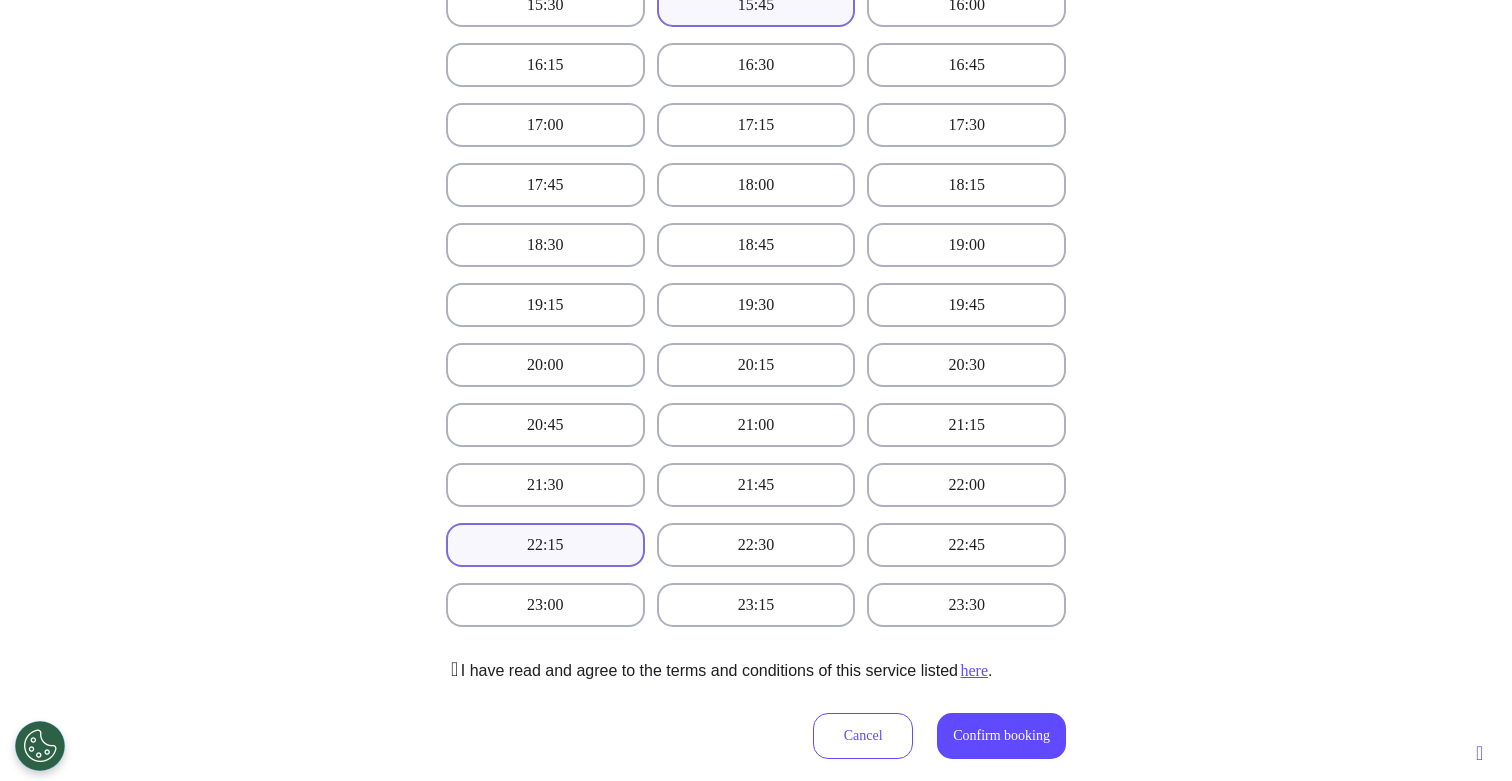 click on "22:15" at bounding box center [545, 545] 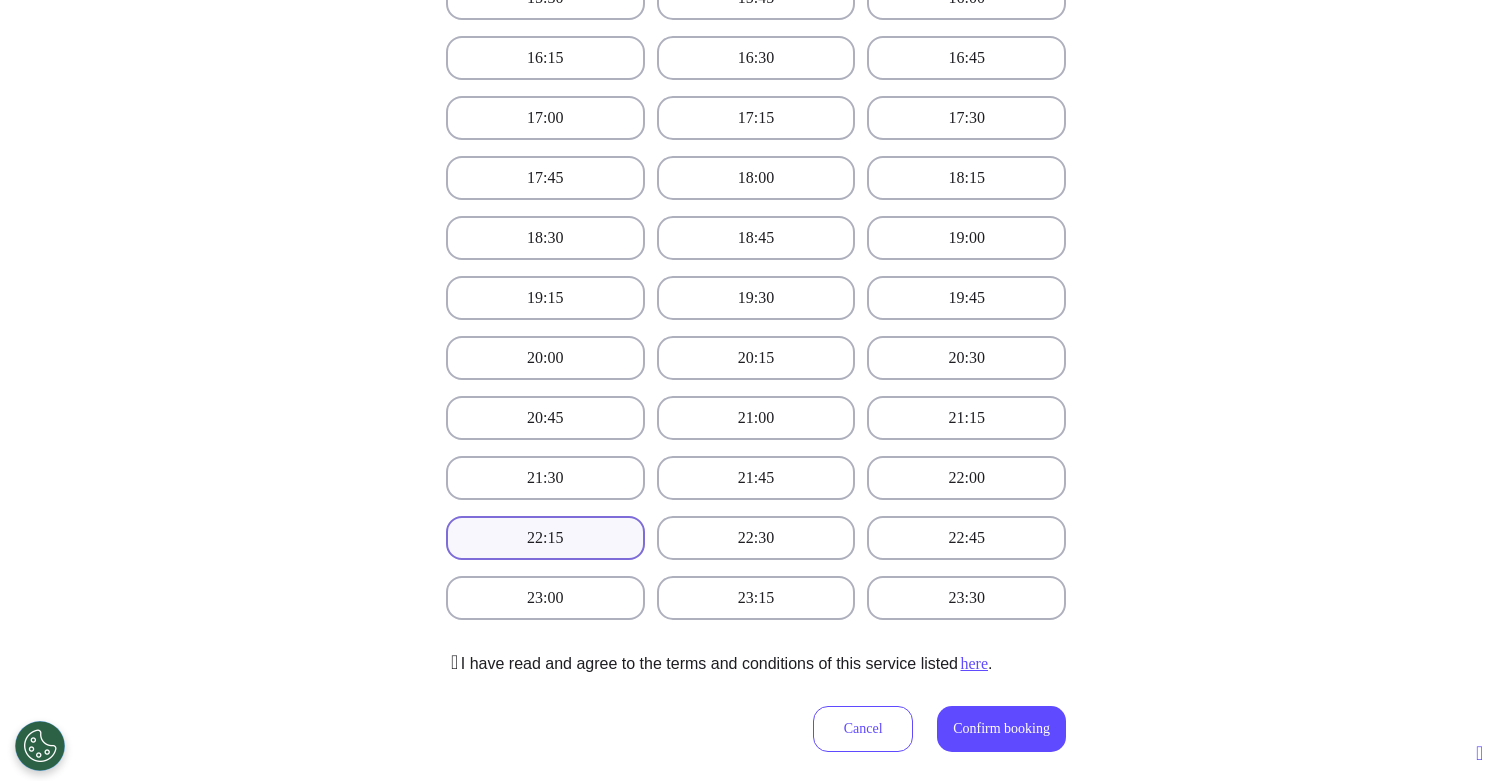 scroll, scrollTop: 1108, scrollLeft: 0, axis: vertical 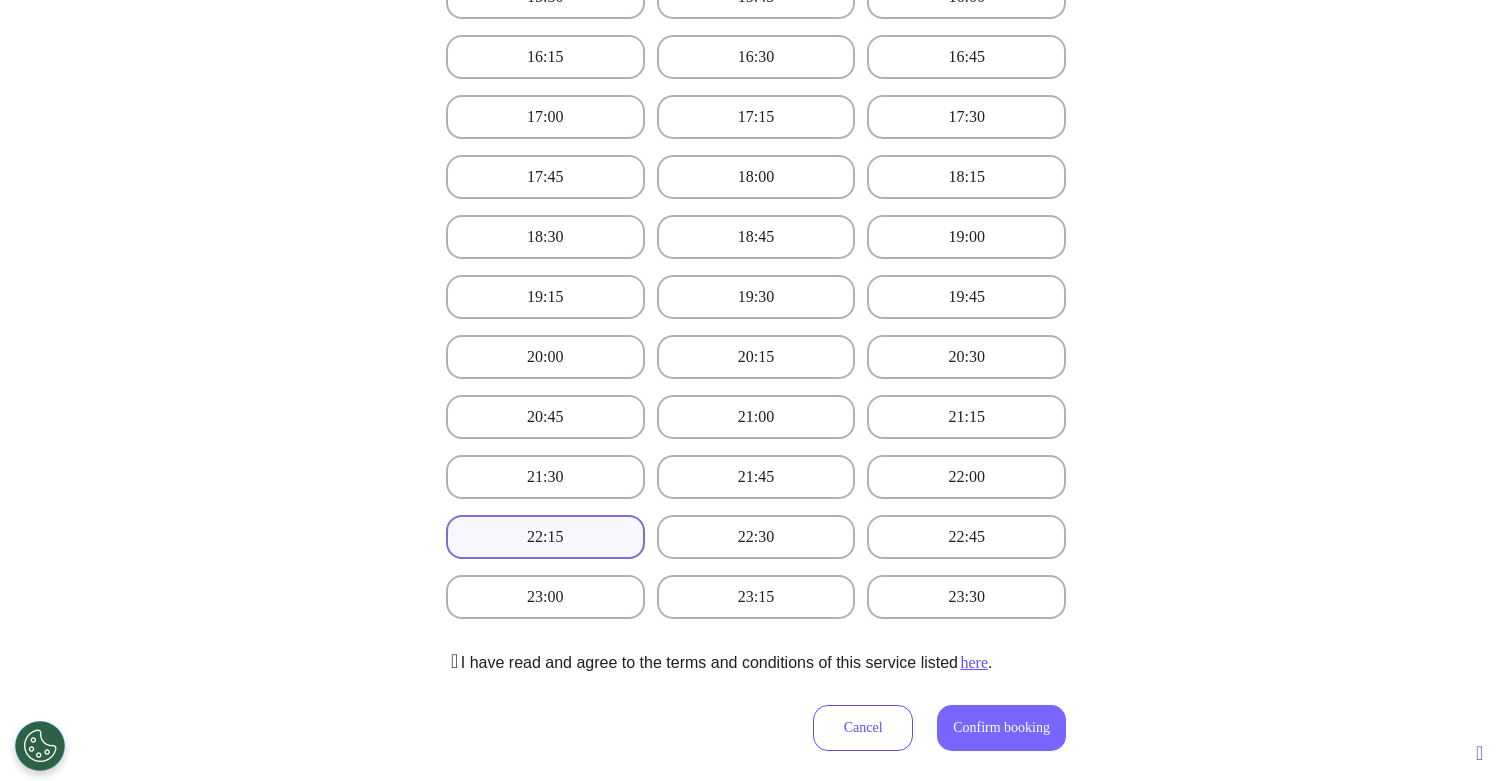 click on "Confirm booking" at bounding box center [1001, 727] 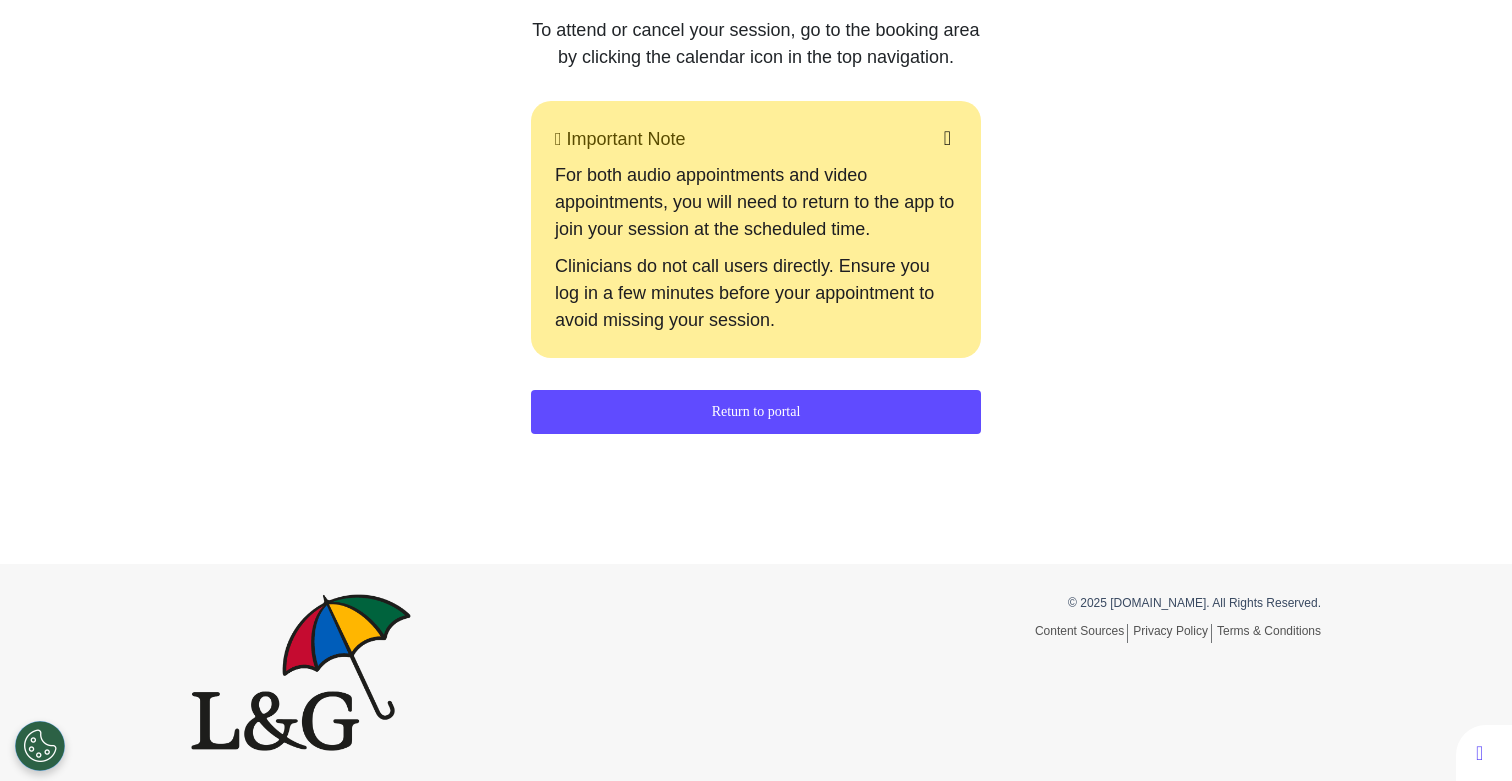 scroll, scrollTop: 451, scrollLeft: 0, axis: vertical 